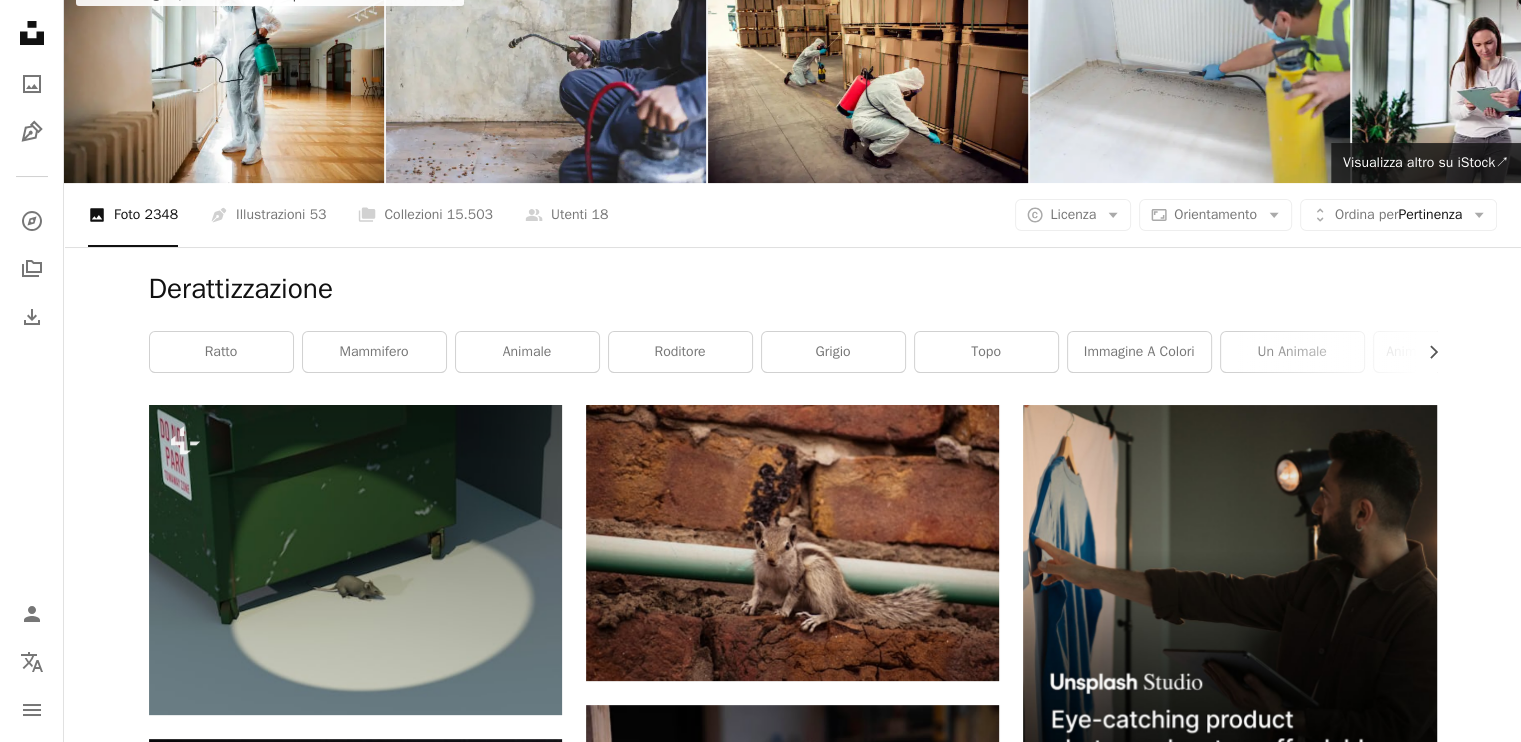 scroll, scrollTop: 0, scrollLeft: 0, axis: both 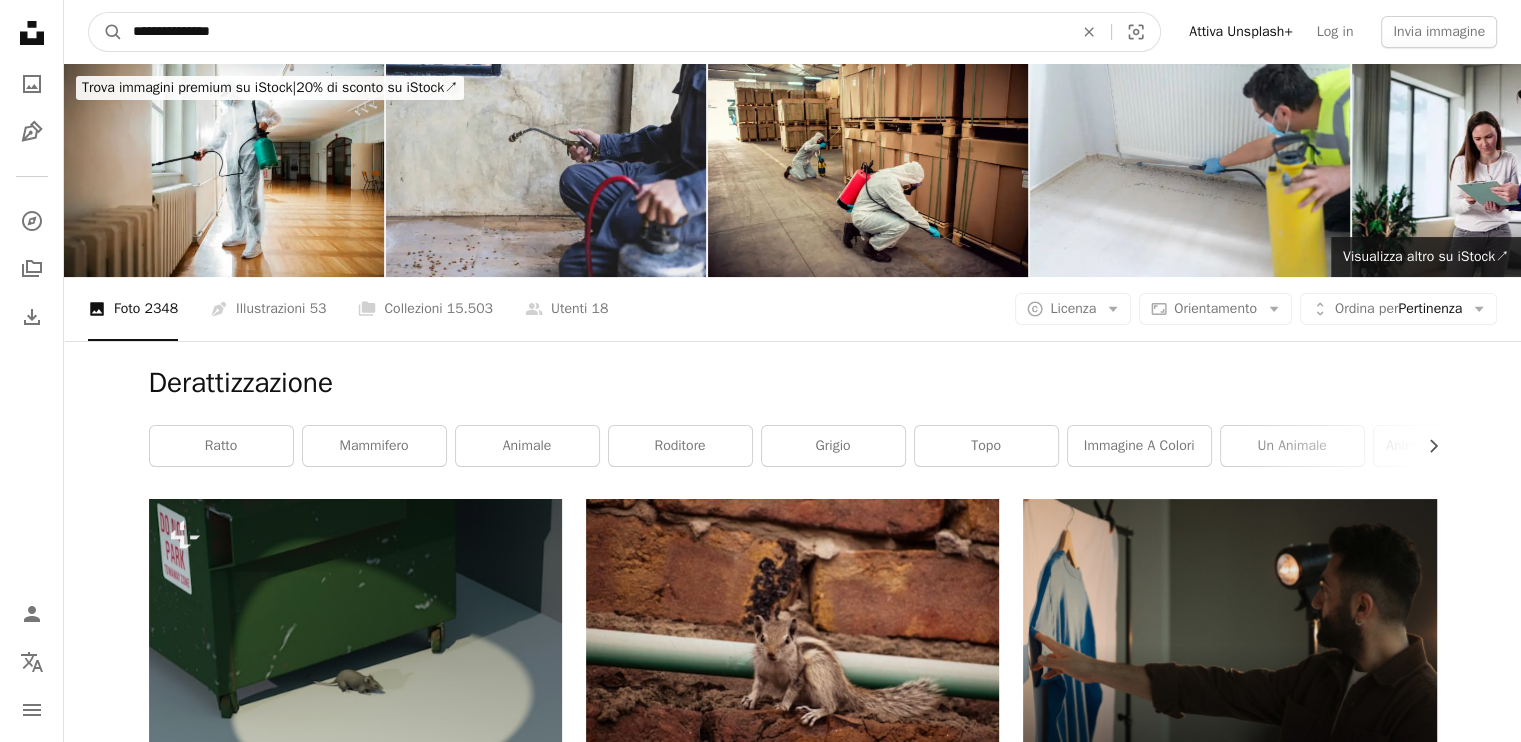 click on "**********" at bounding box center [595, 32] 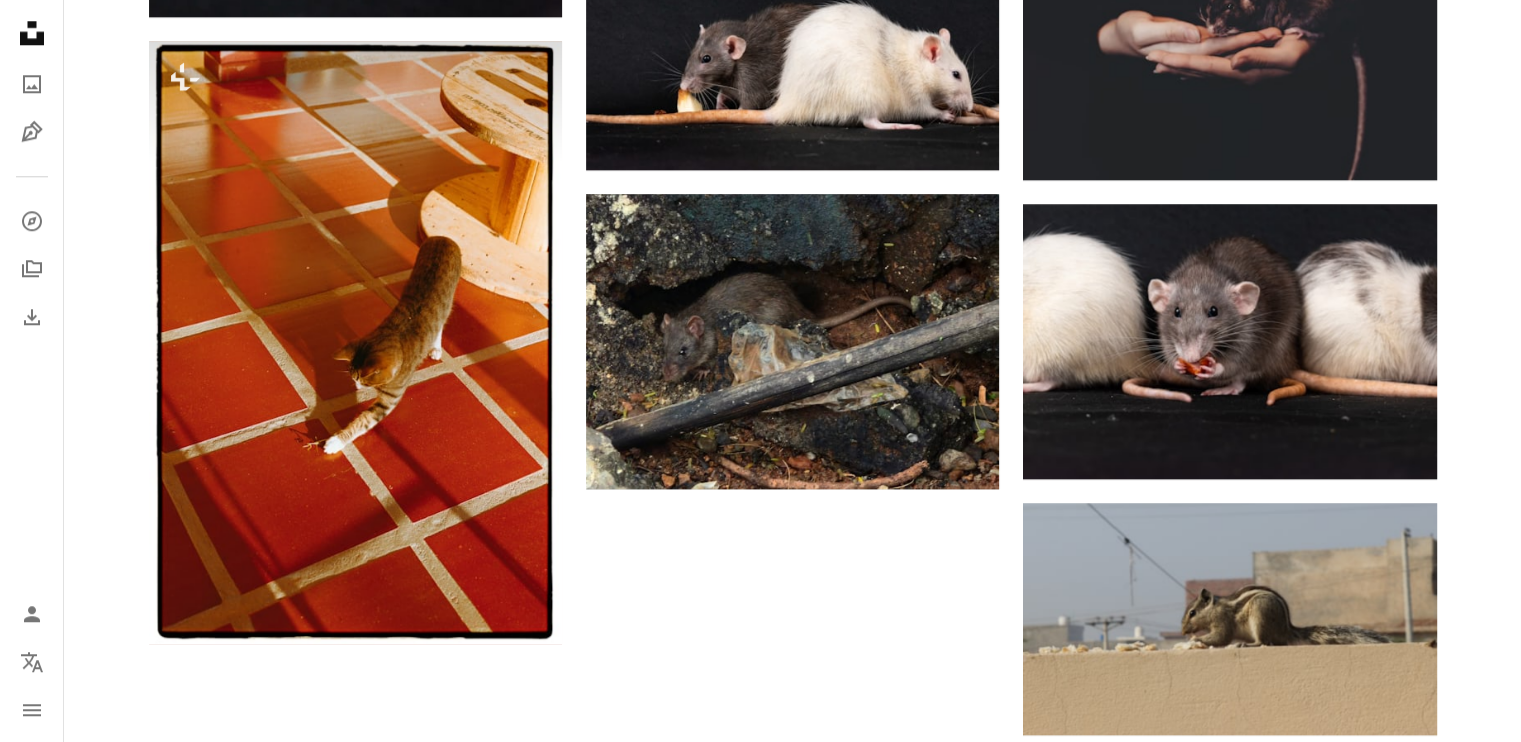 scroll, scrollTop: 2075, scrollLeft: 0, axis: vertical 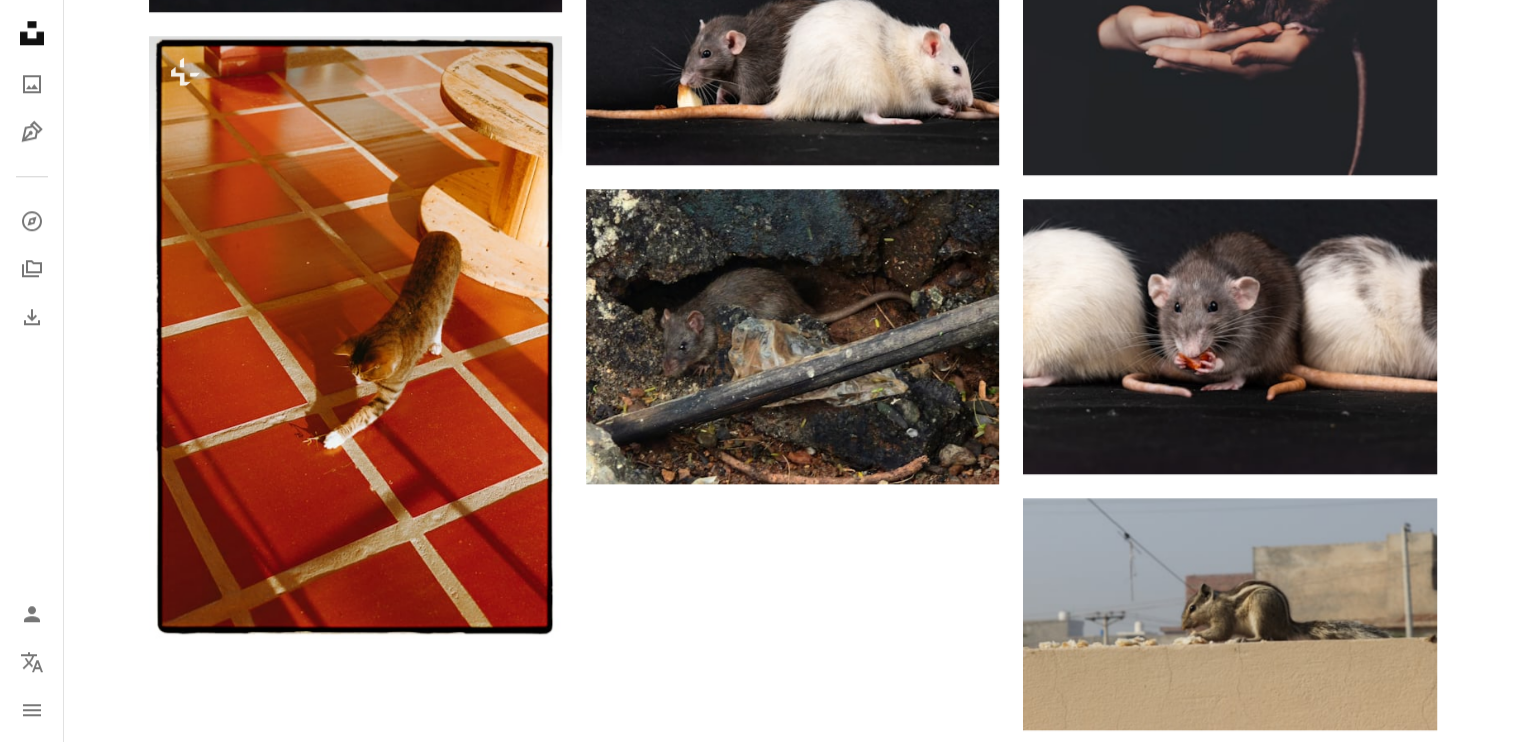 drag, startPoint x: 1516, startPoint y: 464, endPoint x: 1524, endPoint y: 456, distance: 11.313708 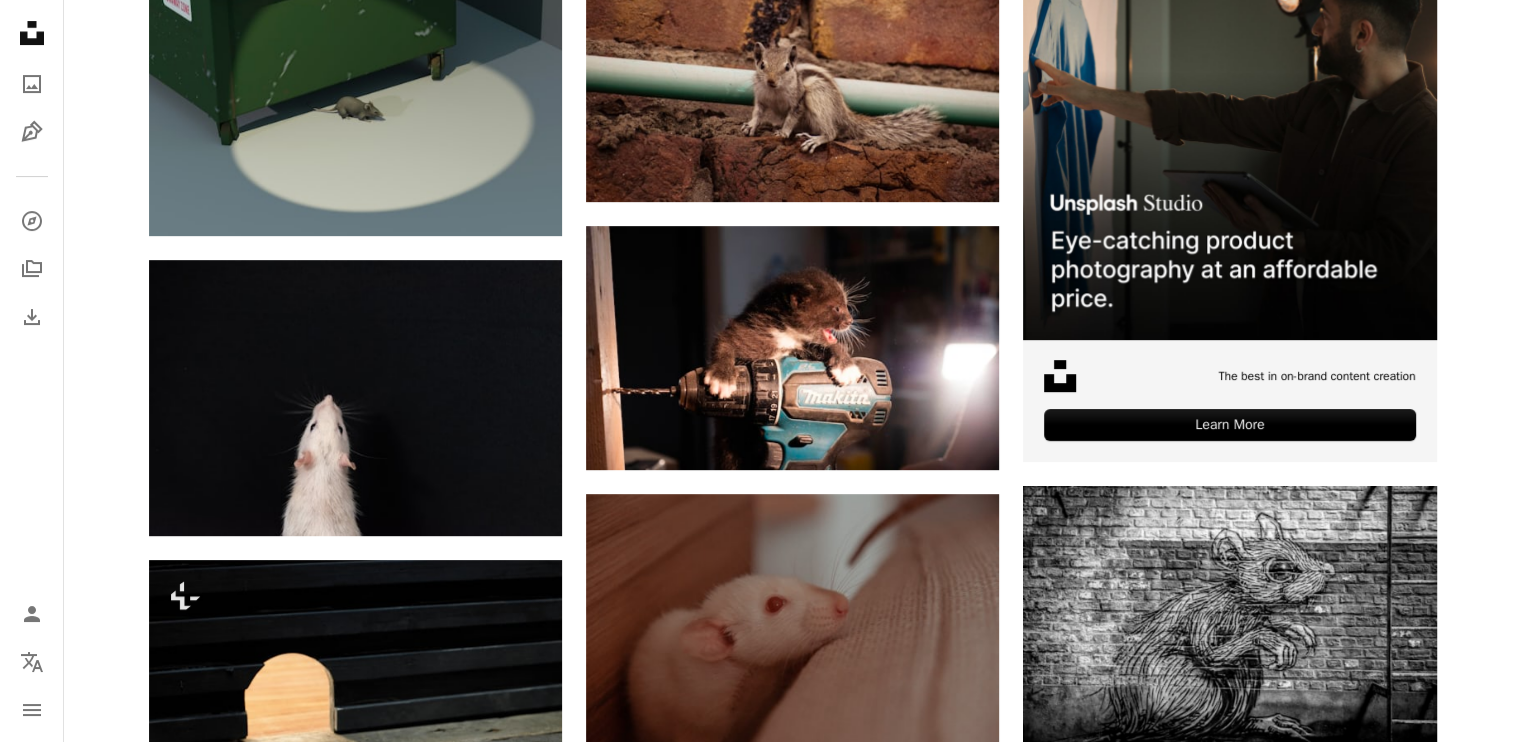scroll, scrollTop: 0, scrollLeft: 0, axis: both 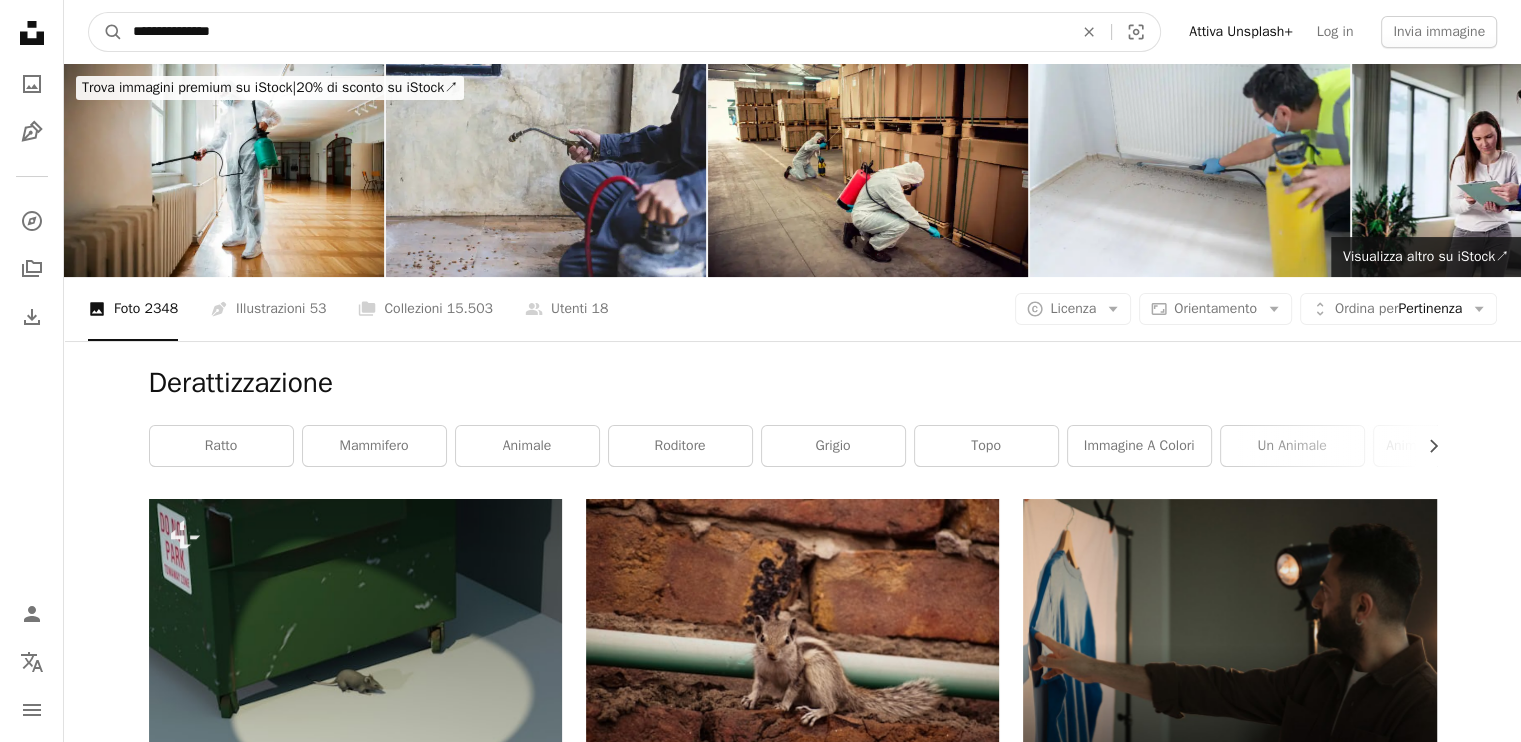click on "**********" at bounding box center [595, 32] 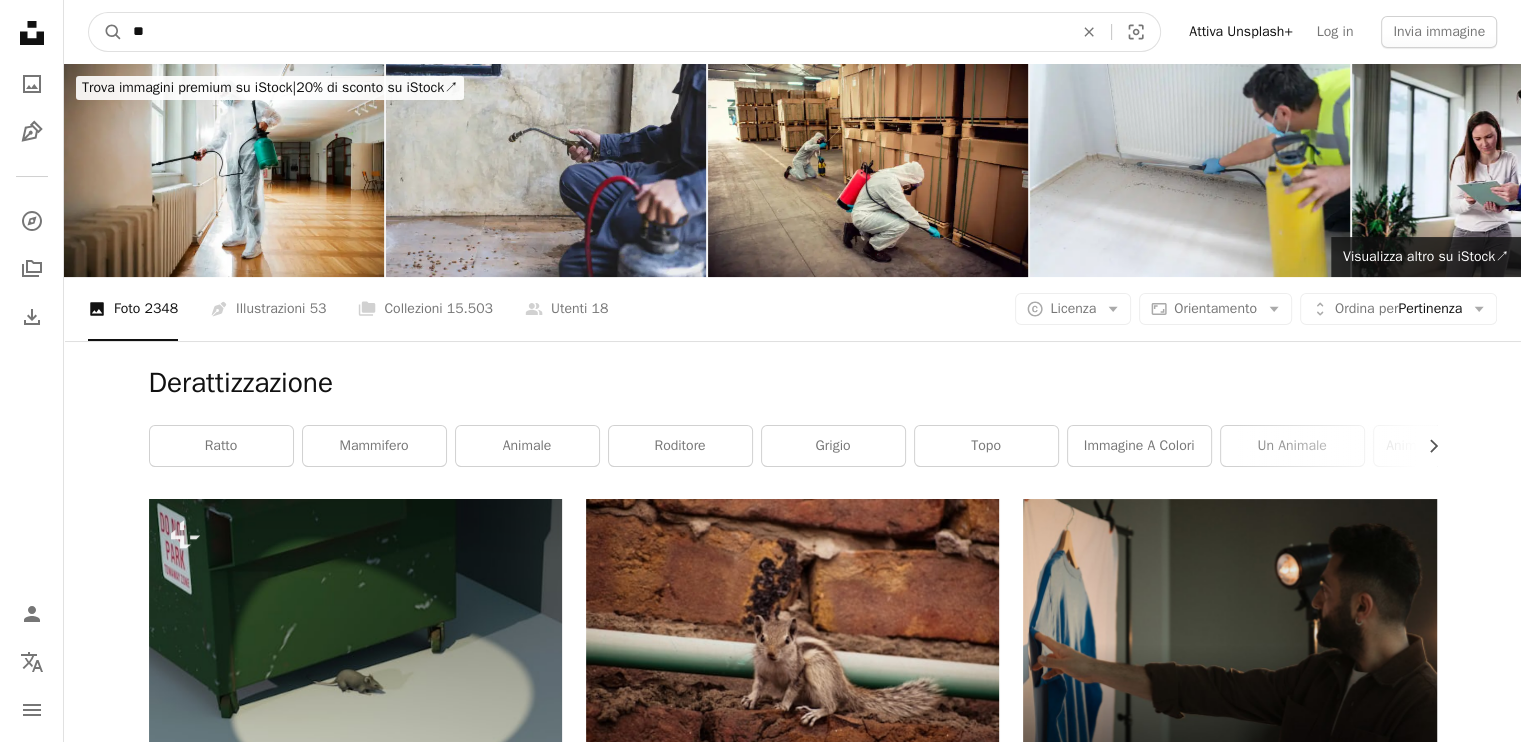 type on "*" 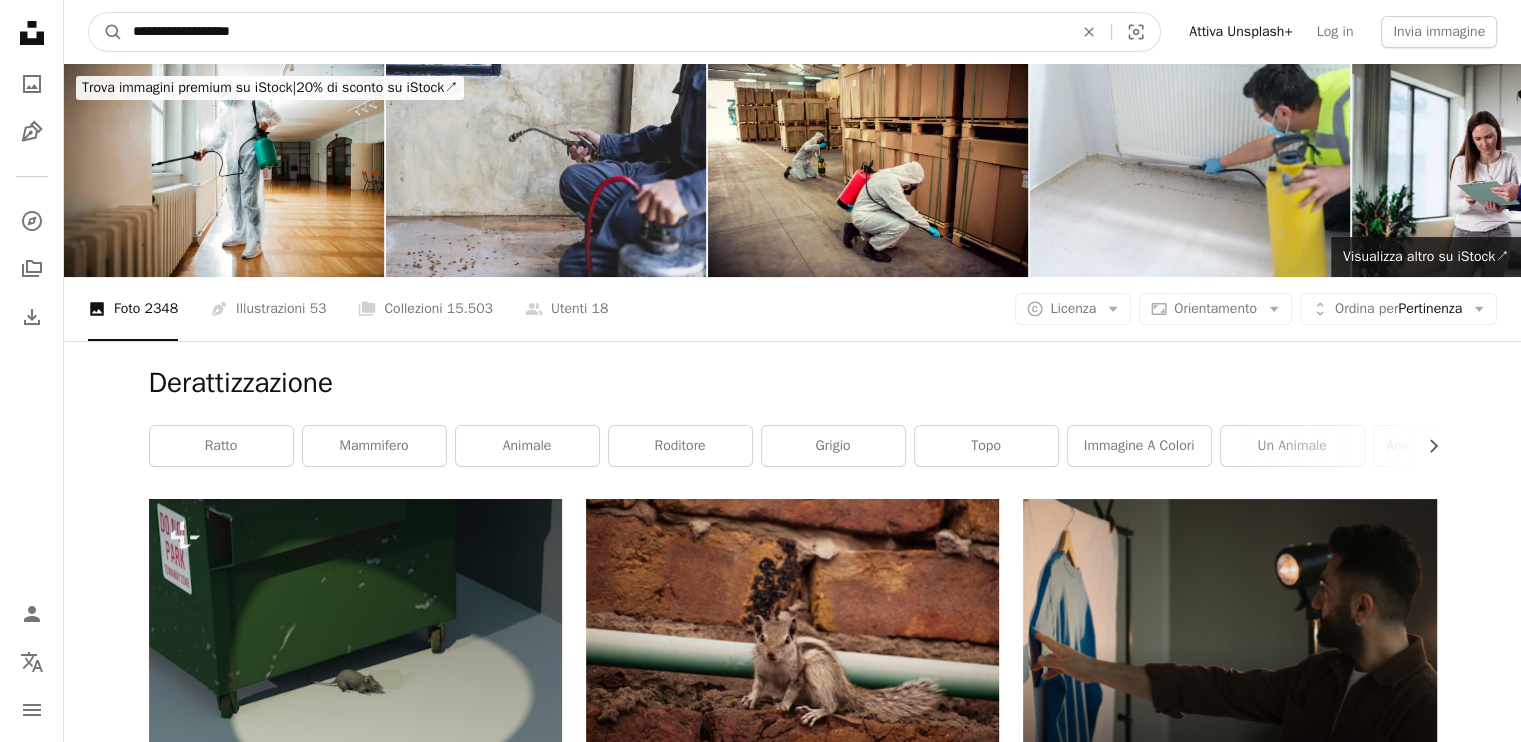 type on "**********" 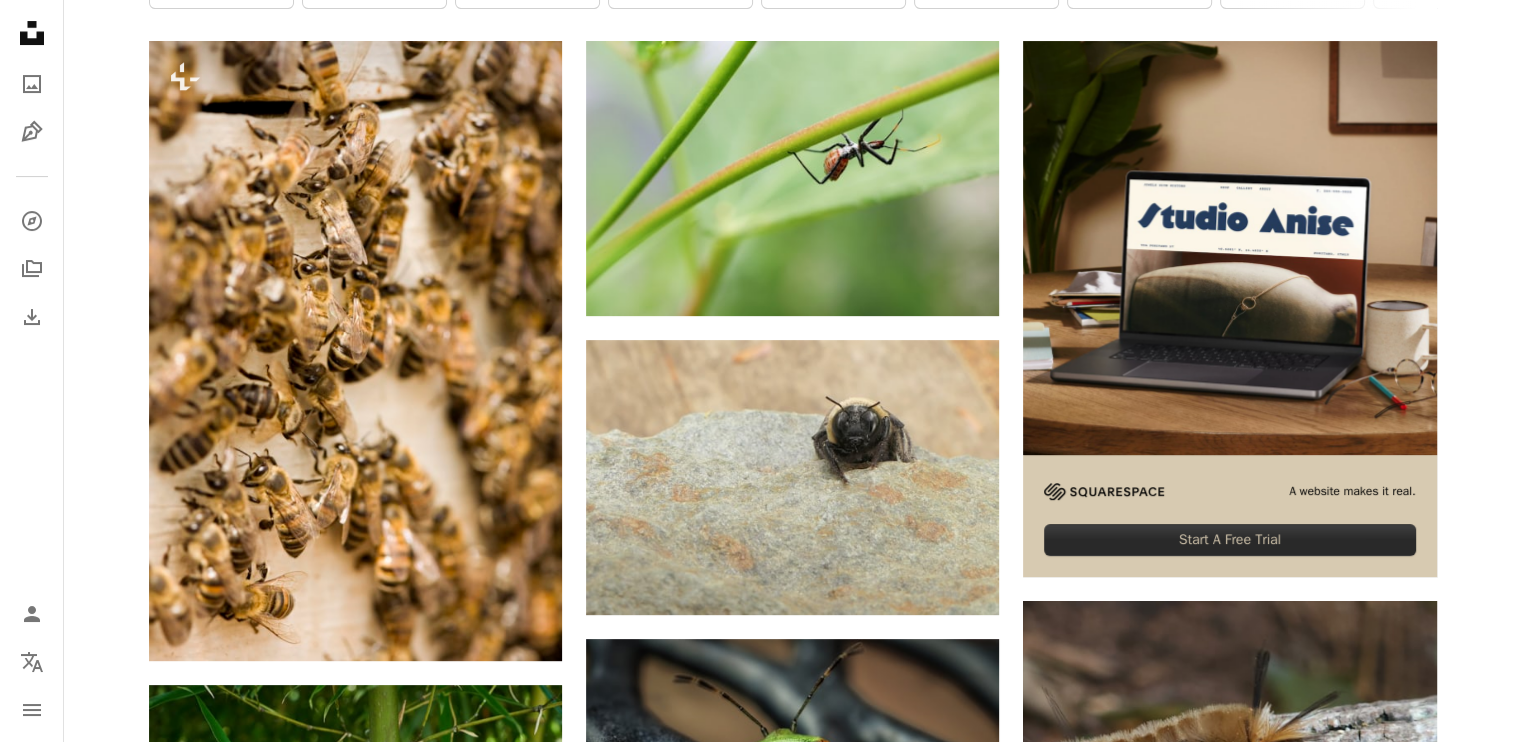 scroll, scrollTop: 0, scrollLeft: 0, axis: both 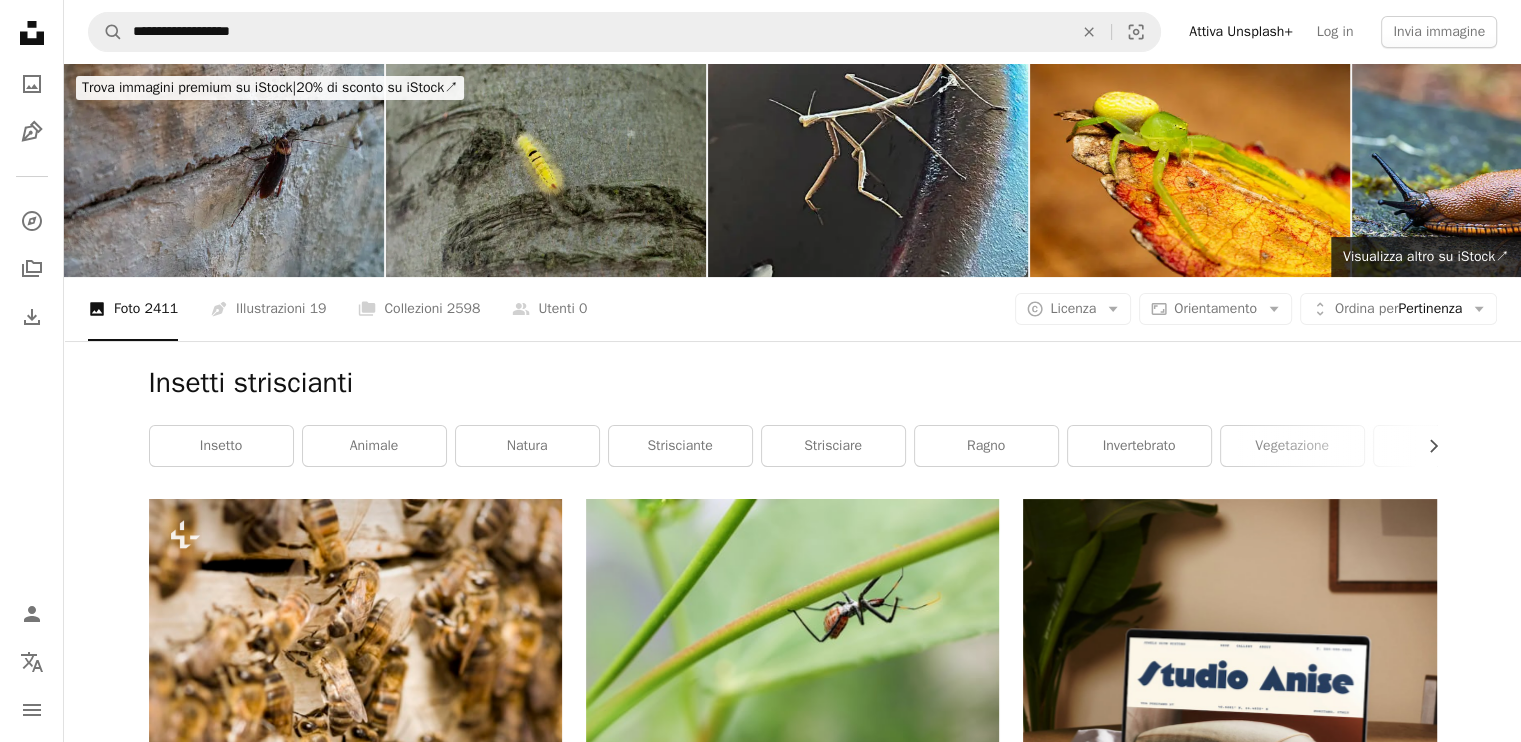 click at bounding box center [224, 170] 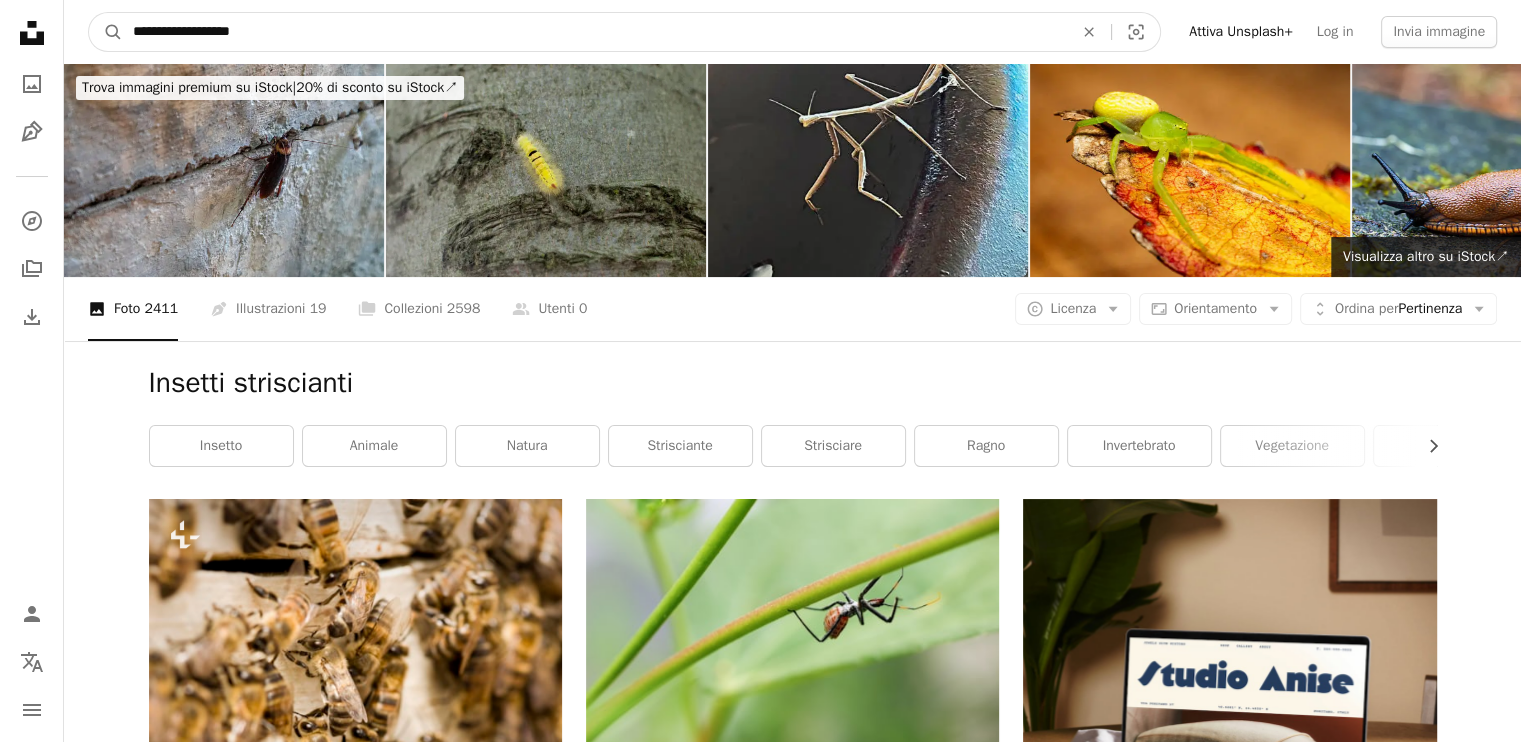 click on "**********" at bounding box center [595, 32] 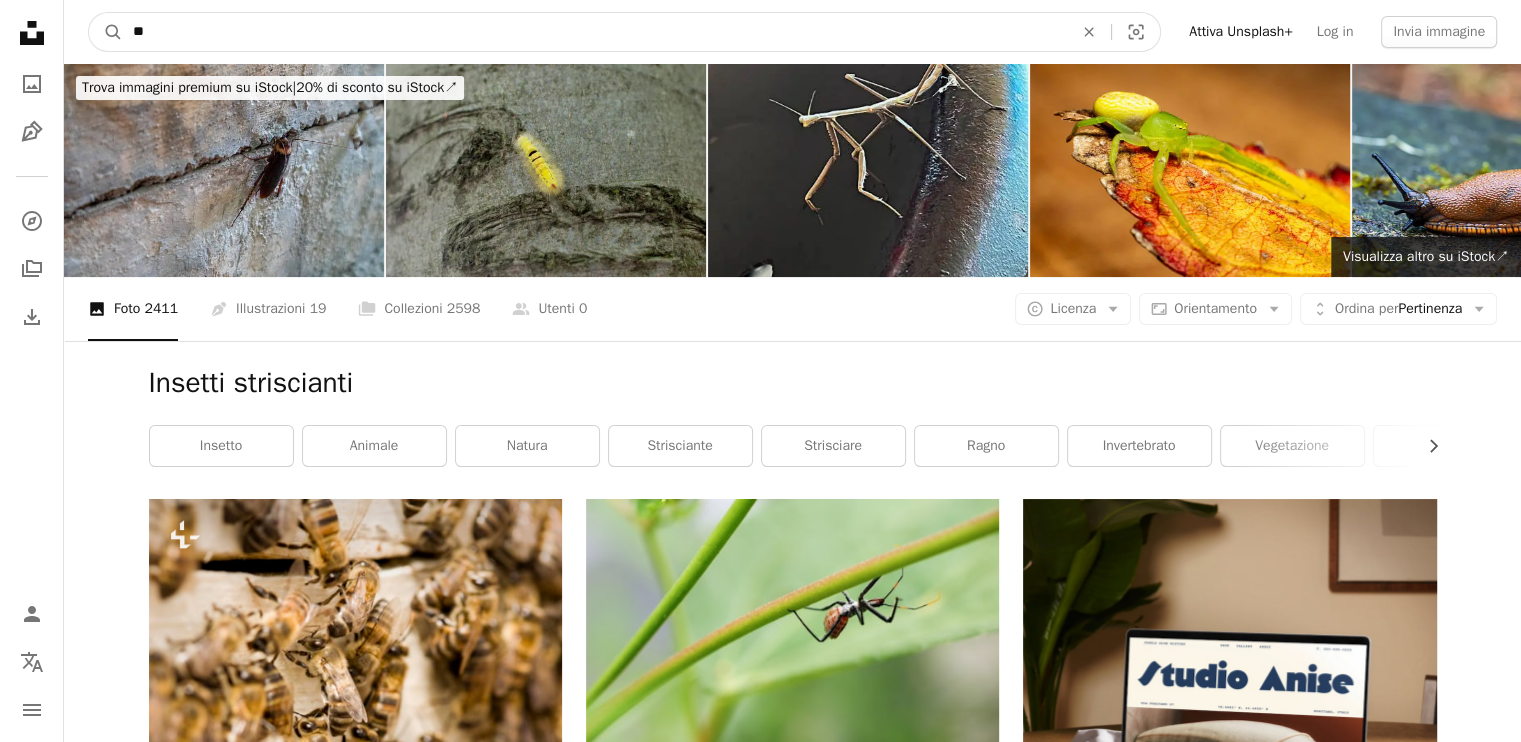 type on "*" 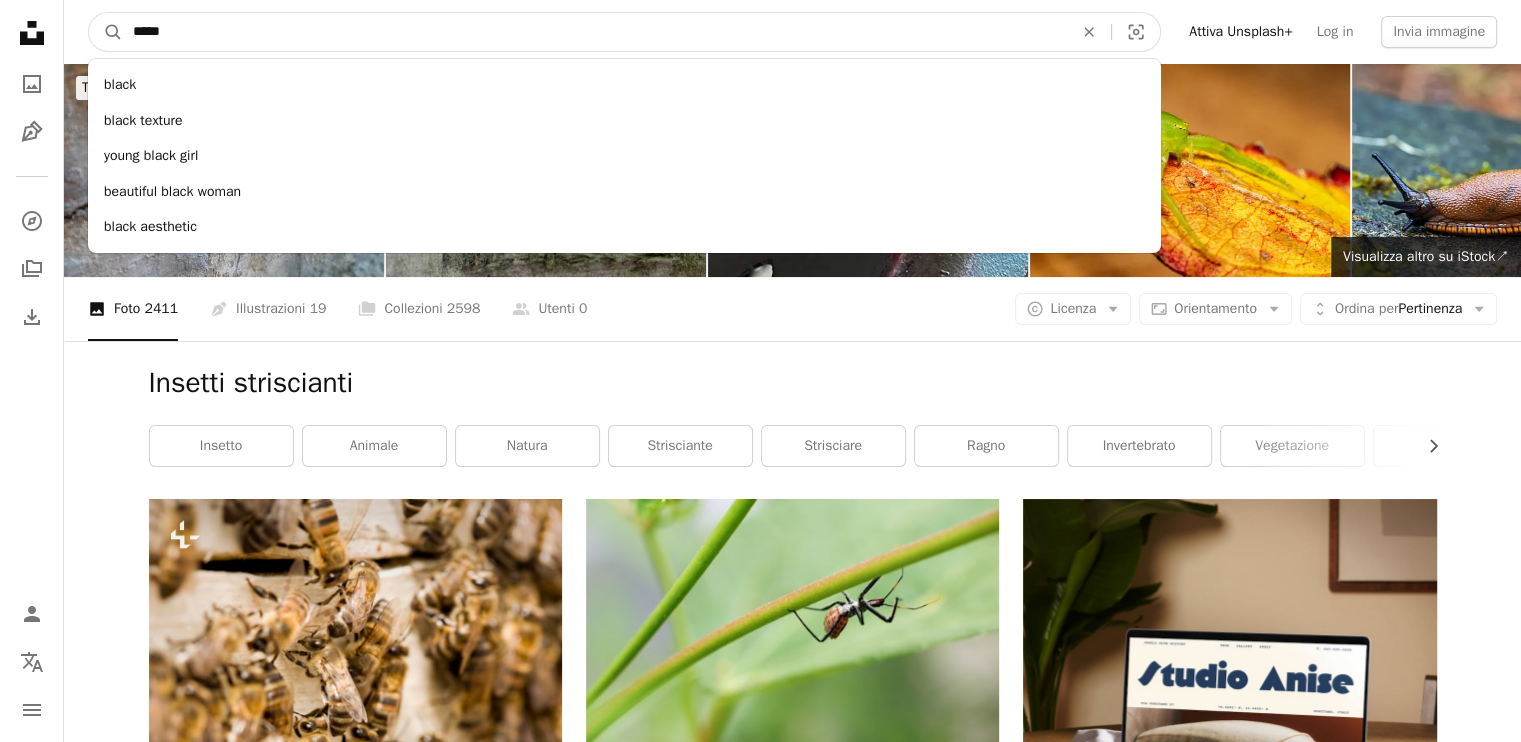type on "******" 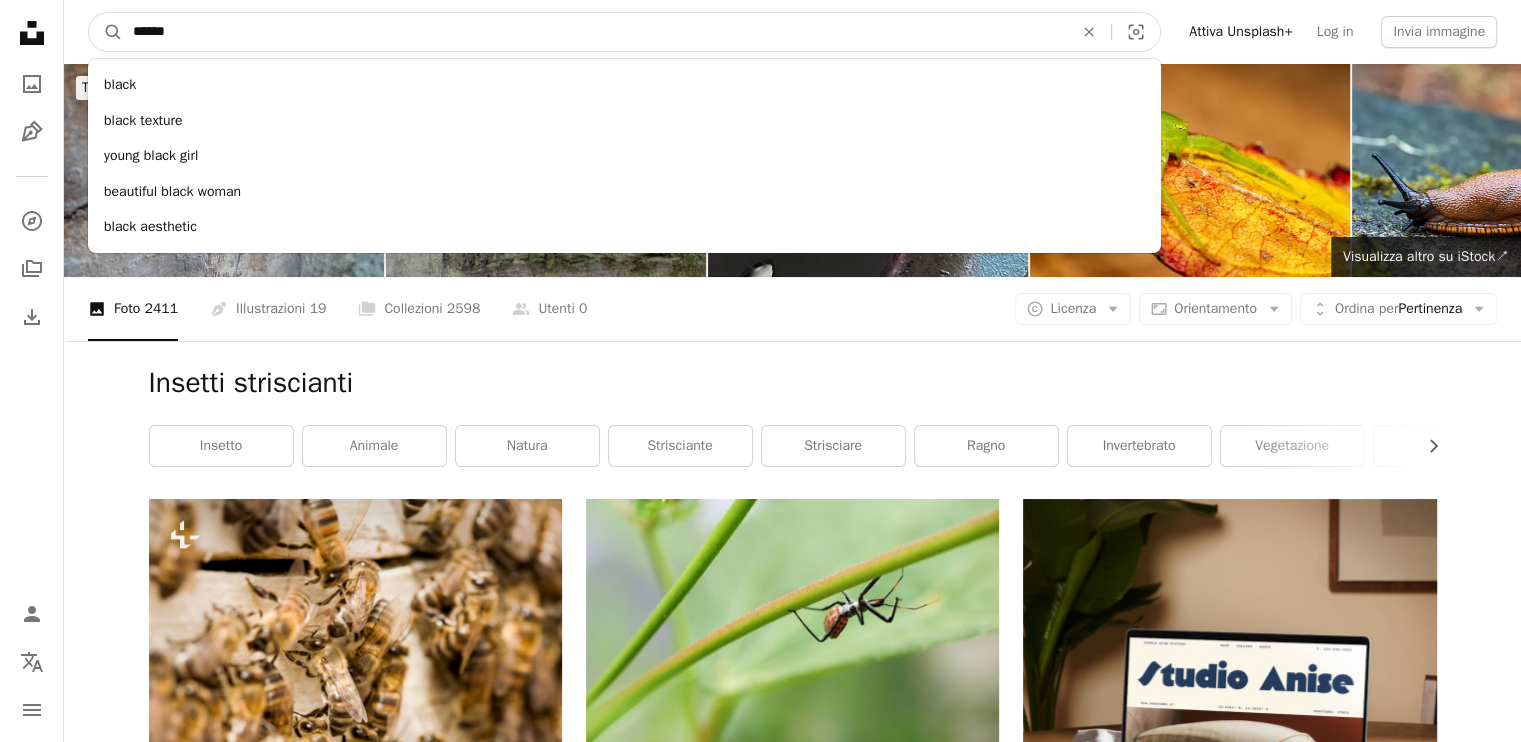 click on "A magnifying glass" at bounding box center [106, 32] 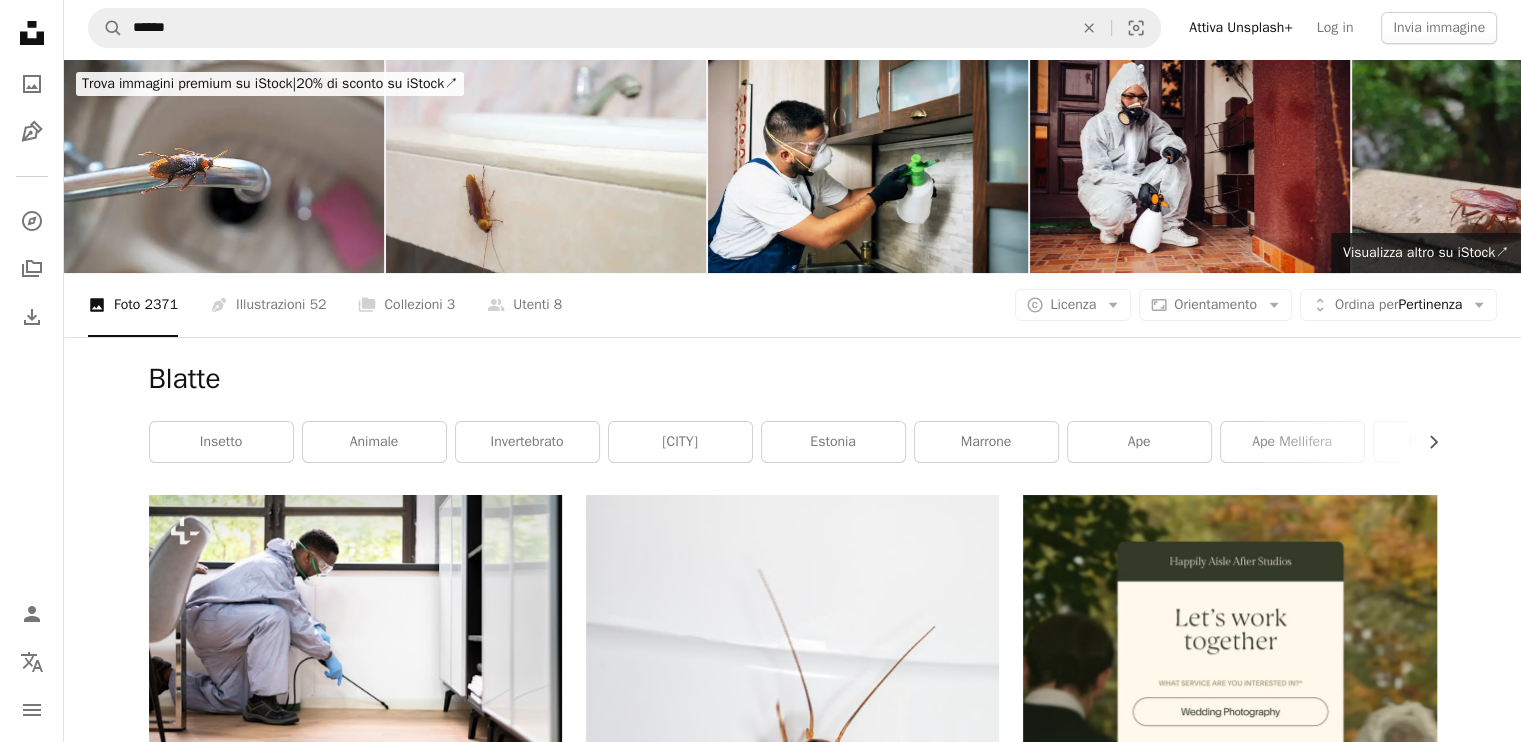 scroll, scrollTop: 0, scrollLeft: 0, axis: both 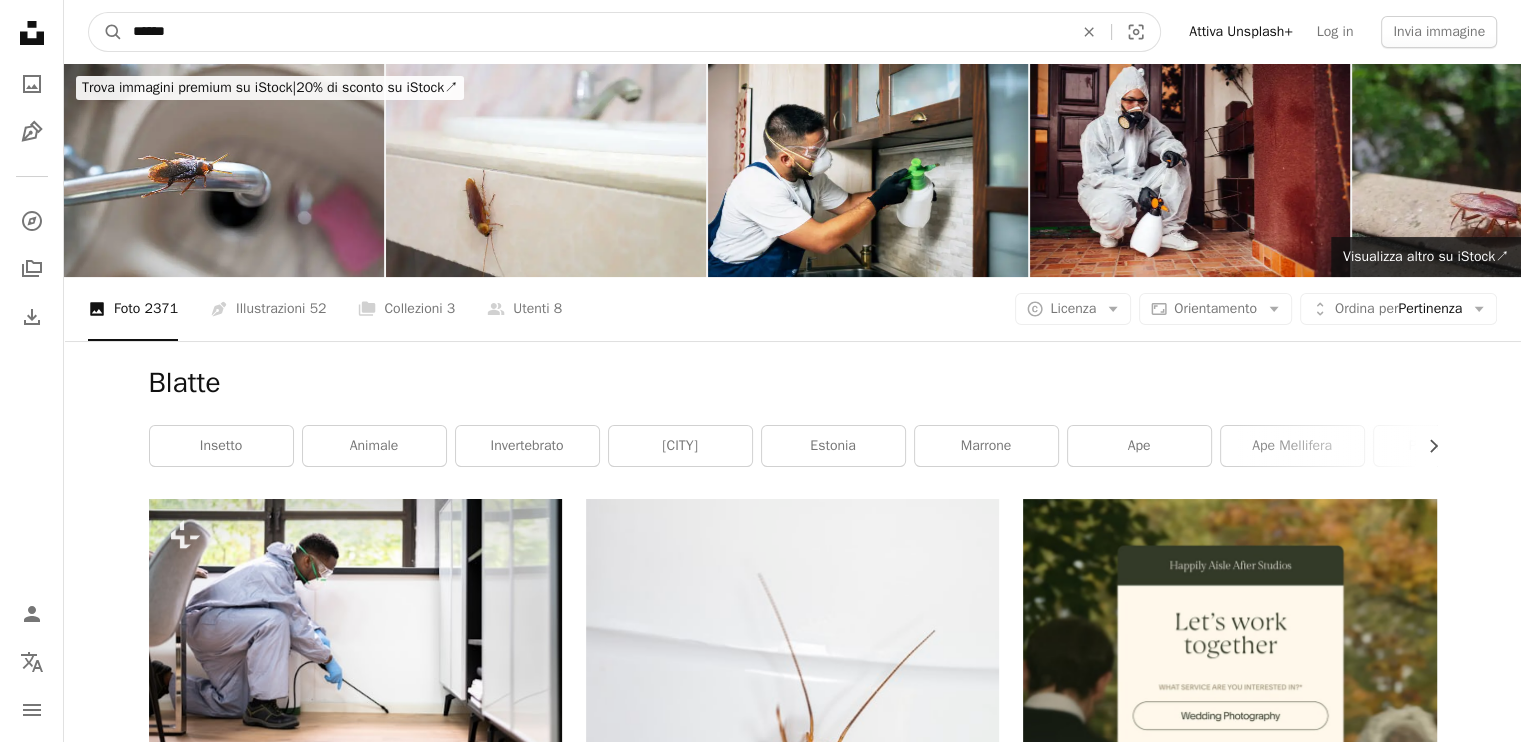 click on "******" at bounding box center (595, 32) 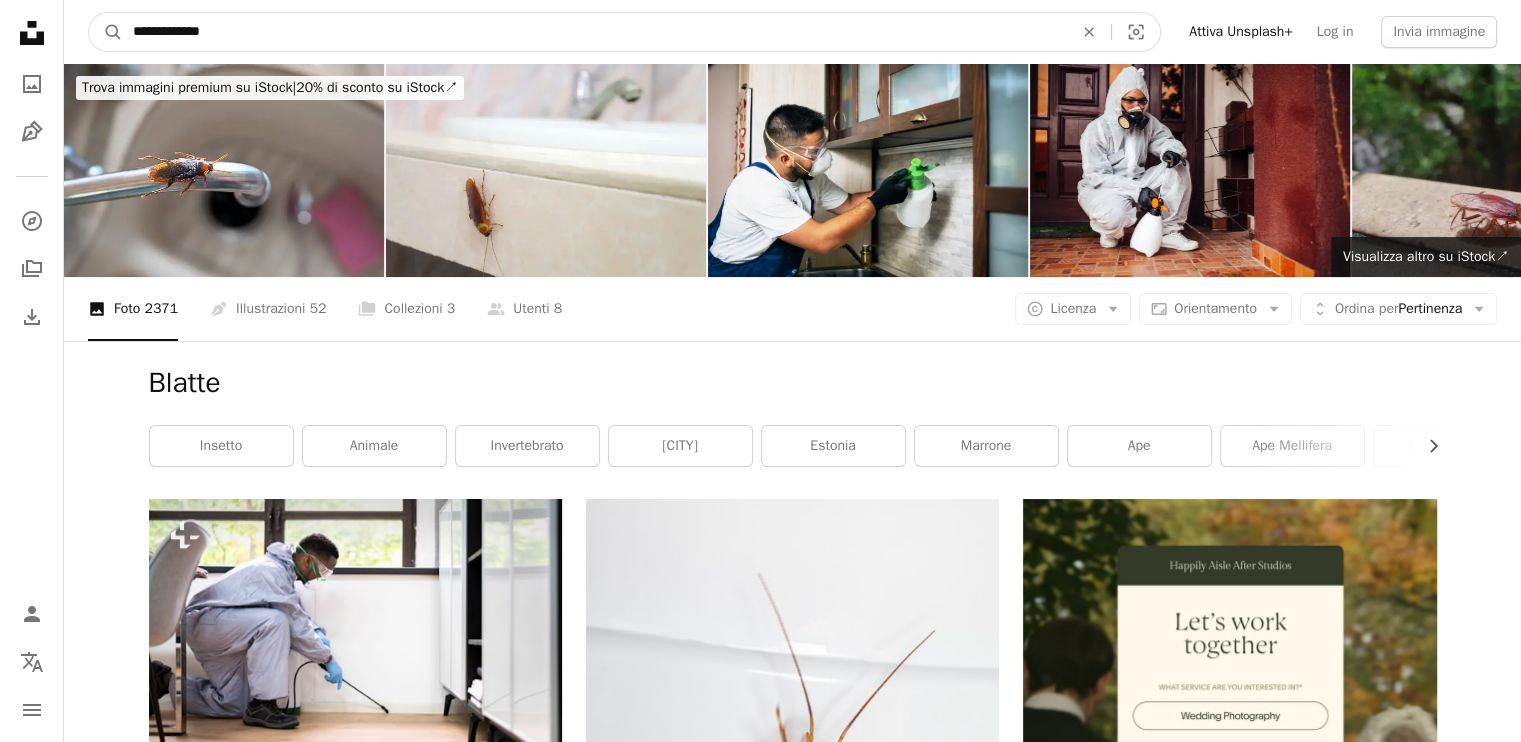 type on "**********" 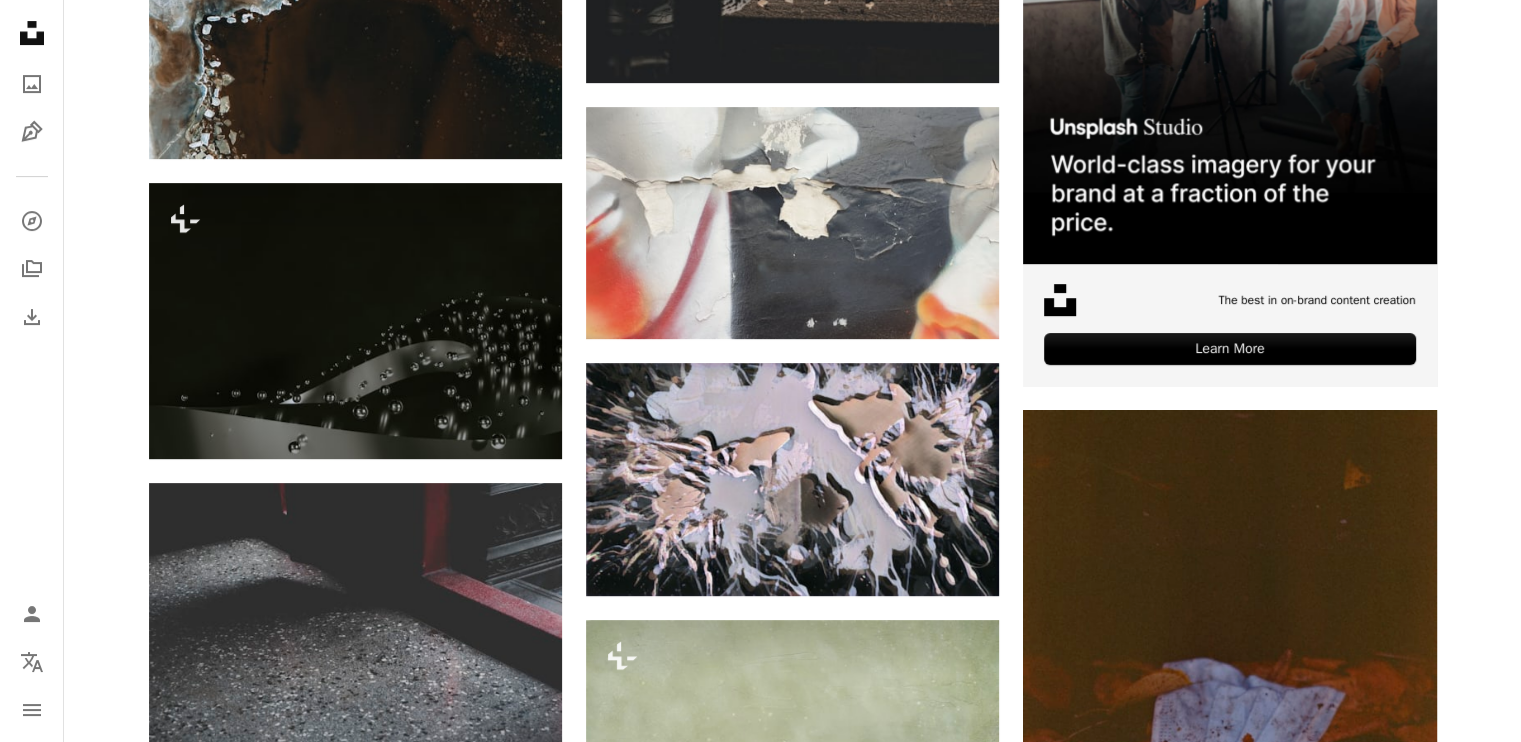 scroll, scrollTop: 0, scrollLeft: 0, axis: both 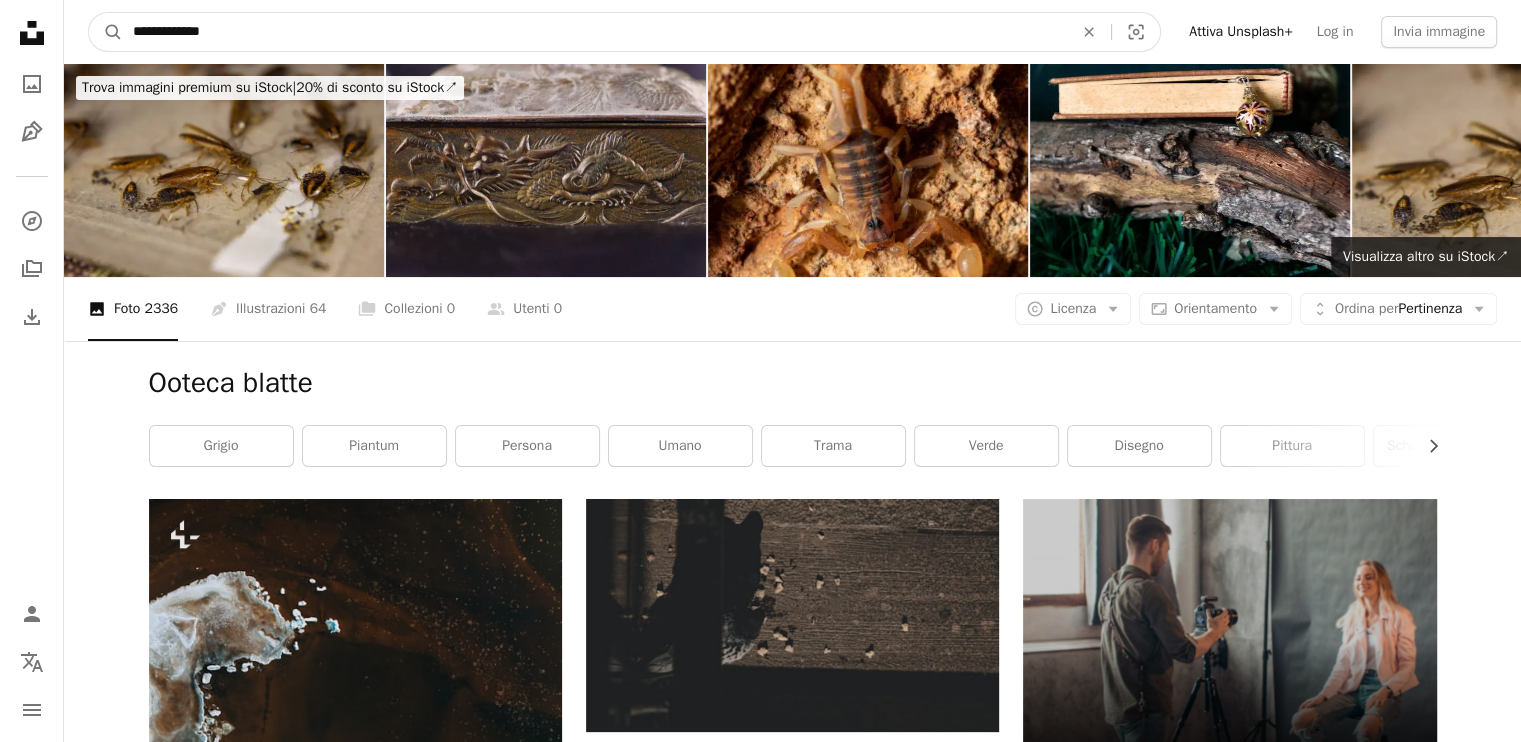 click on "**********" at bounding box center [595, 32] 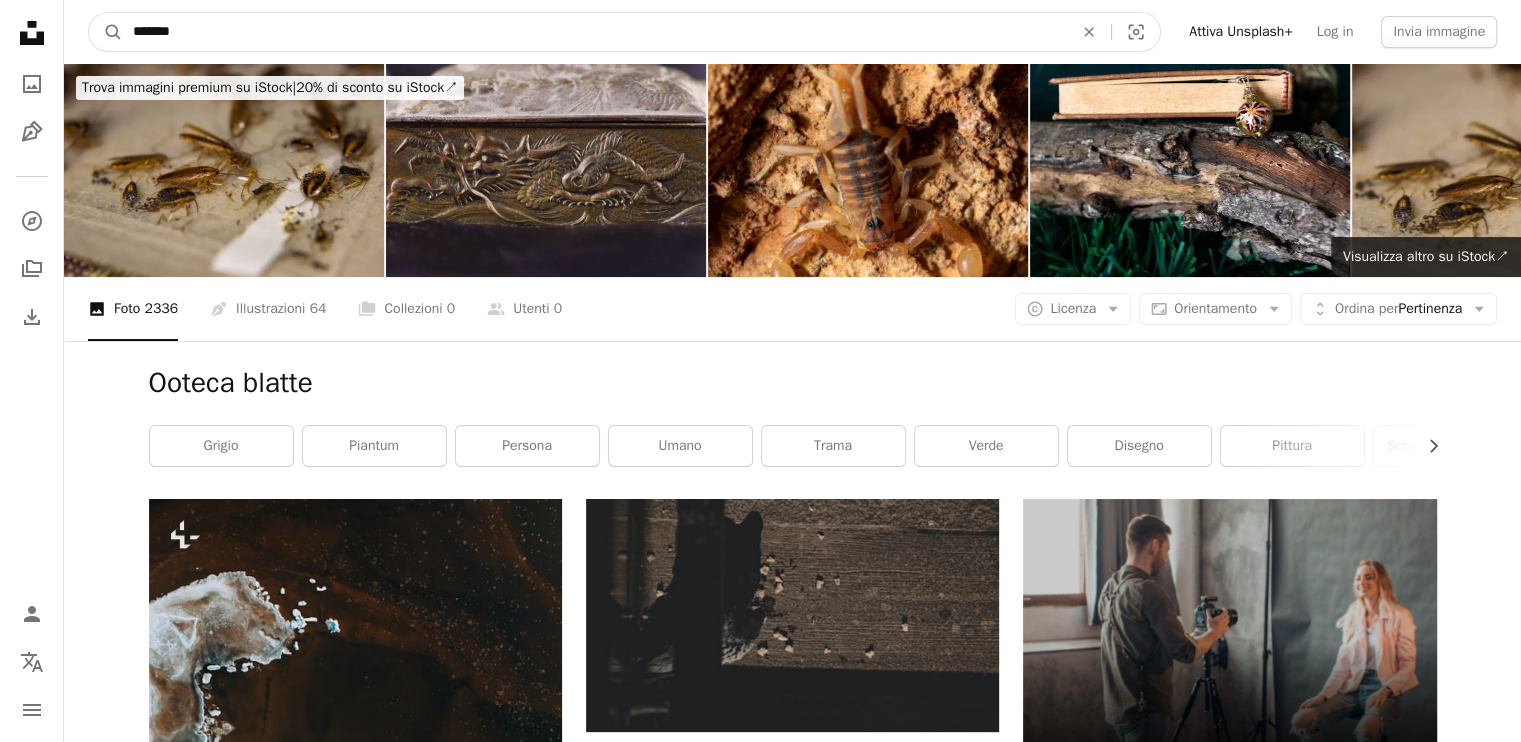 type on "******" 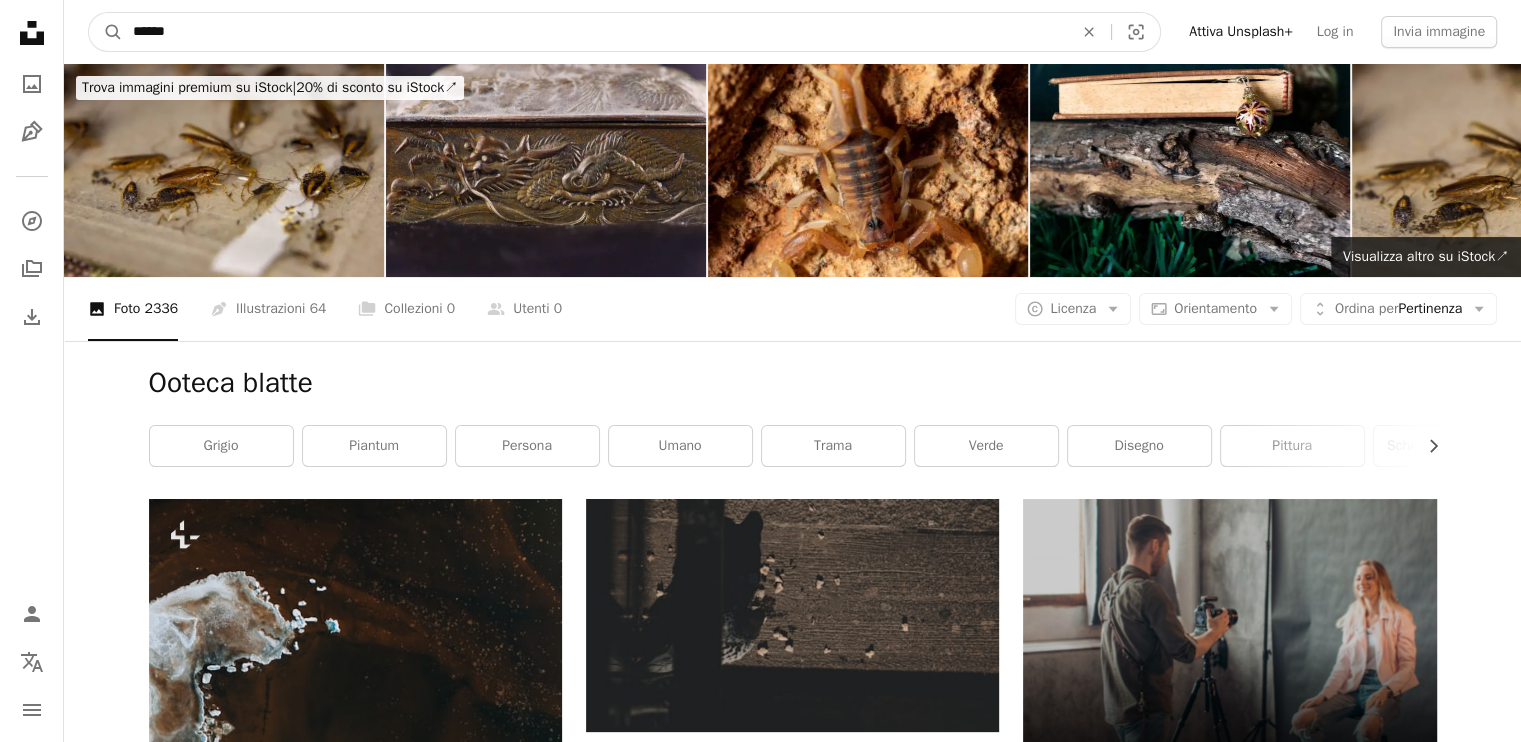 click on "A magnifying glass" at bounding box center (106, 32) 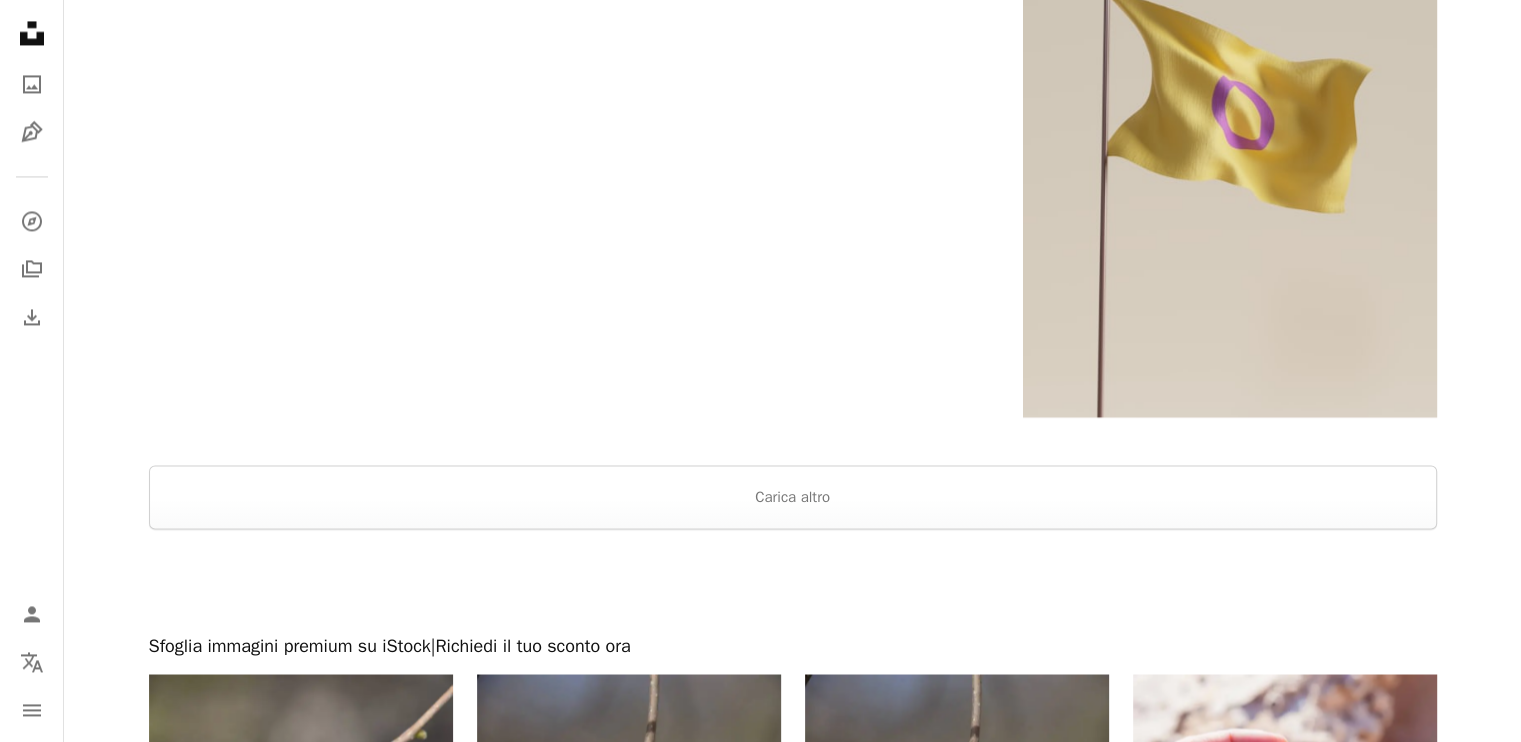 scroll, scrollTop: 3248, scrollLeft: 0, axis: vertical 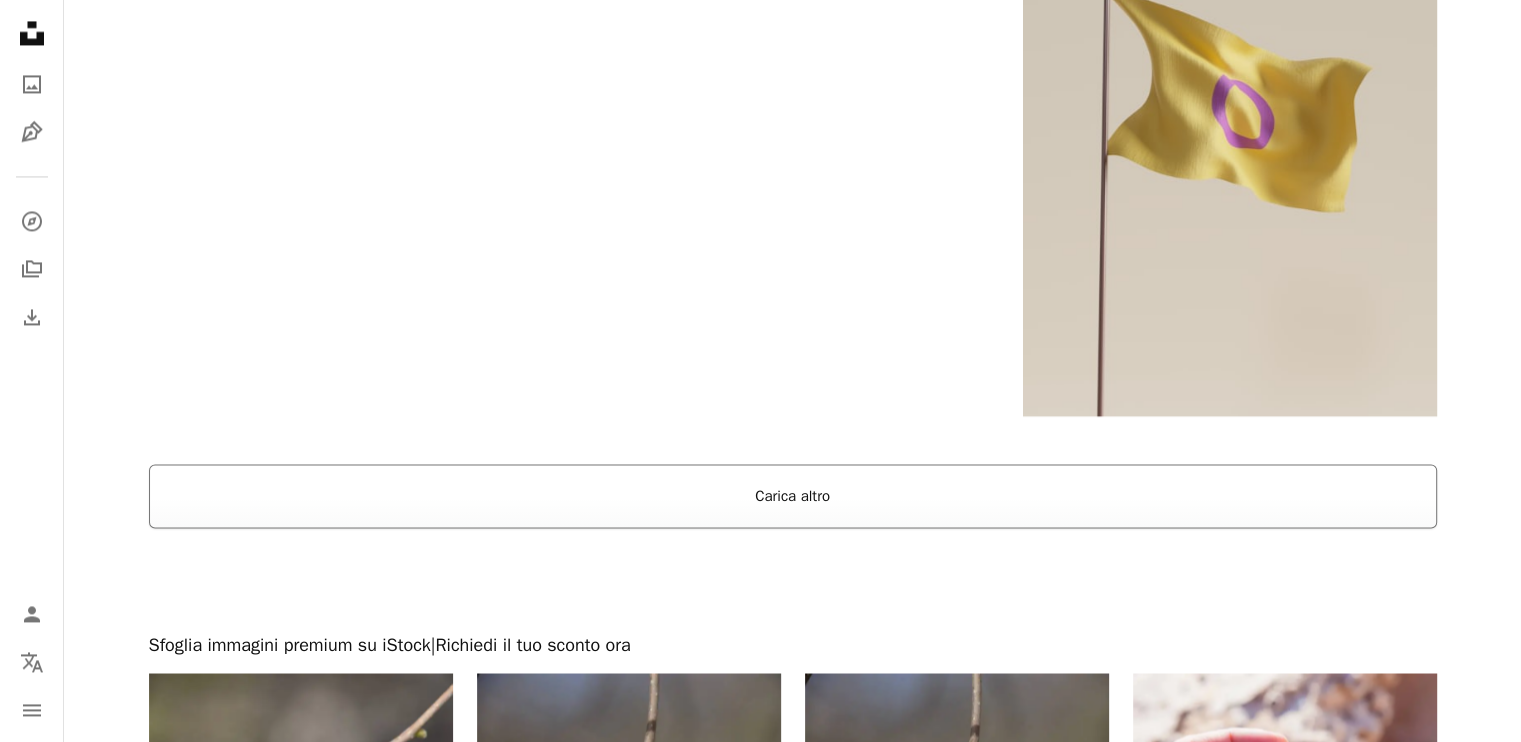 click on "Carica altro" at bounding box center [793, 496] 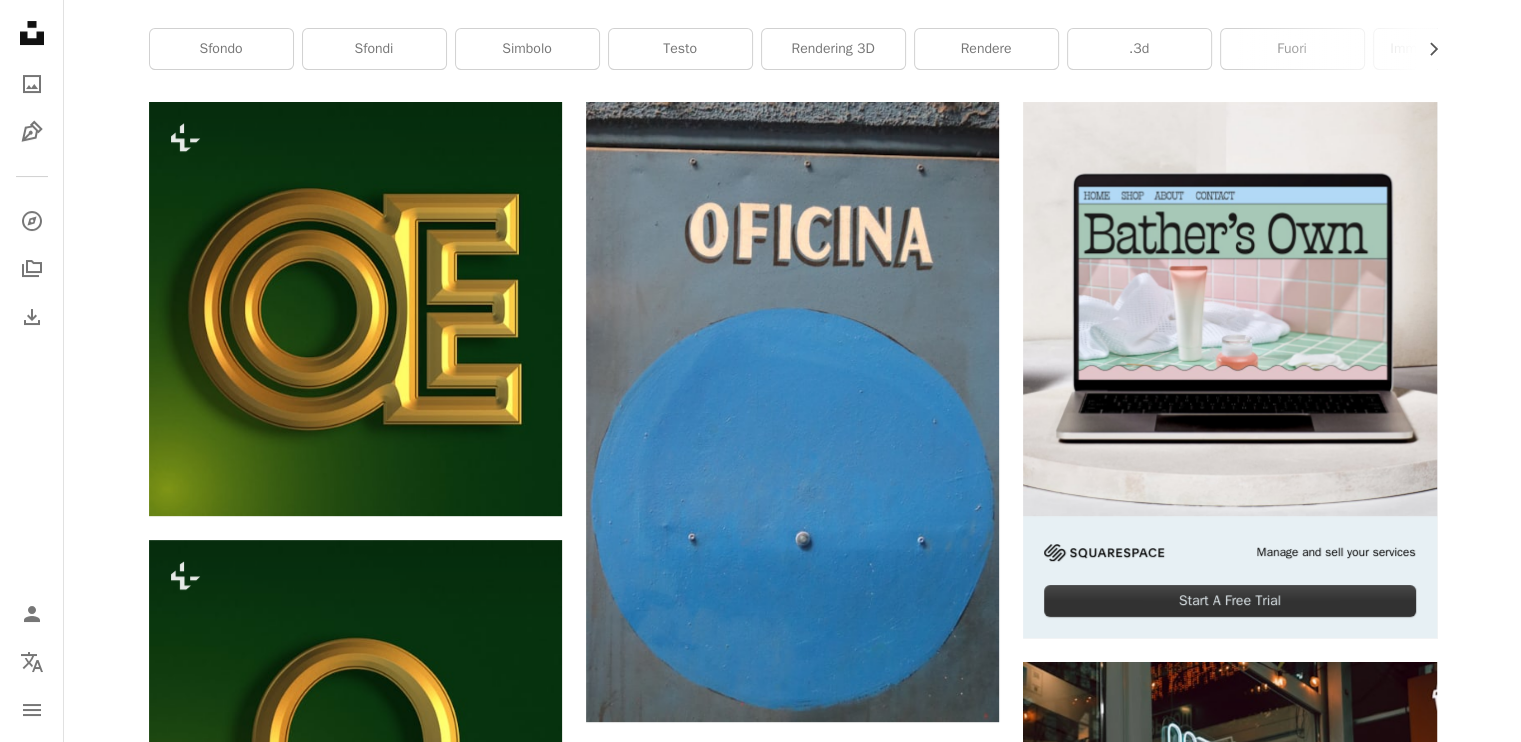 scroll, scrollTop: 0, scrollLeft: 0, axis: both 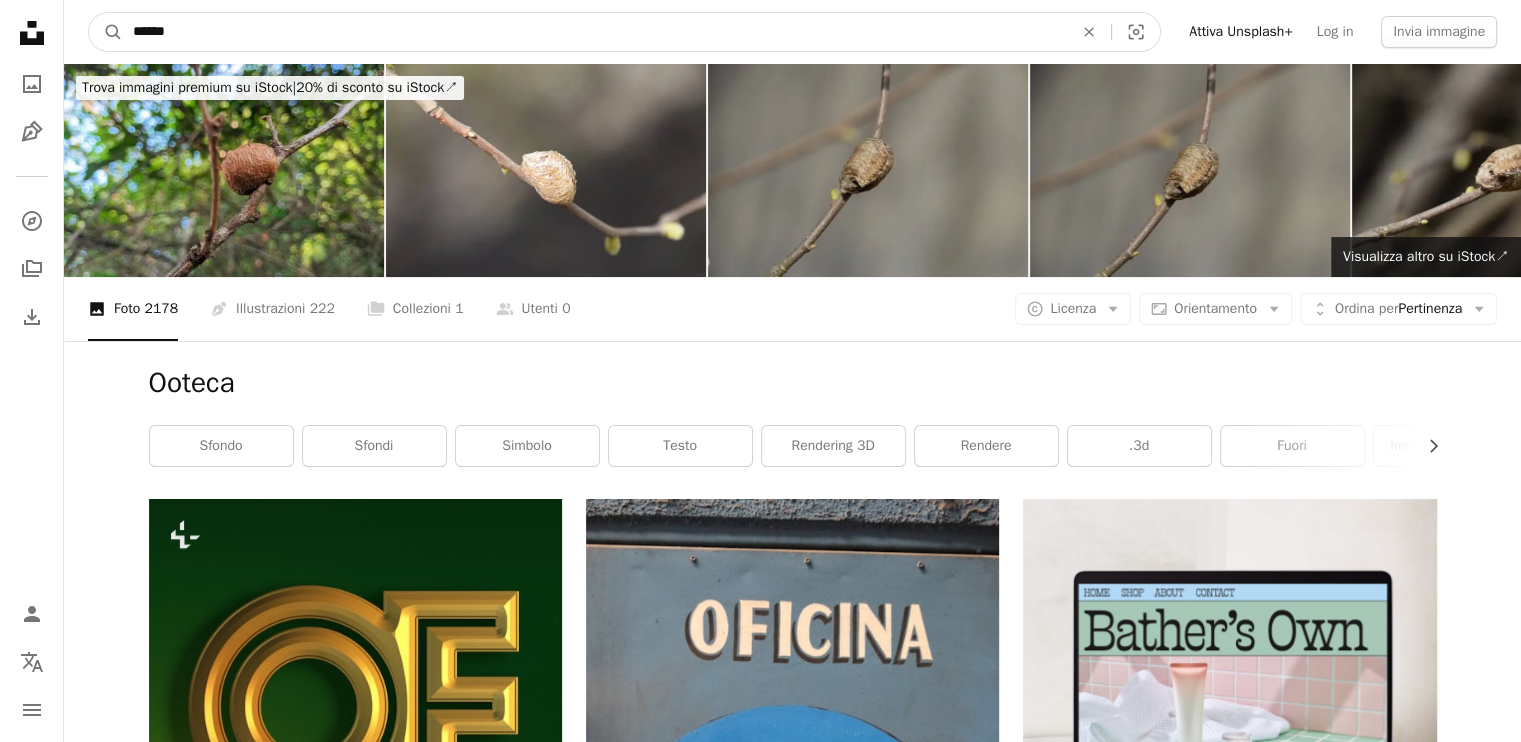 click on "******" at bounding box center [595, 32] 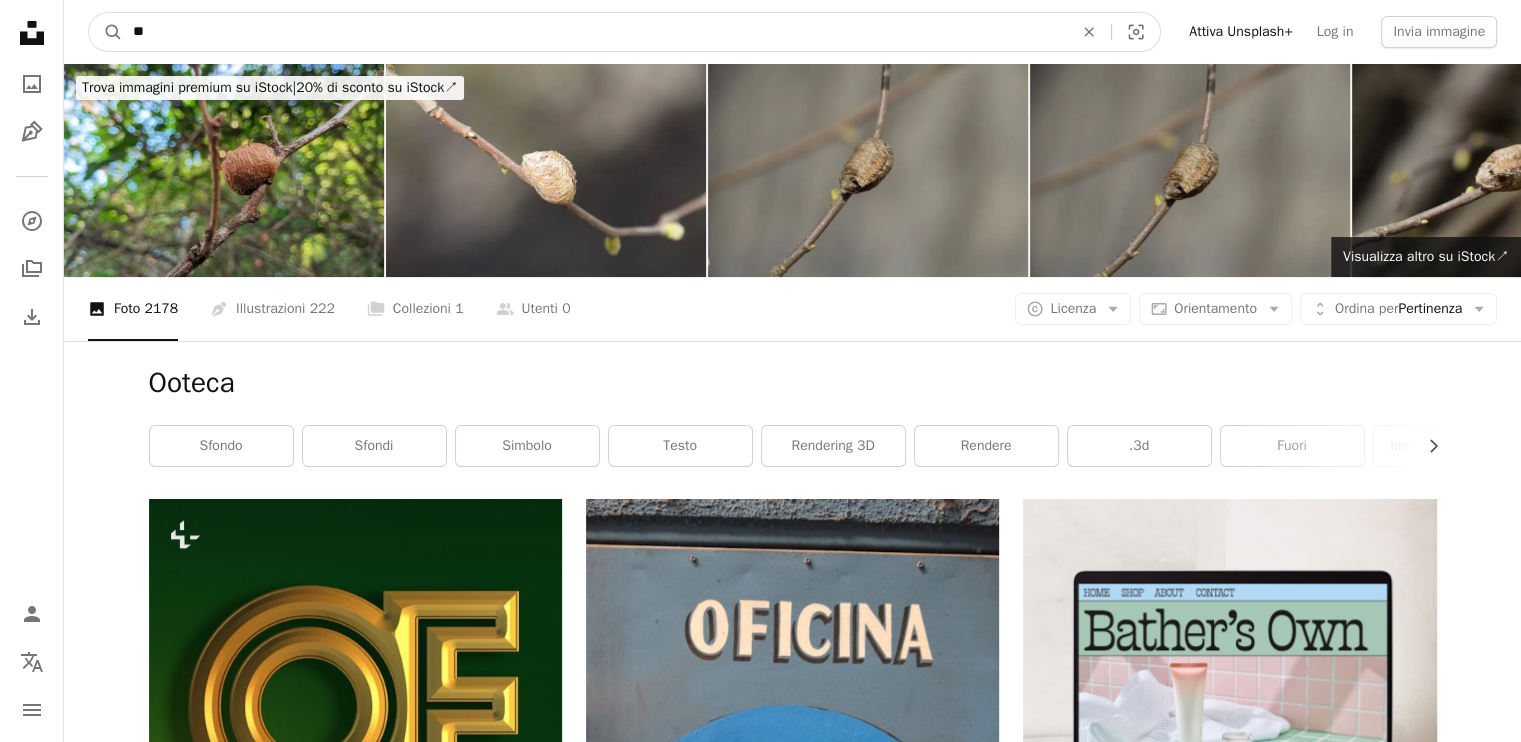 type on "*" 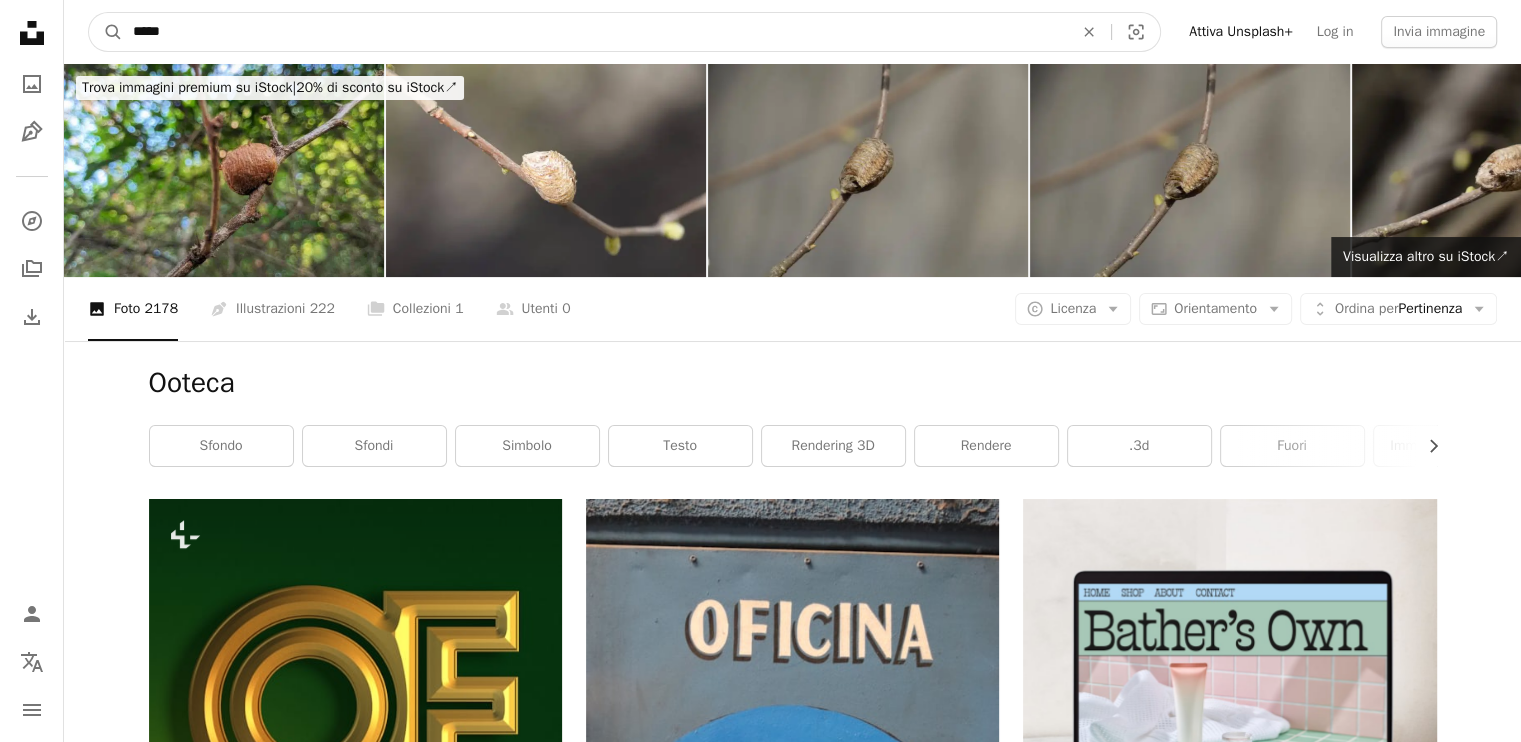 type on "******" 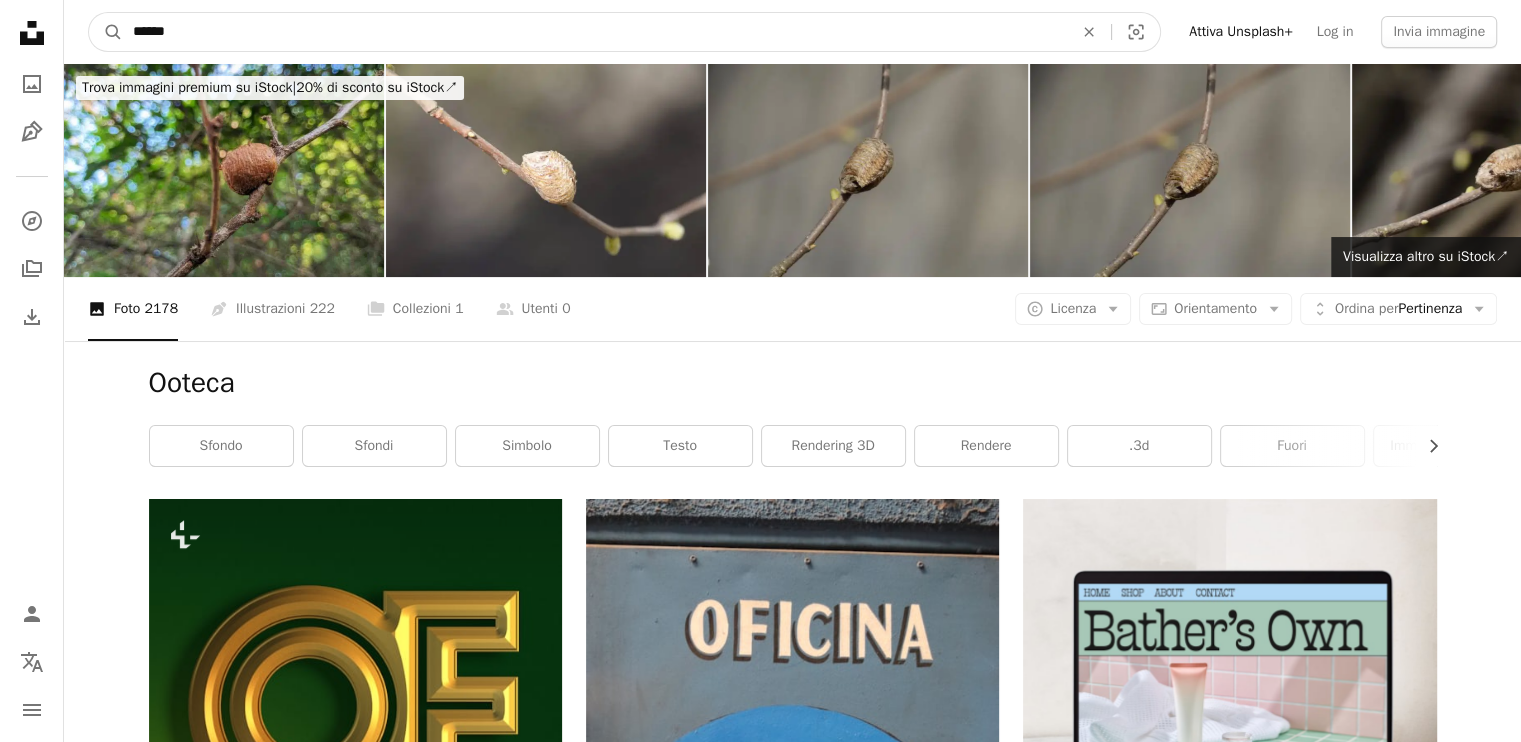 click on "A magnifying glass" at bounding box center [106, 32] 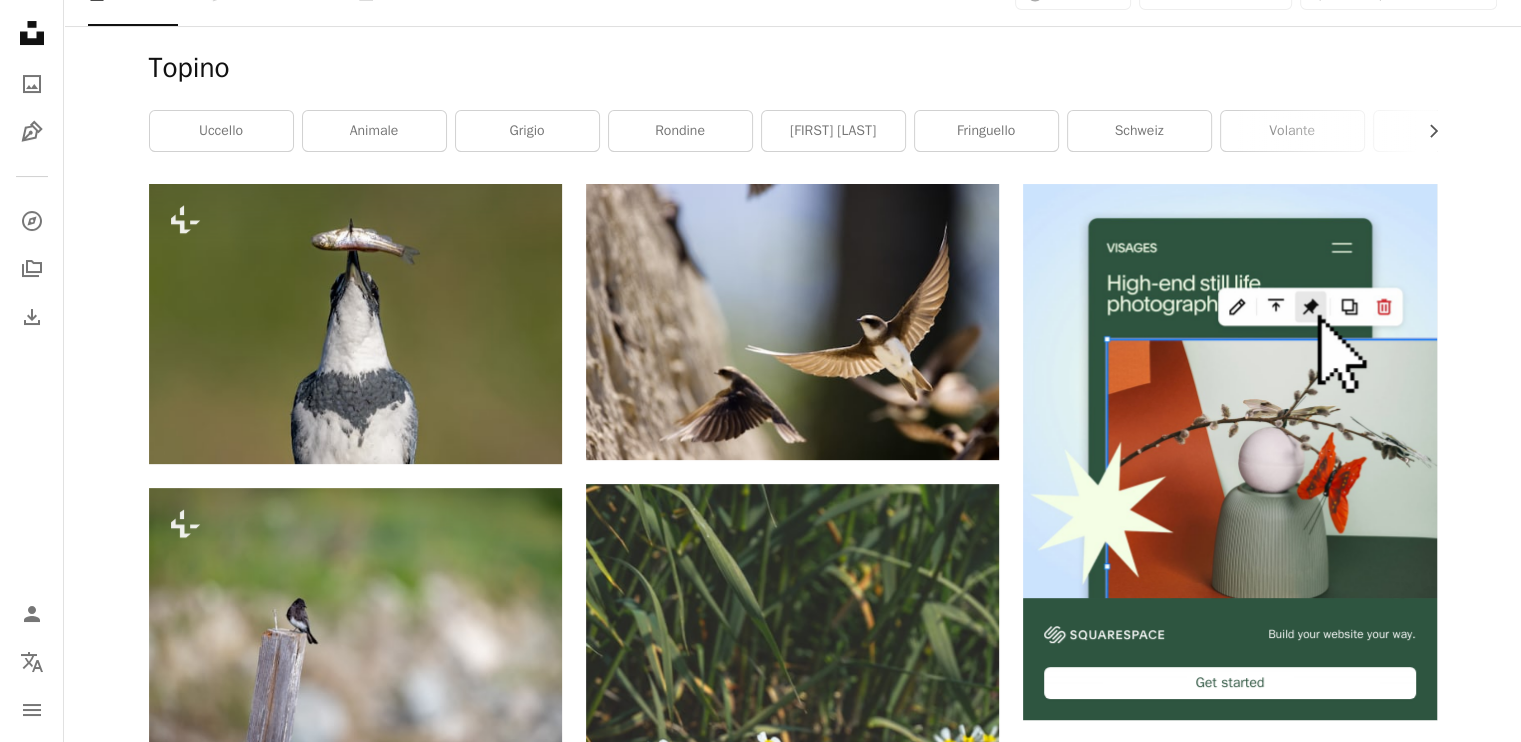 scroll, scrollTop: 0, scrollLeft: 0, axis: both 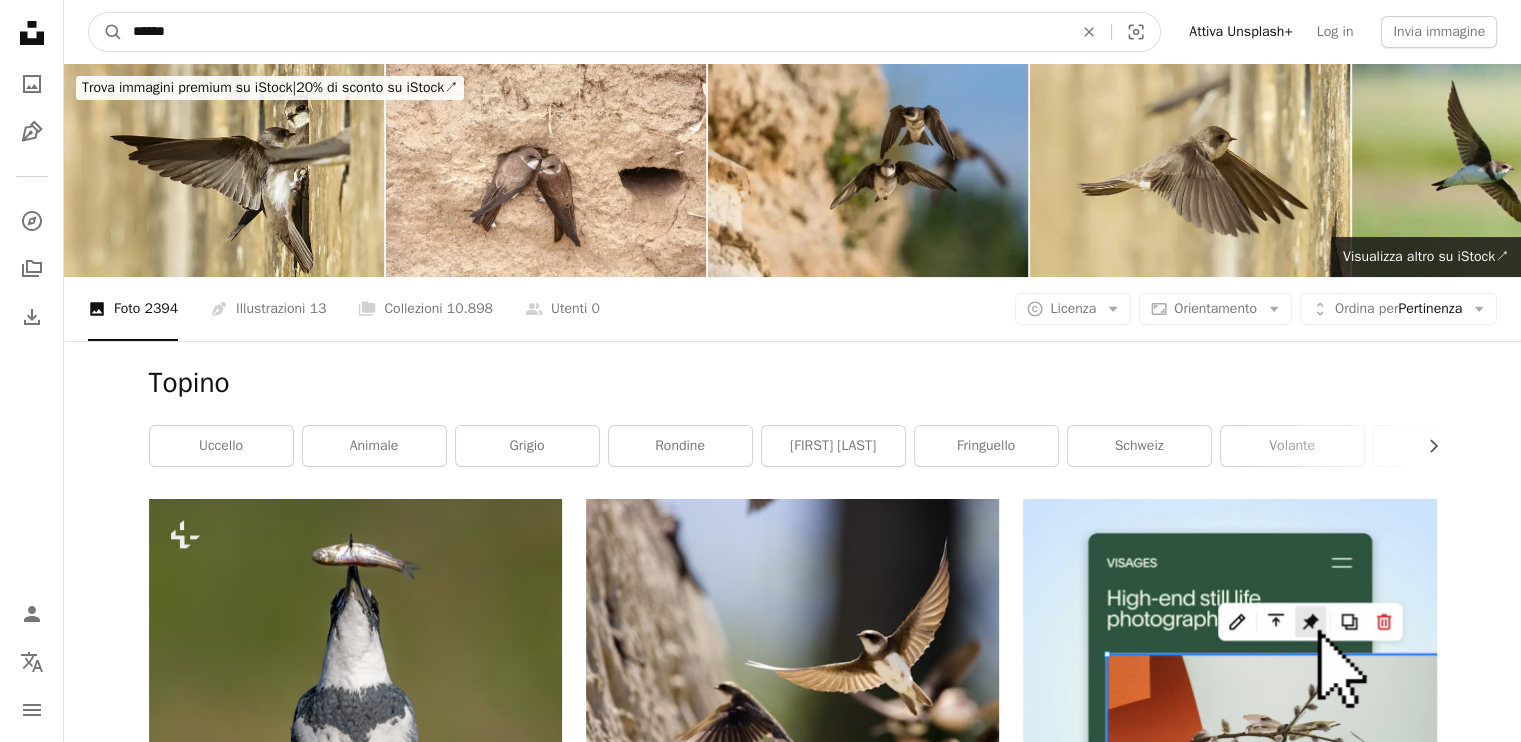 click on "******" at bounding box center [595, 32] 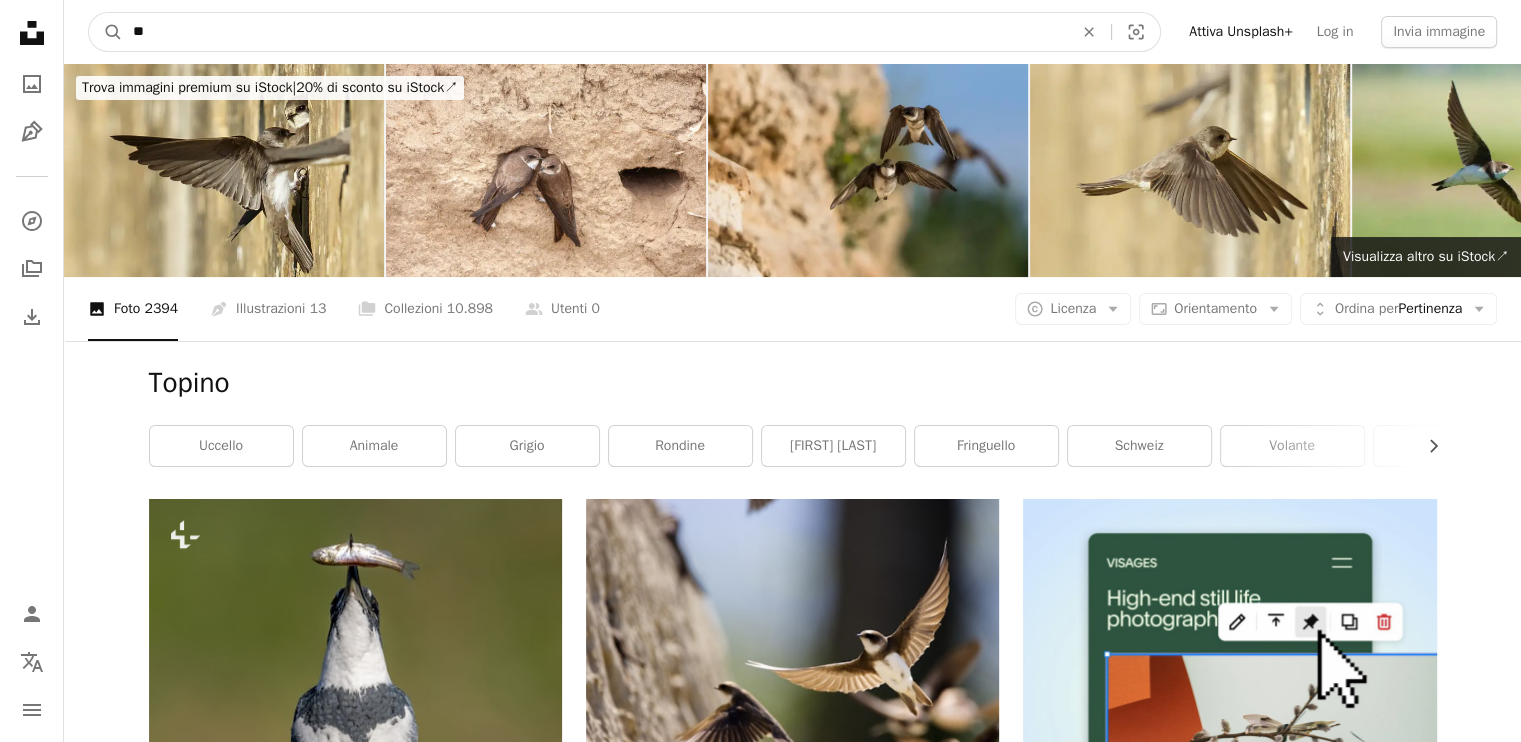 type on "*" 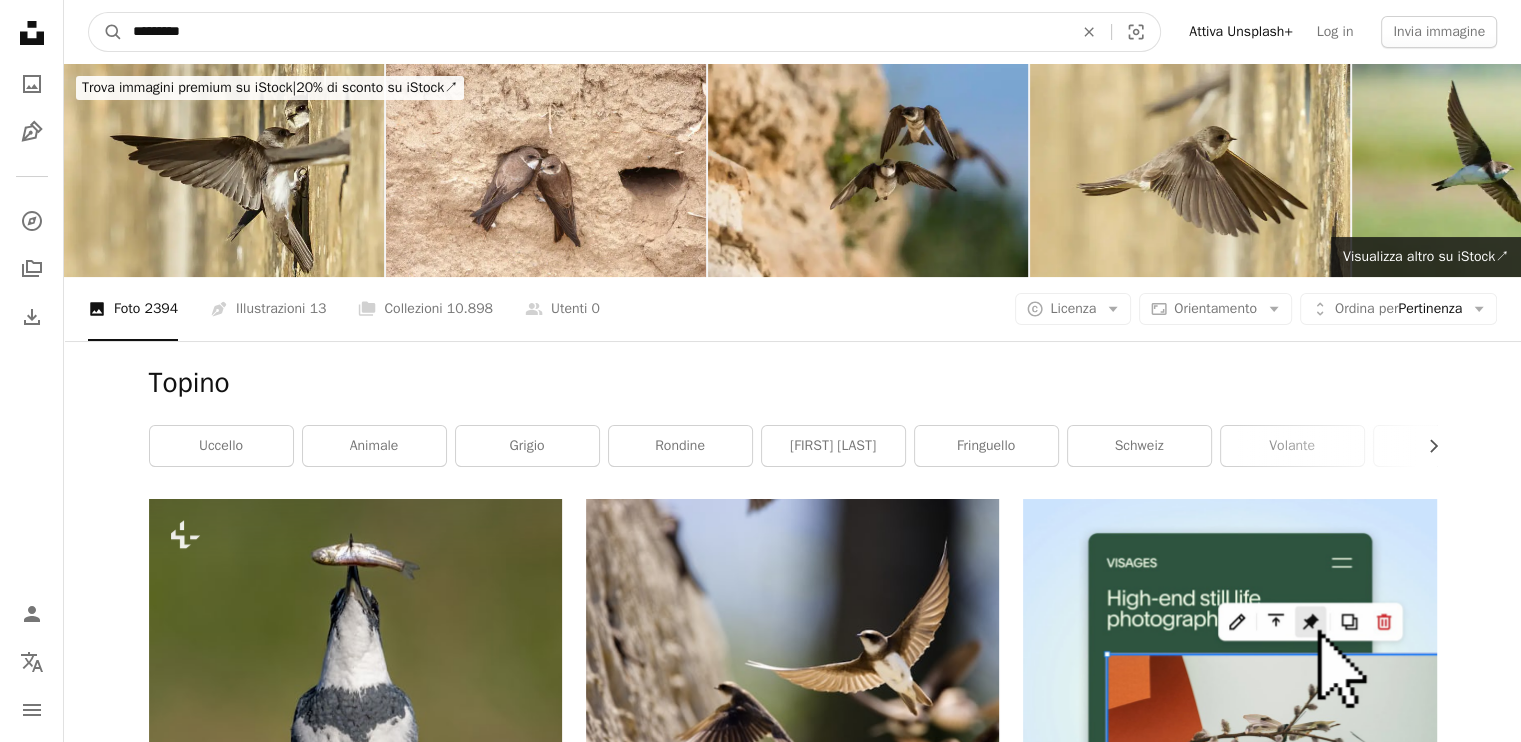 type on "*********" 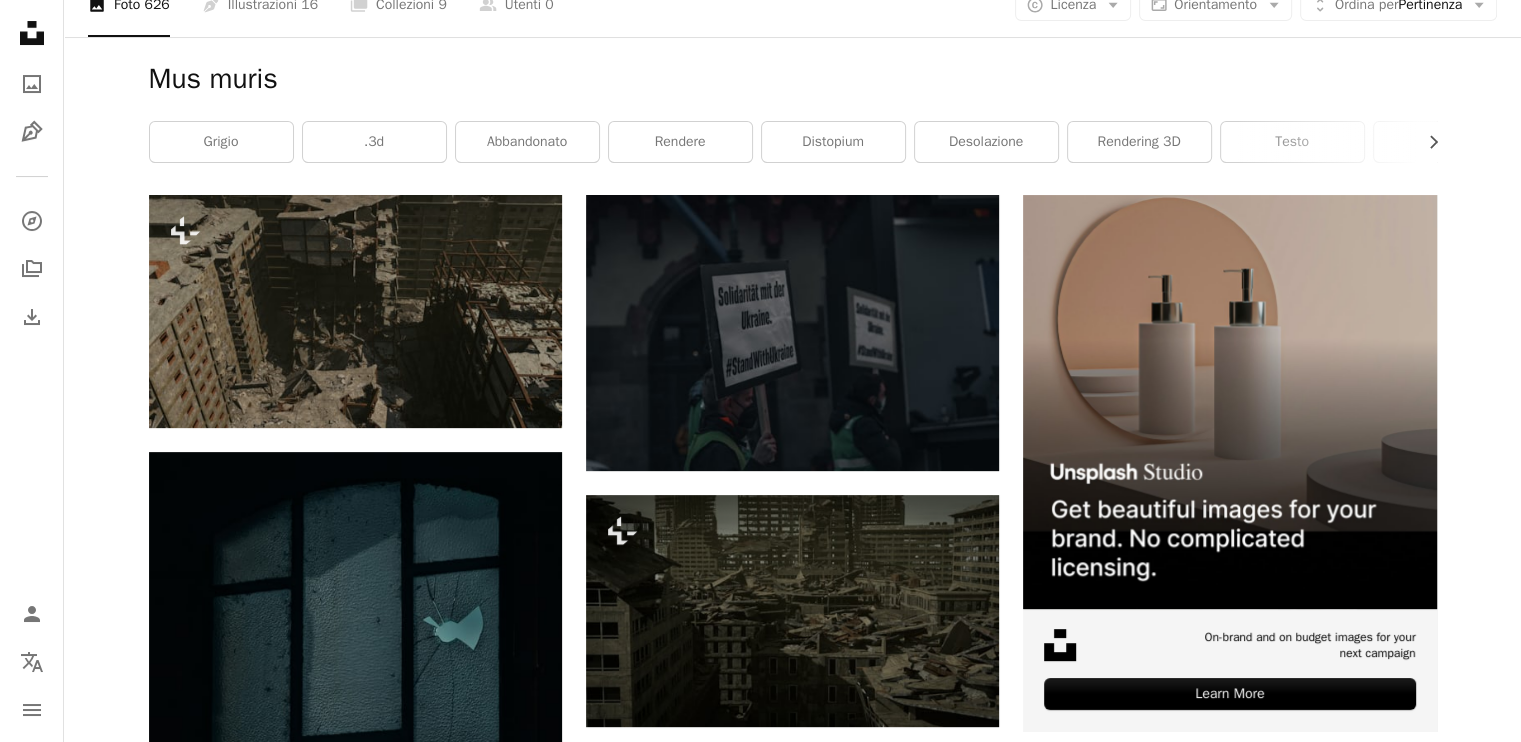 scroll, scrollTop: 0, scrollLeft: 0, axis: both 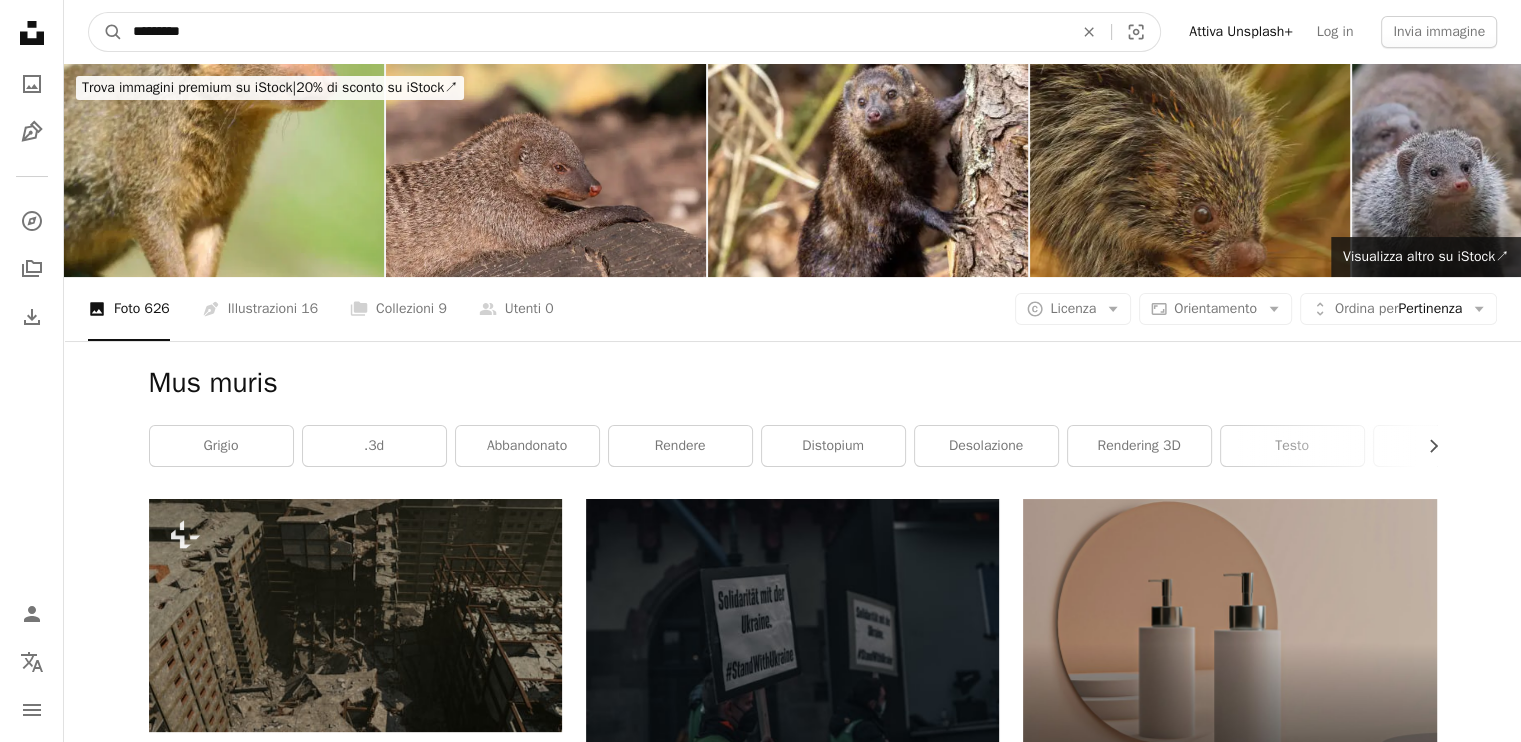 click on "*********" at bounding box center [595, 32] 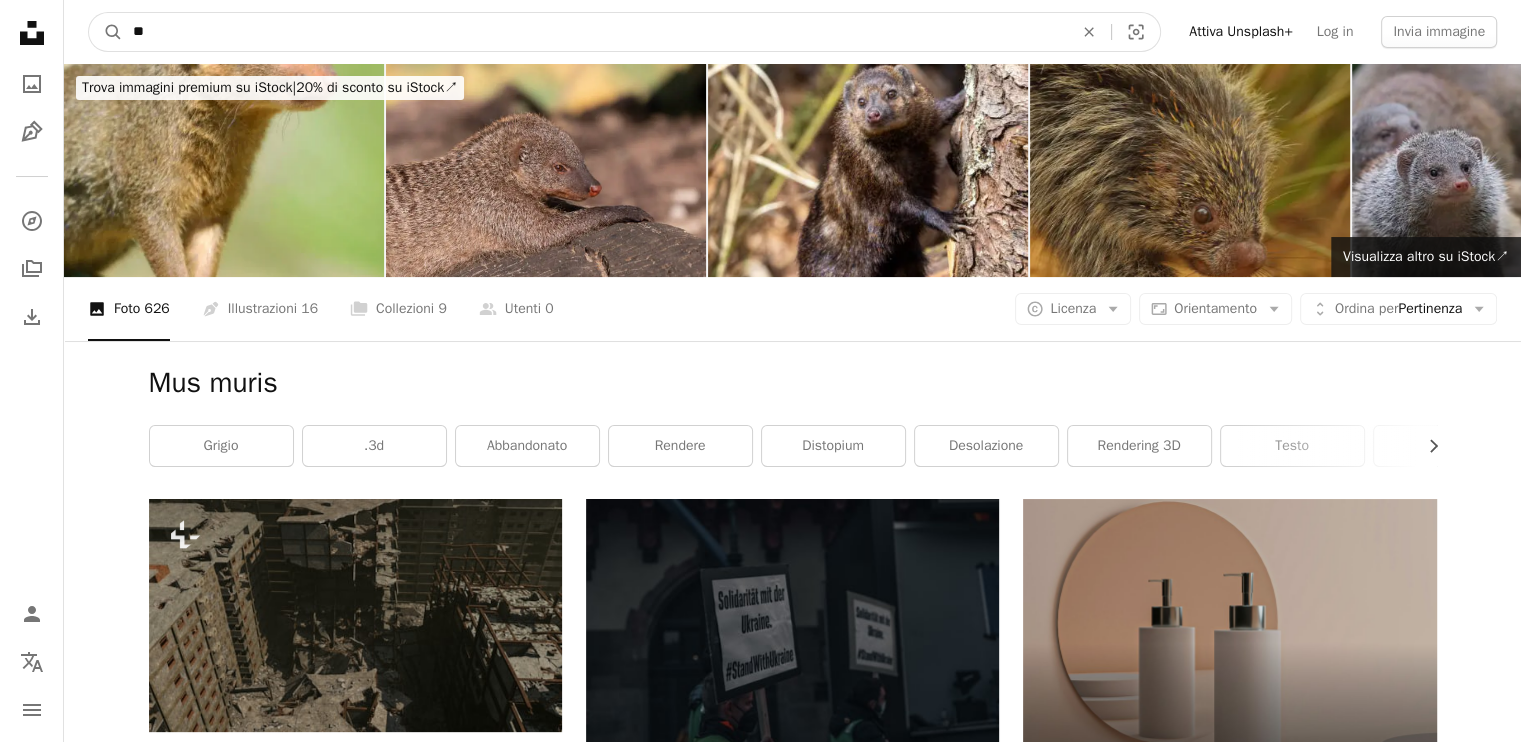 type on "*" 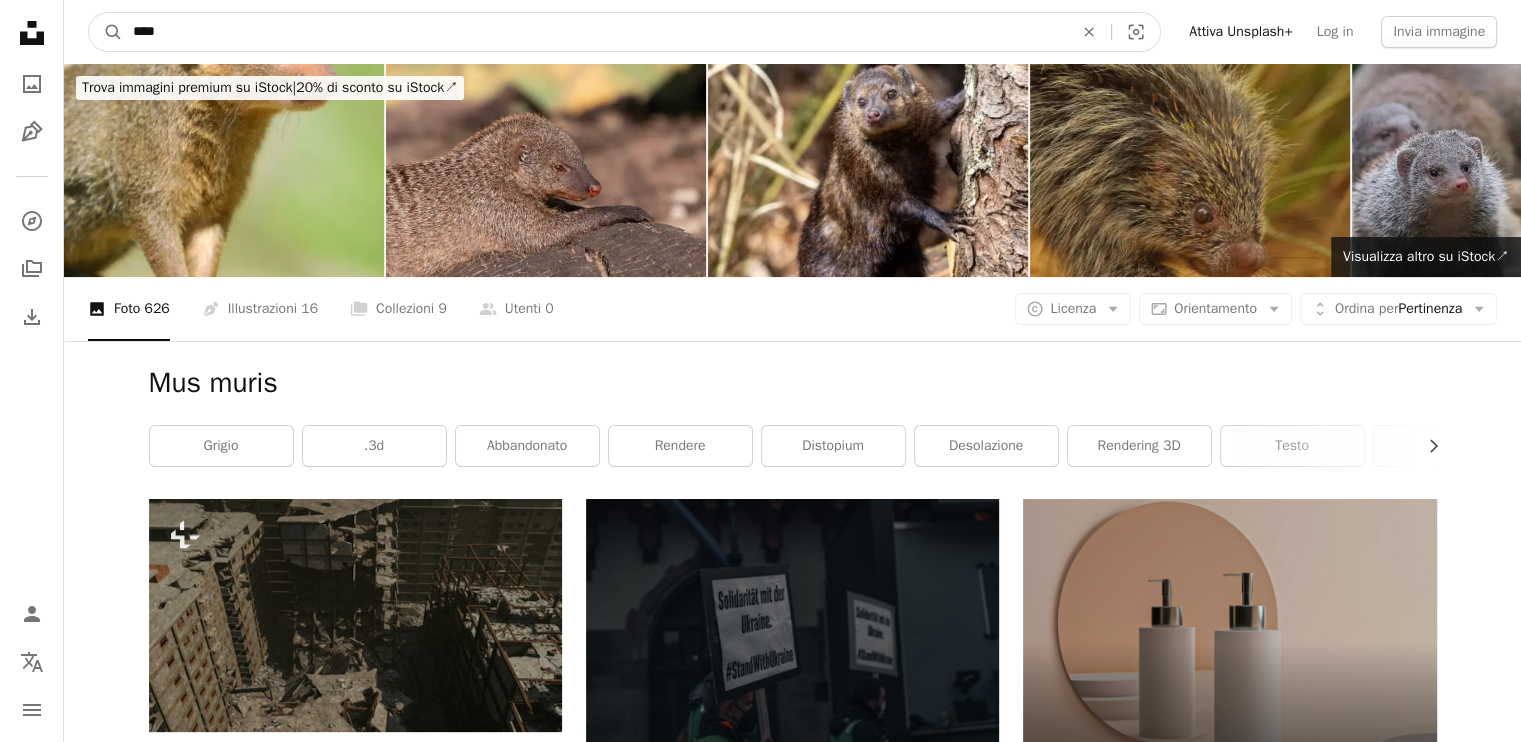 type on "****" 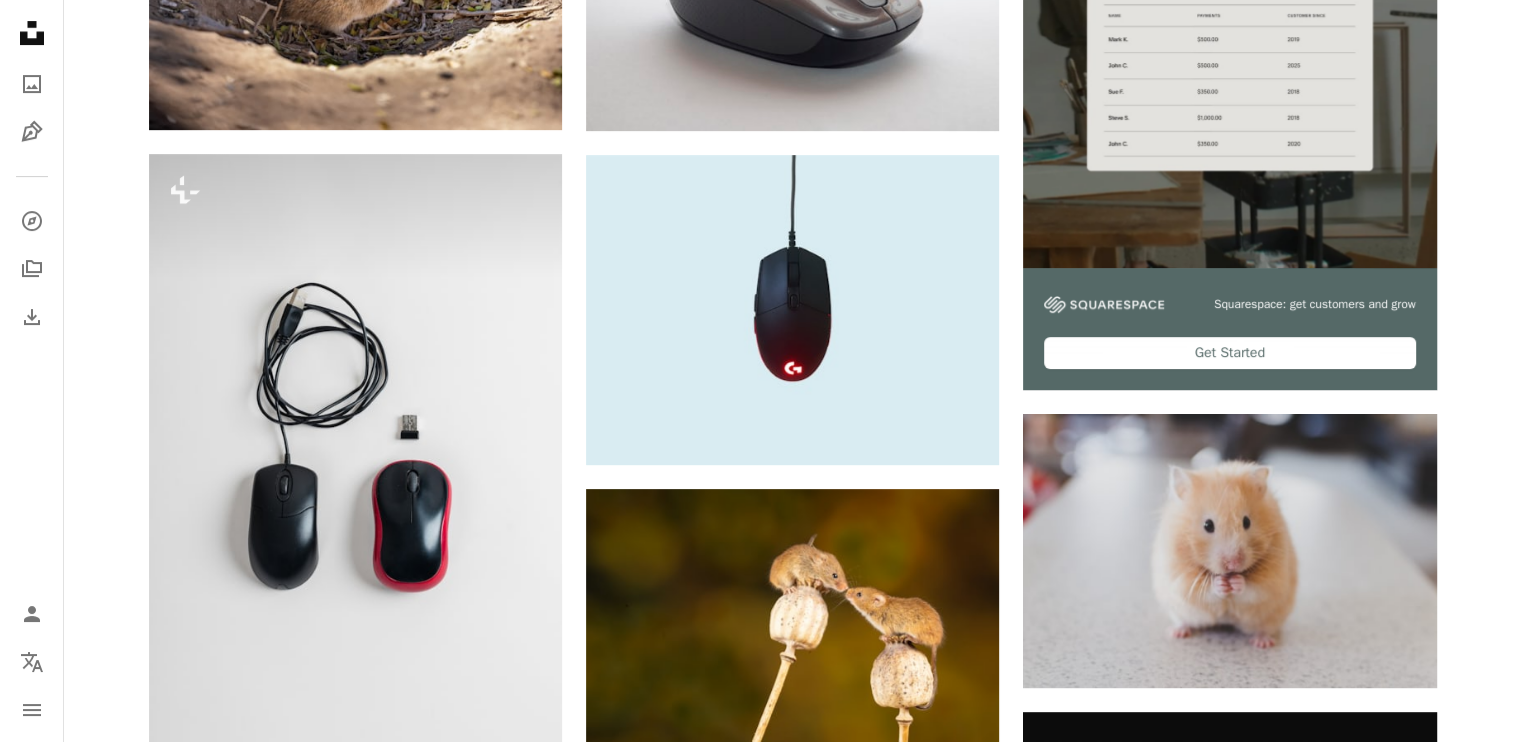 scroll, scrollTop: 649, scrollLeft: 0, axis: vertical 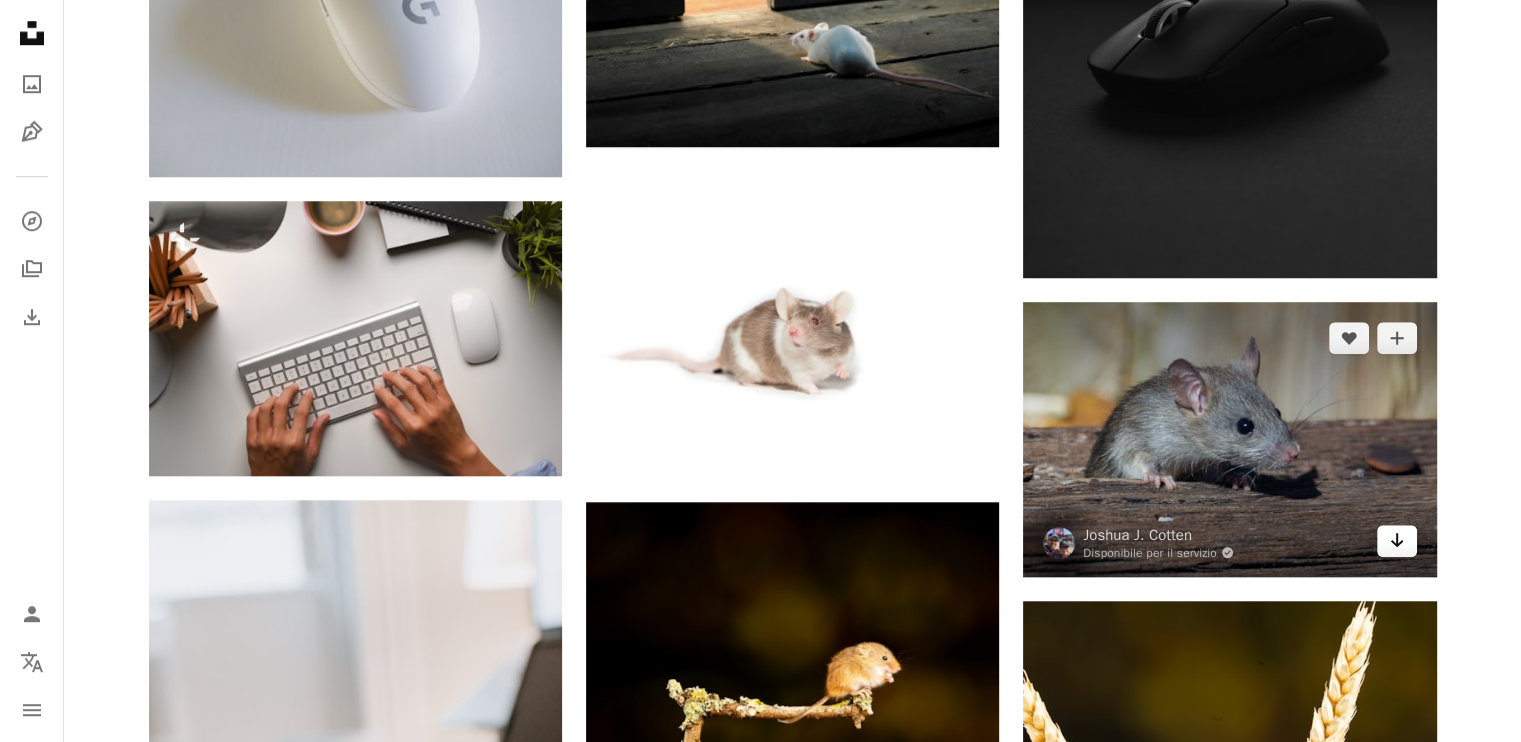 click on "Arrow pointing down" 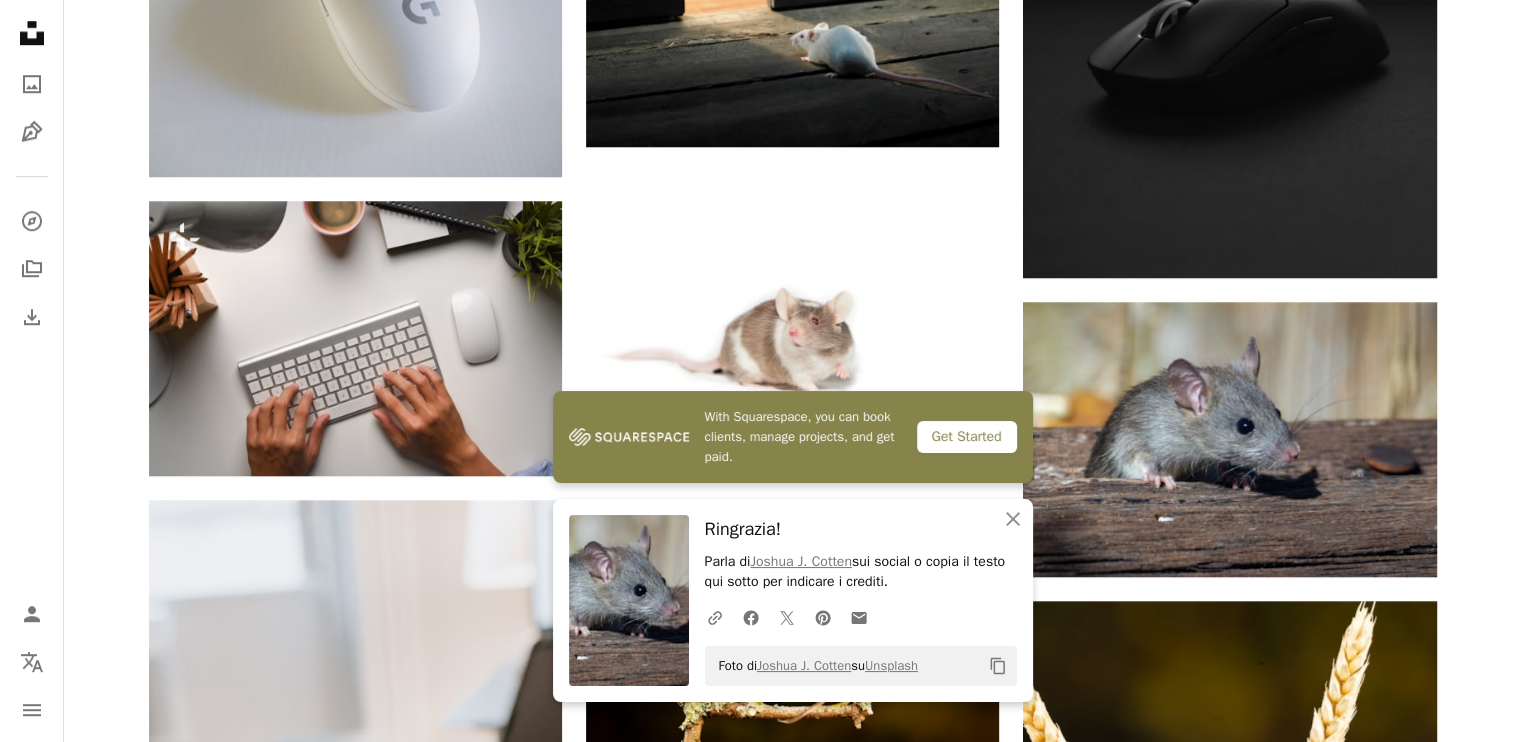 click 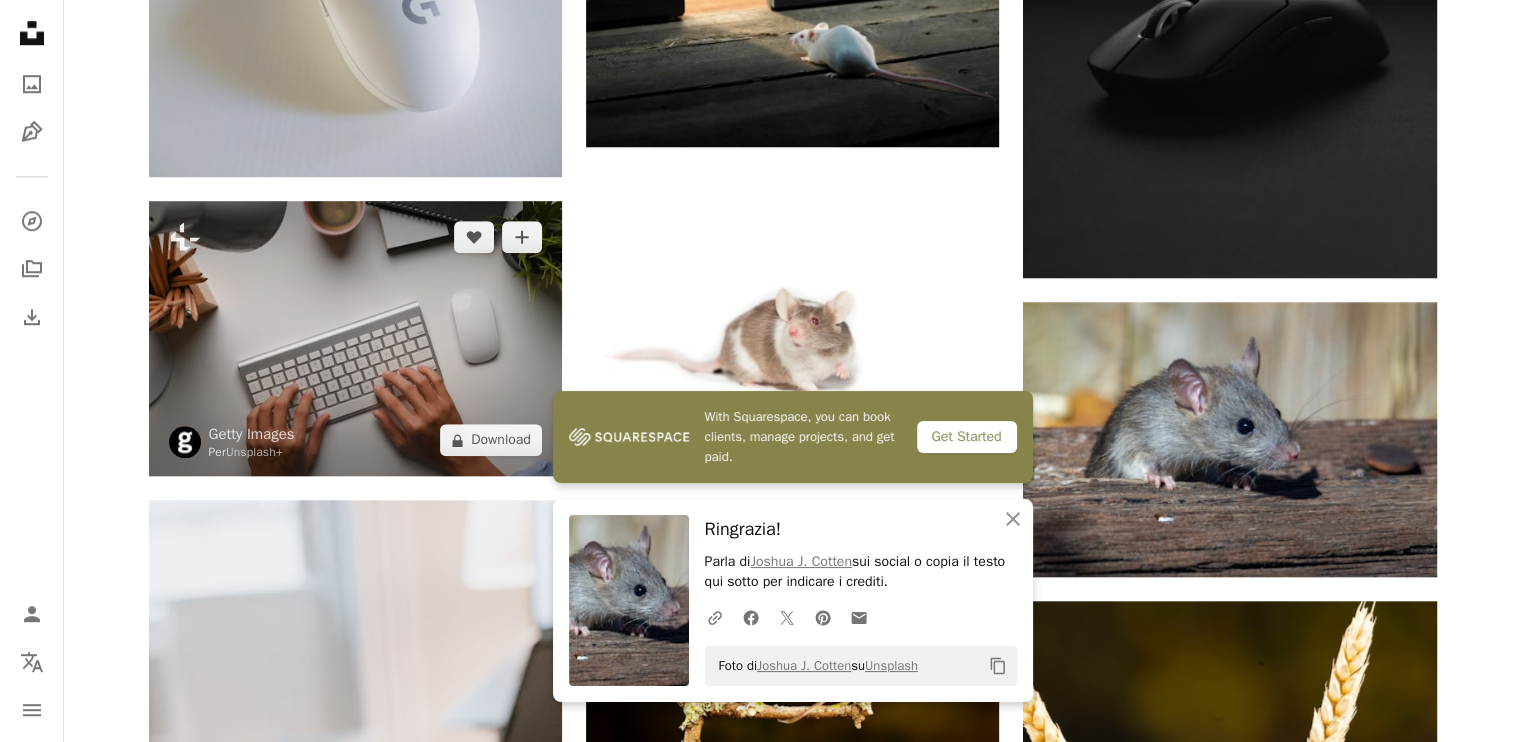 type 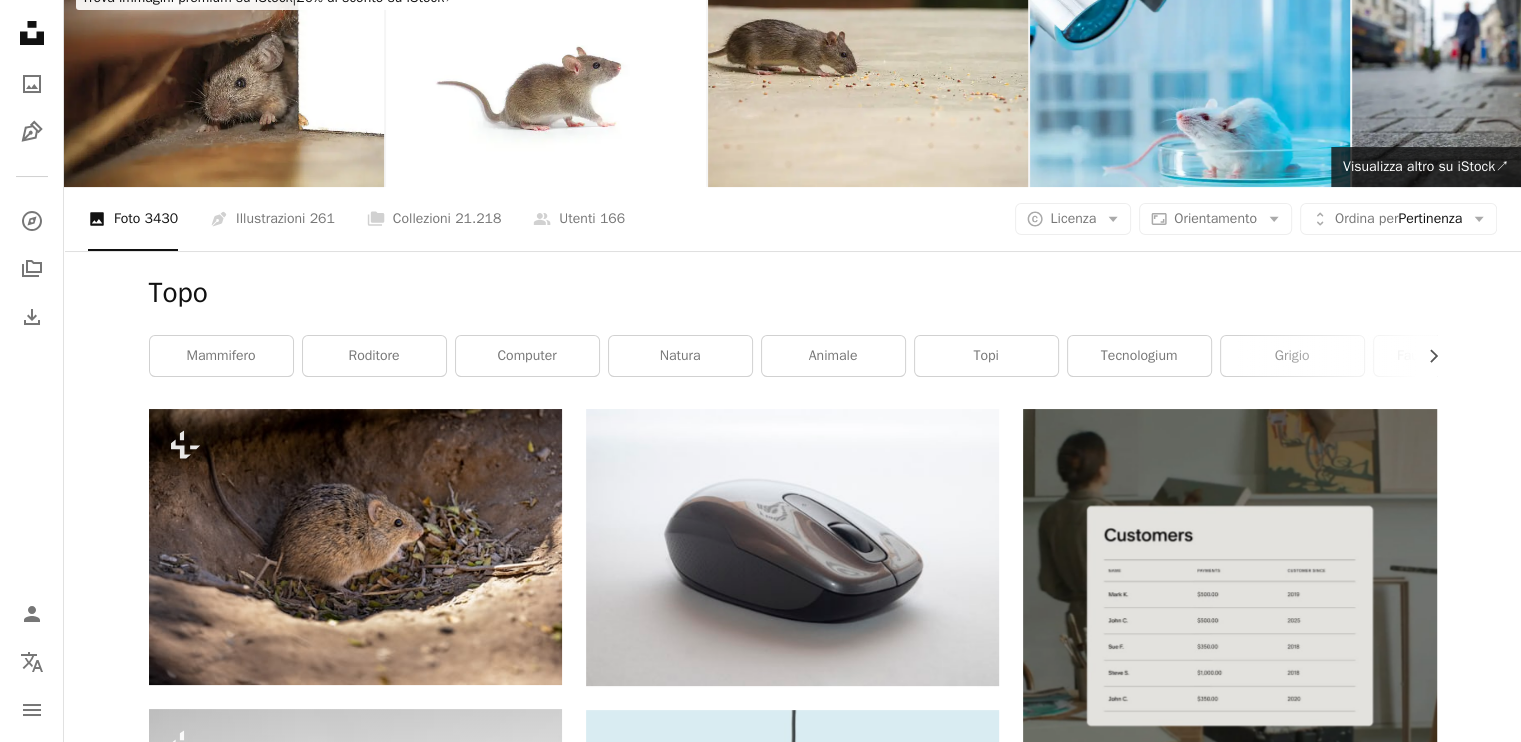 scroll, scrollTop: 0, scrollLeft: 0, axis: both 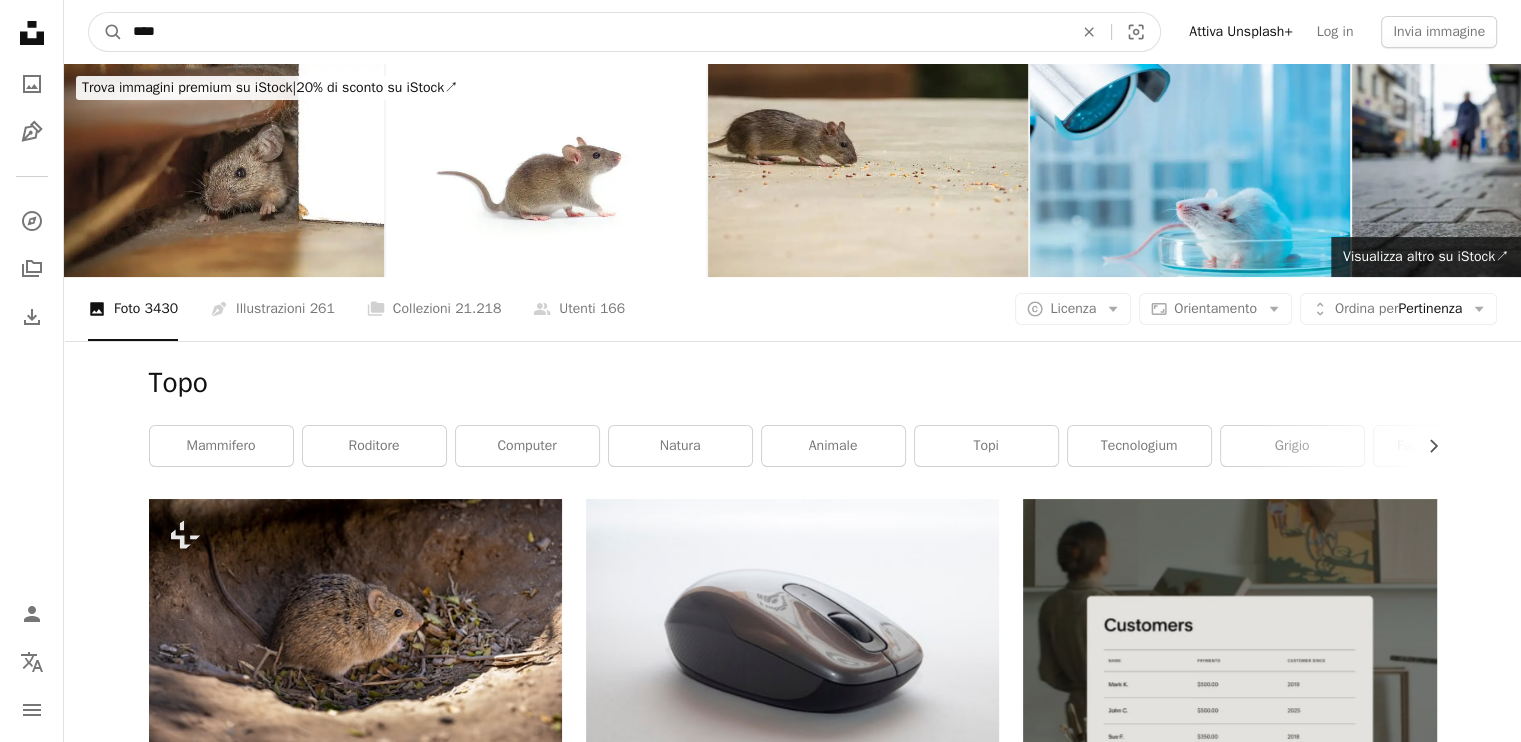 click on "****" at bounding box center [595, 32] 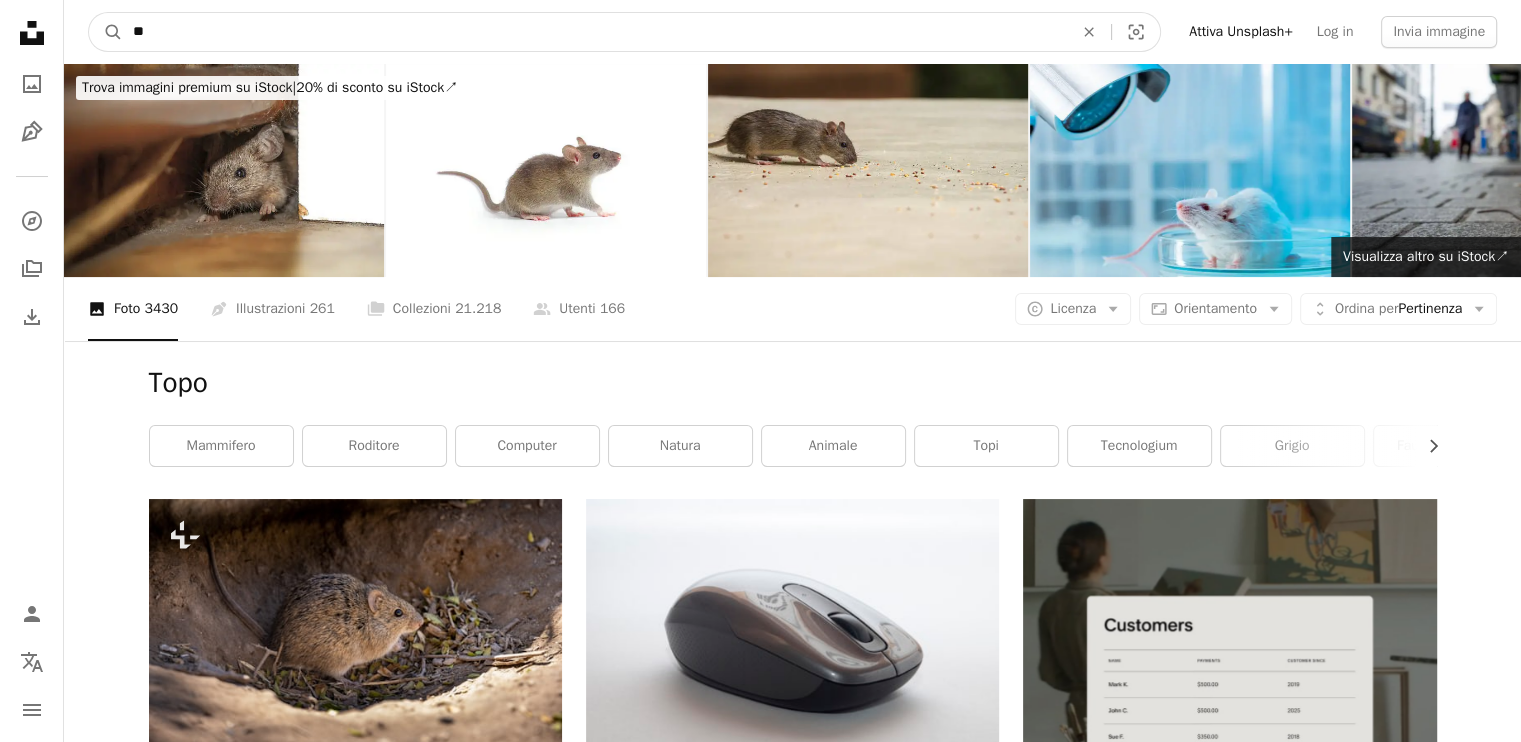 type on "*" 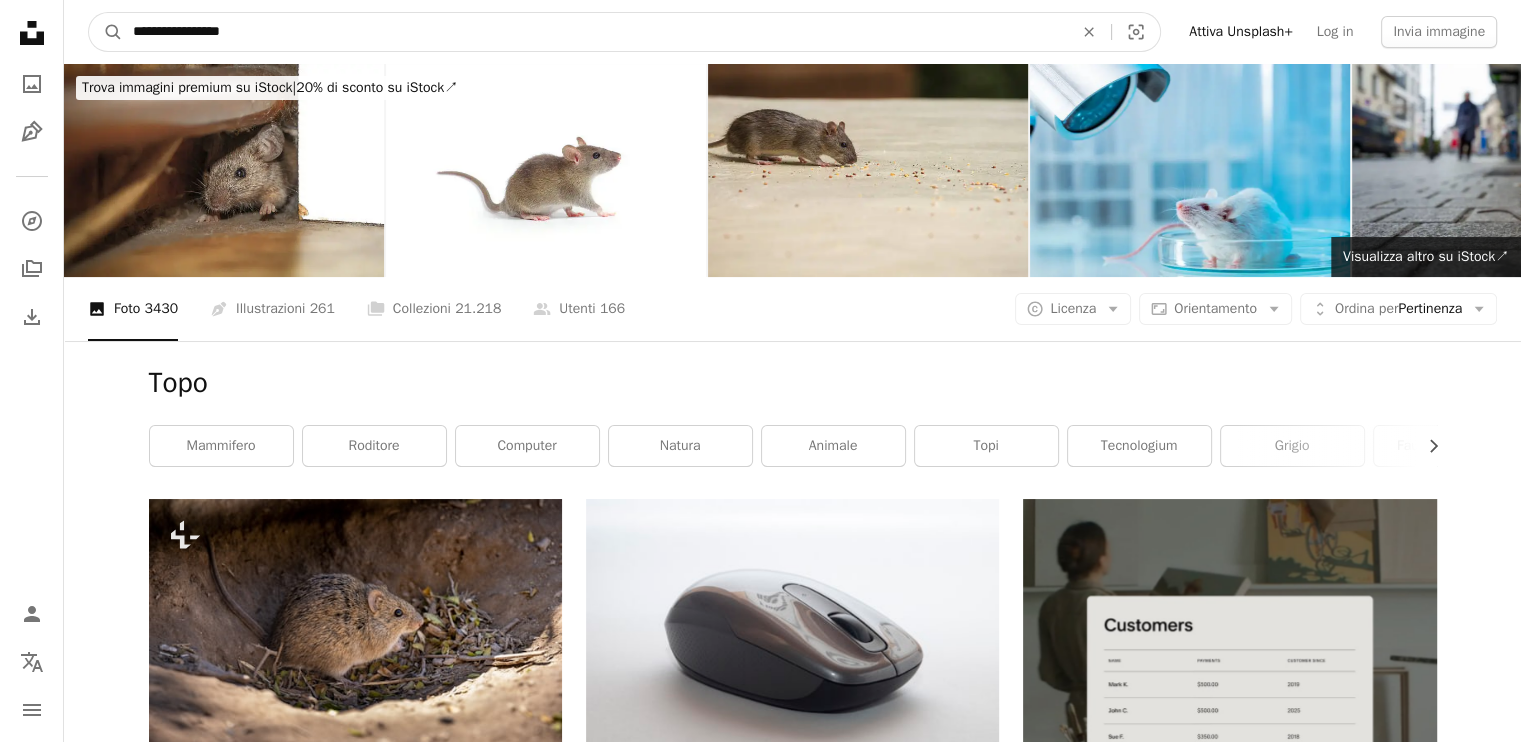 type on "**********" 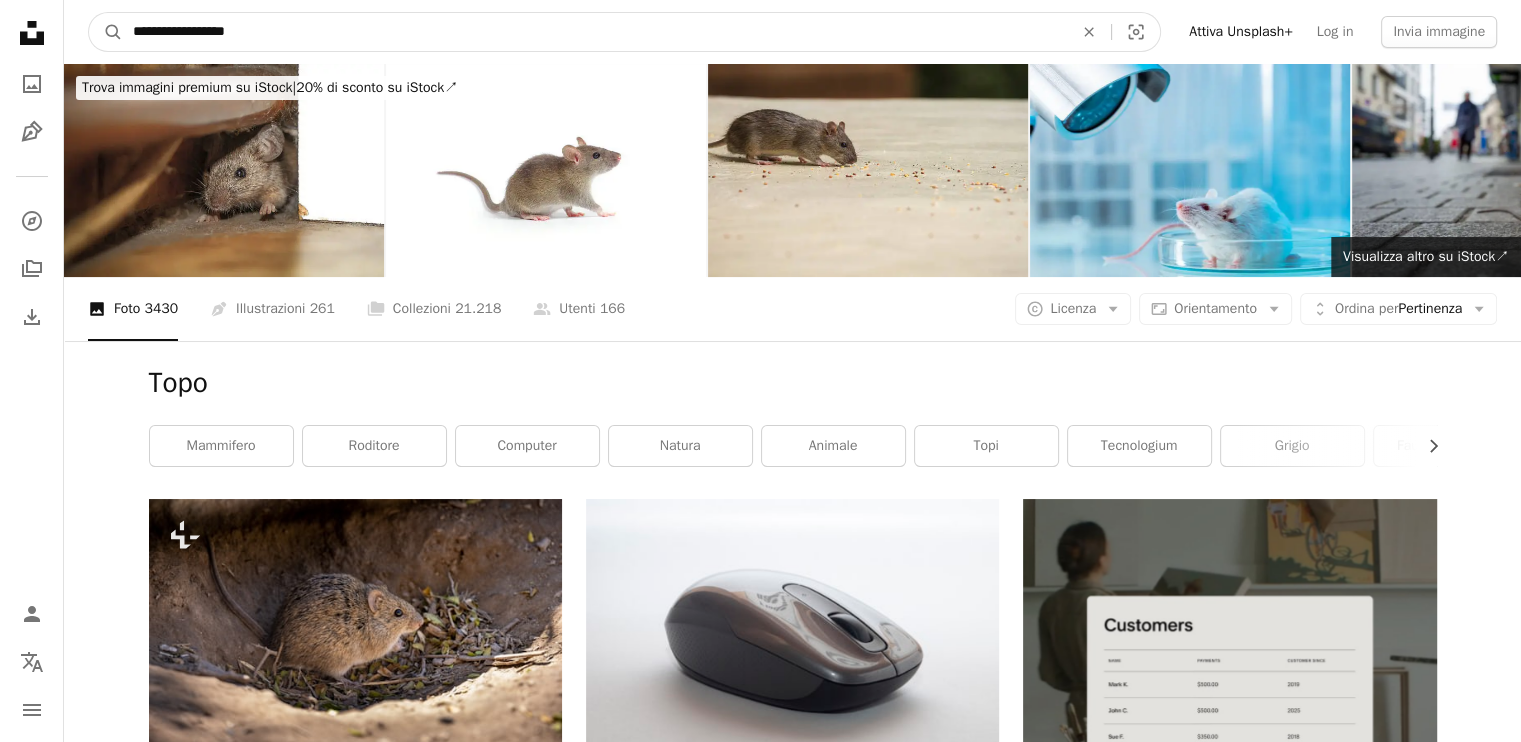 click on "A magnifying glass" at bounding box center [106, 32] 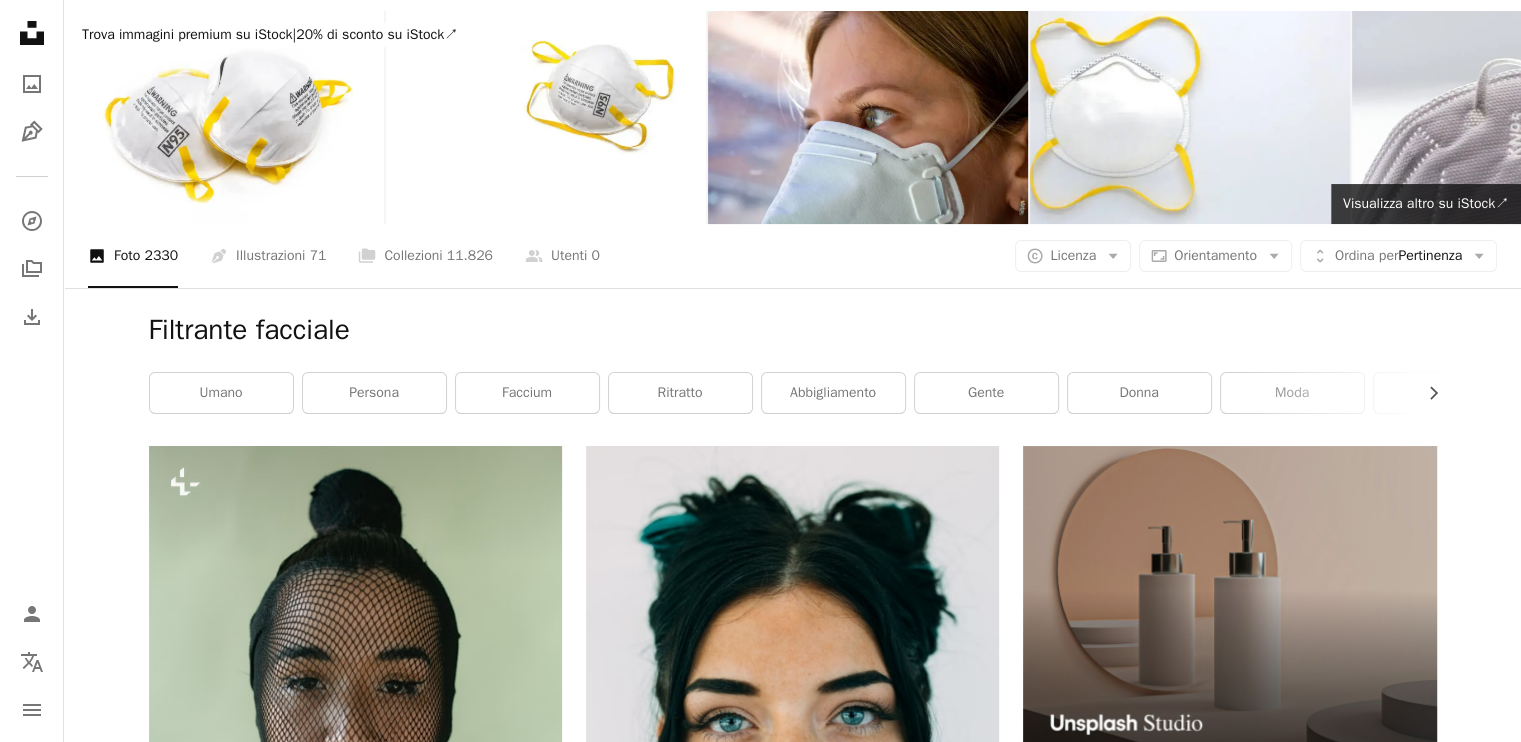scroll, scrollTop: 0, scrollLeft: 0, axis: both 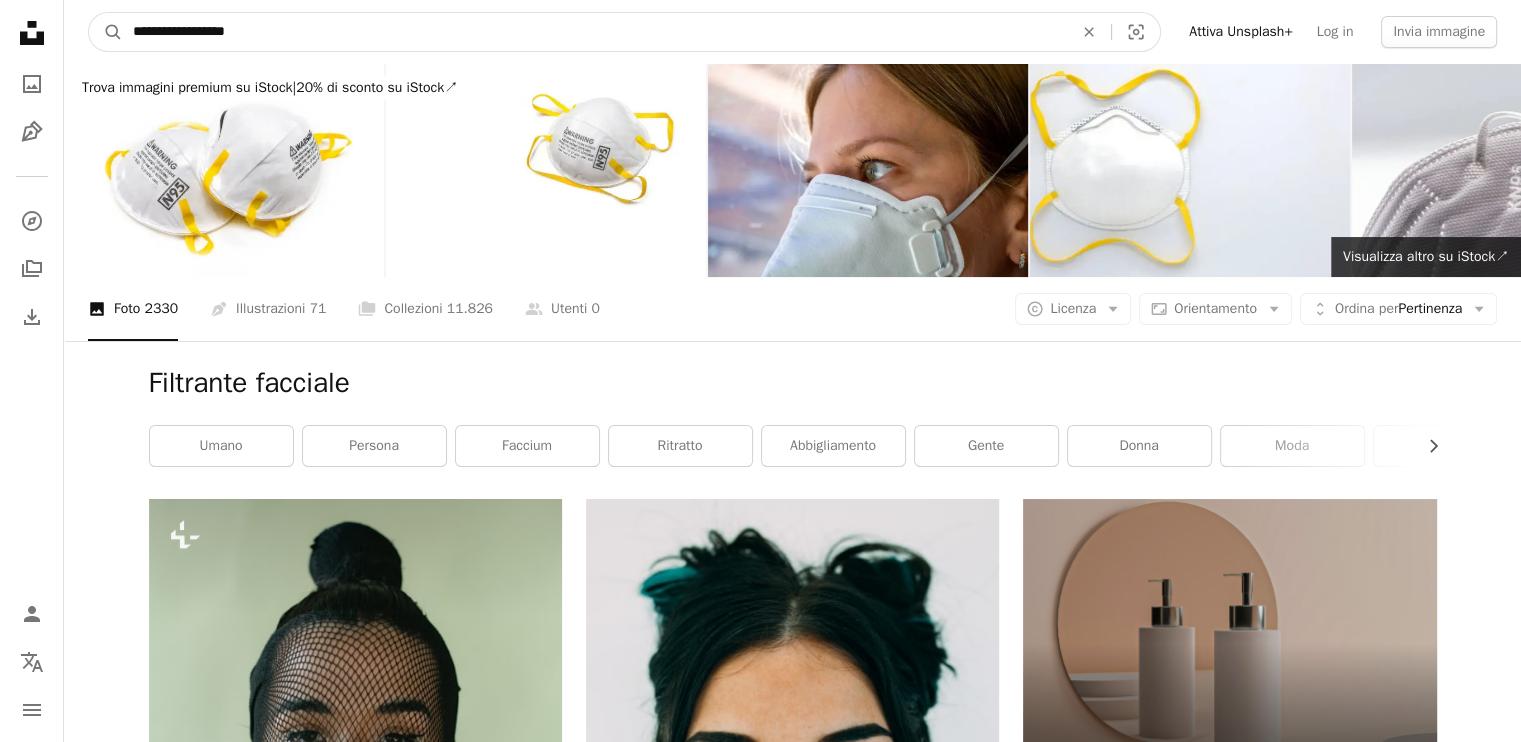 click on "**********" at bounding box center (595, 32) 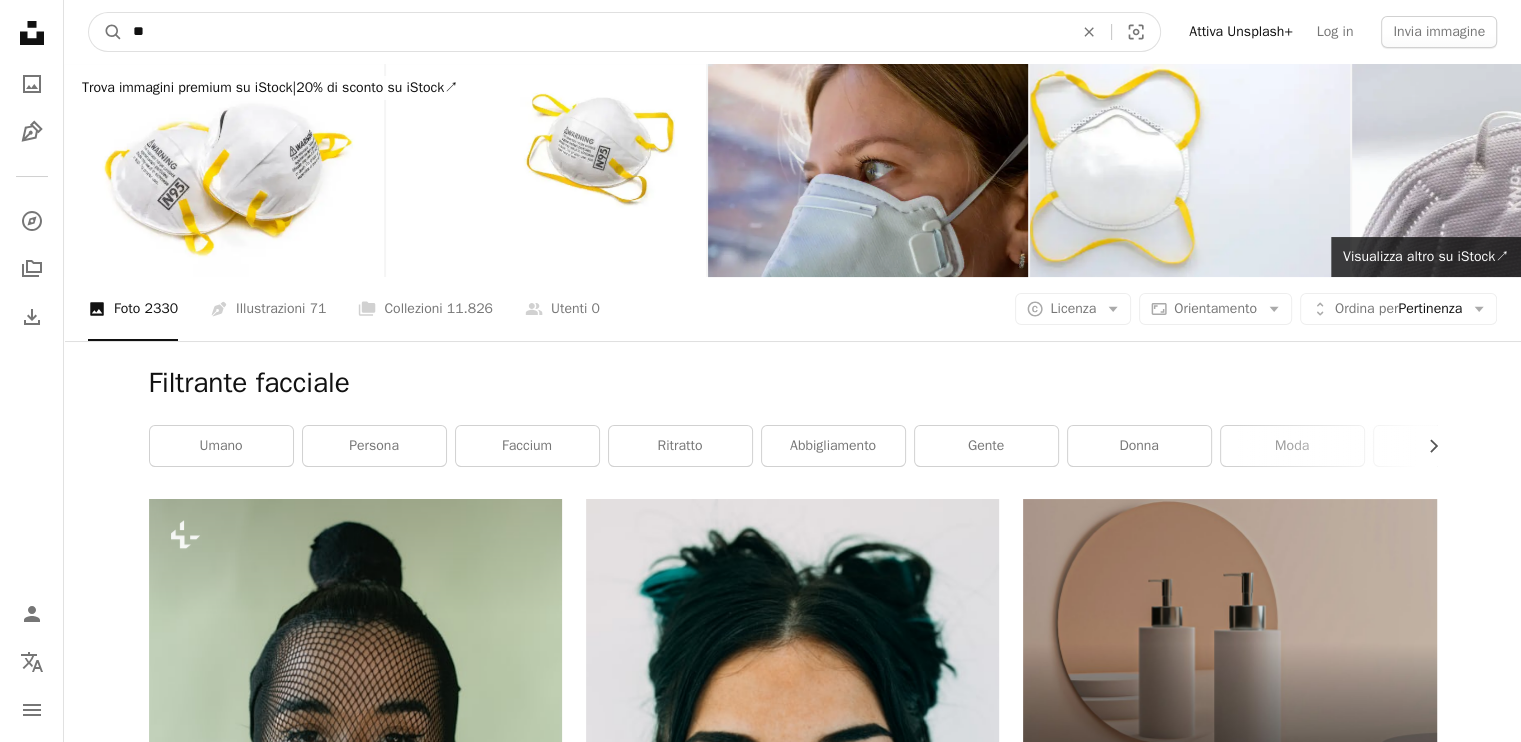type on "*" 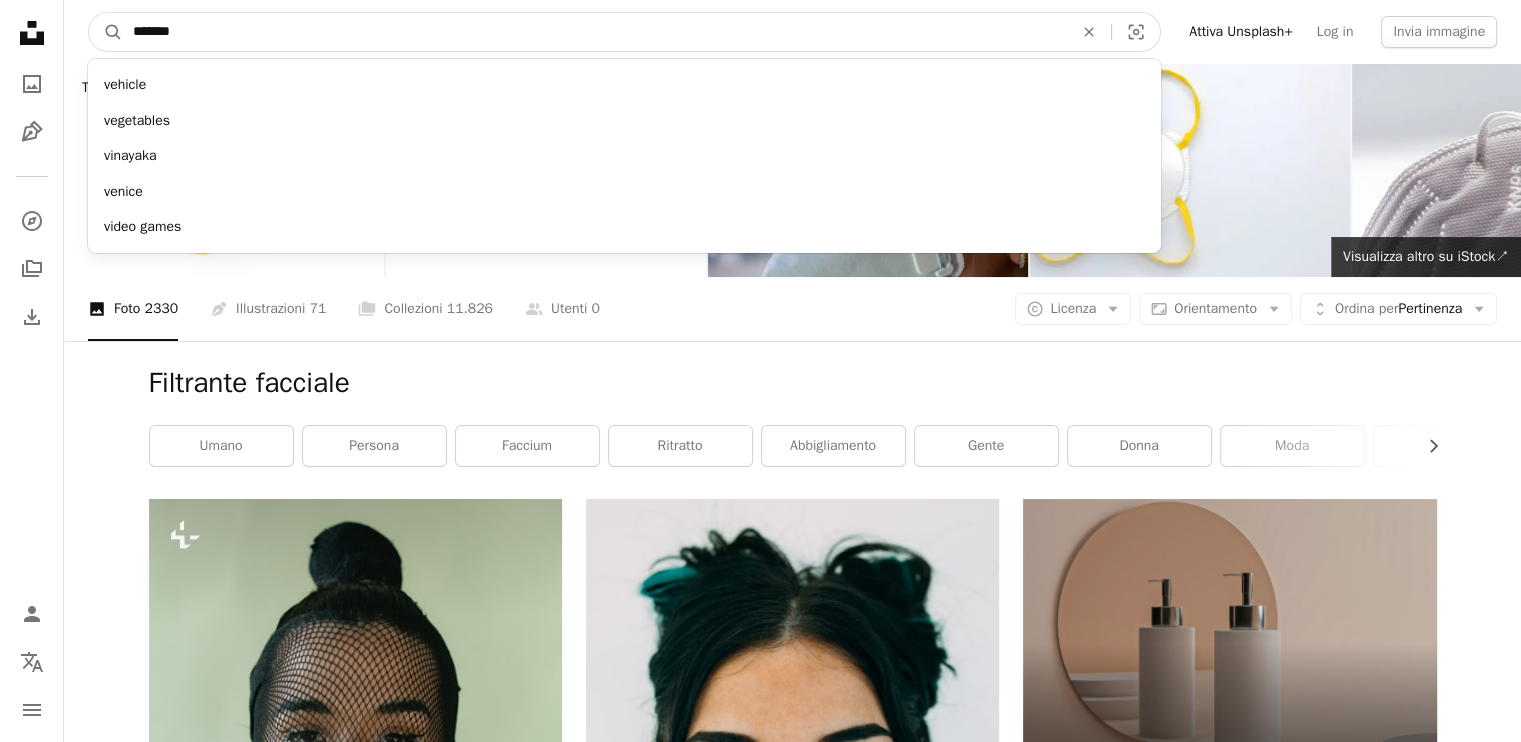 type on "*******" 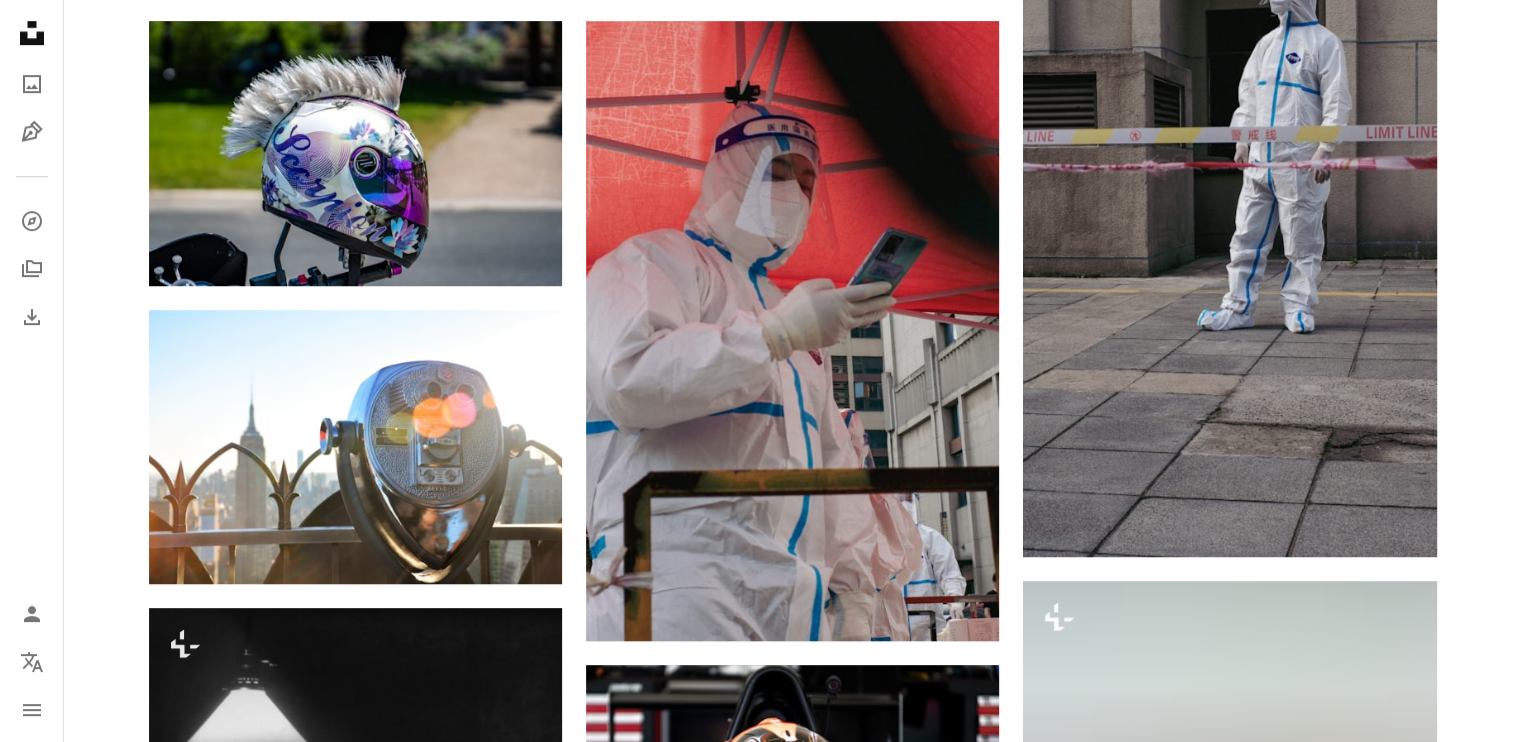 scroll, scrollTop: 1124, scrollLeft: 0, axis: vertical 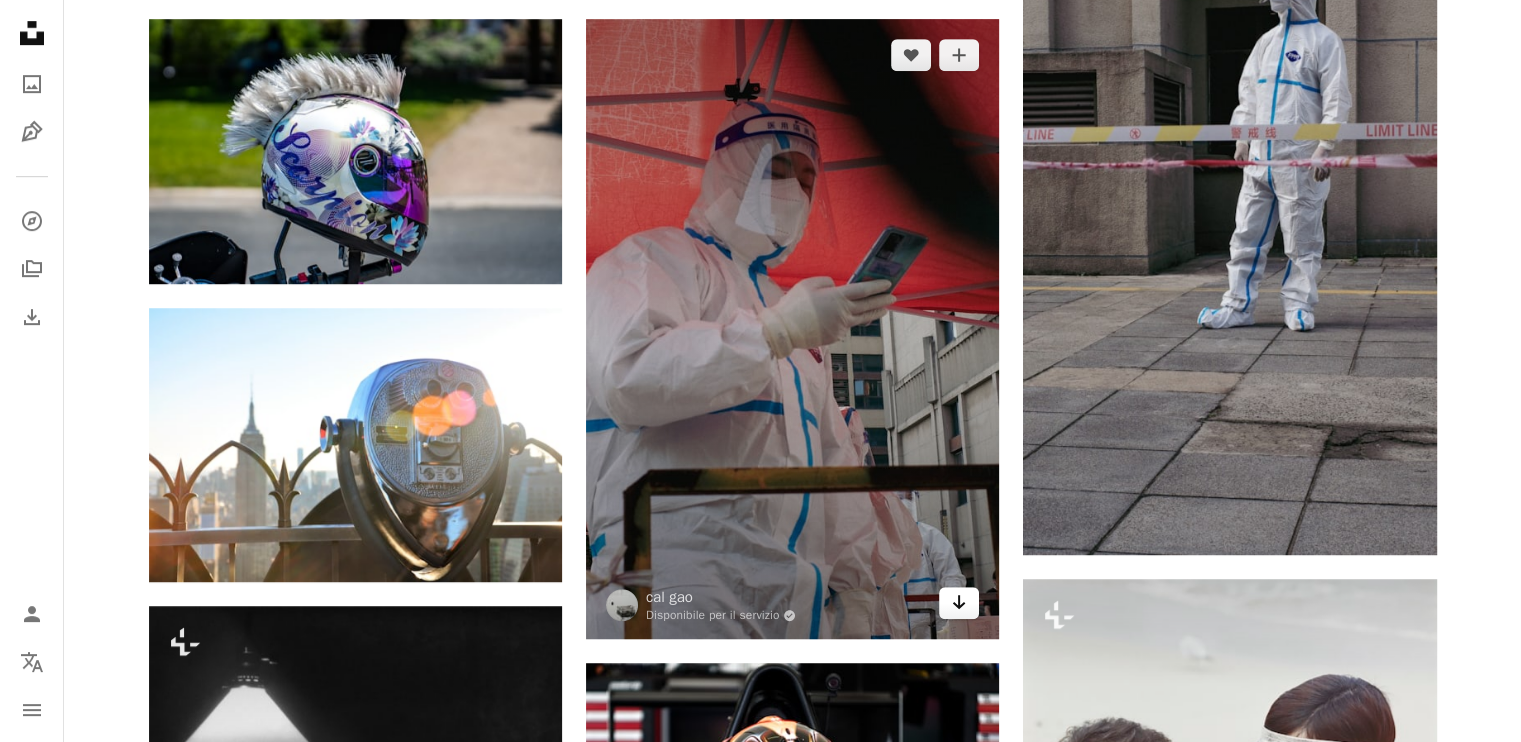 click 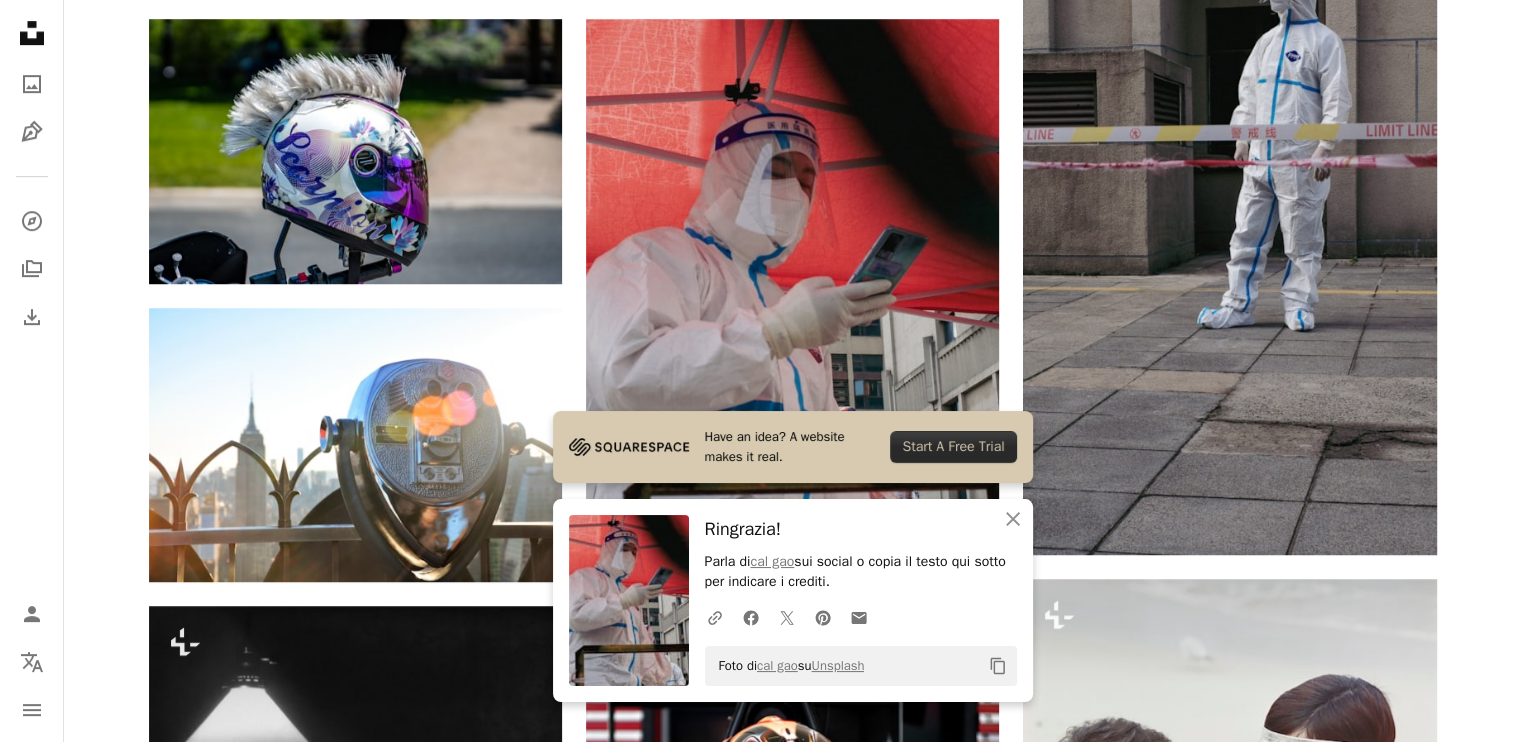 click on "Copy content" 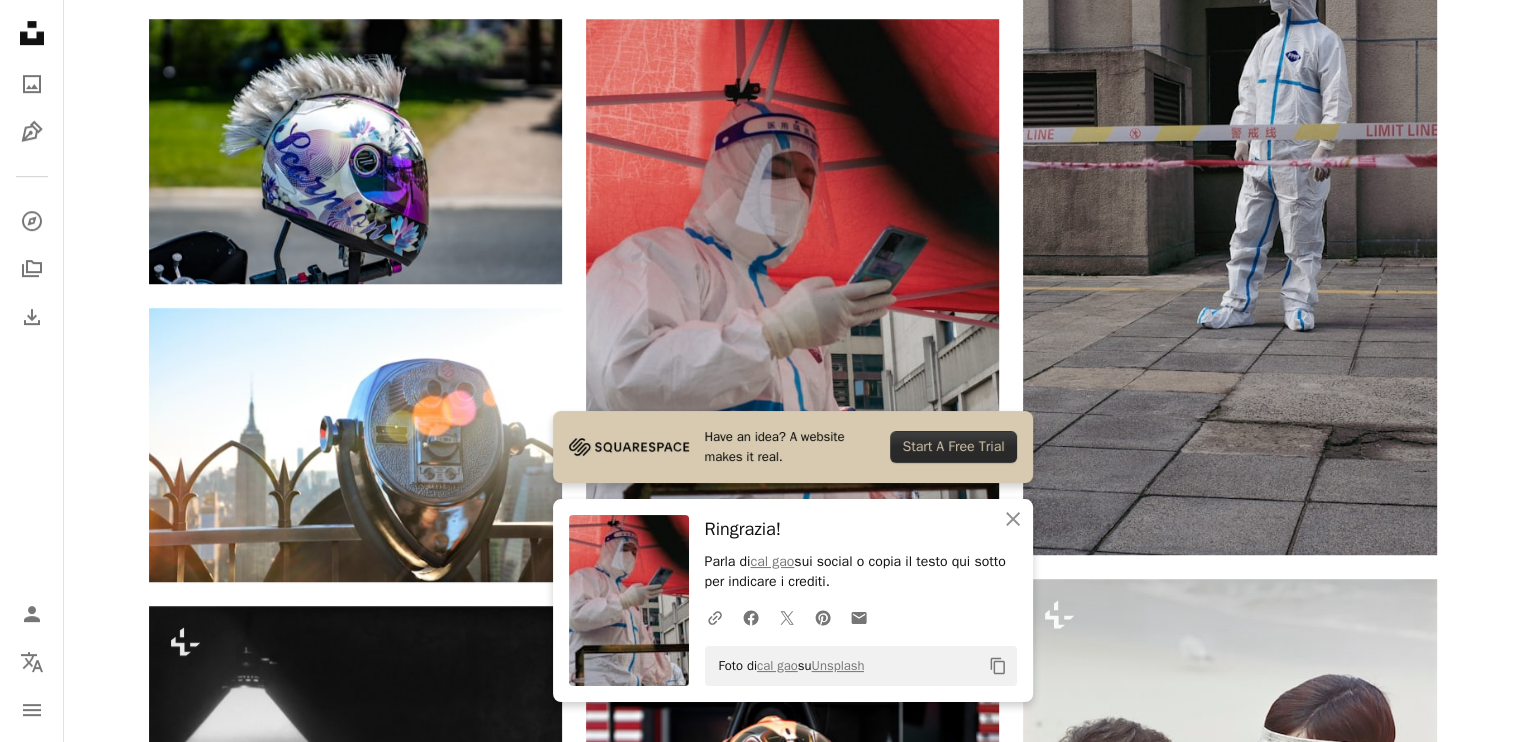 click on "Copy content" 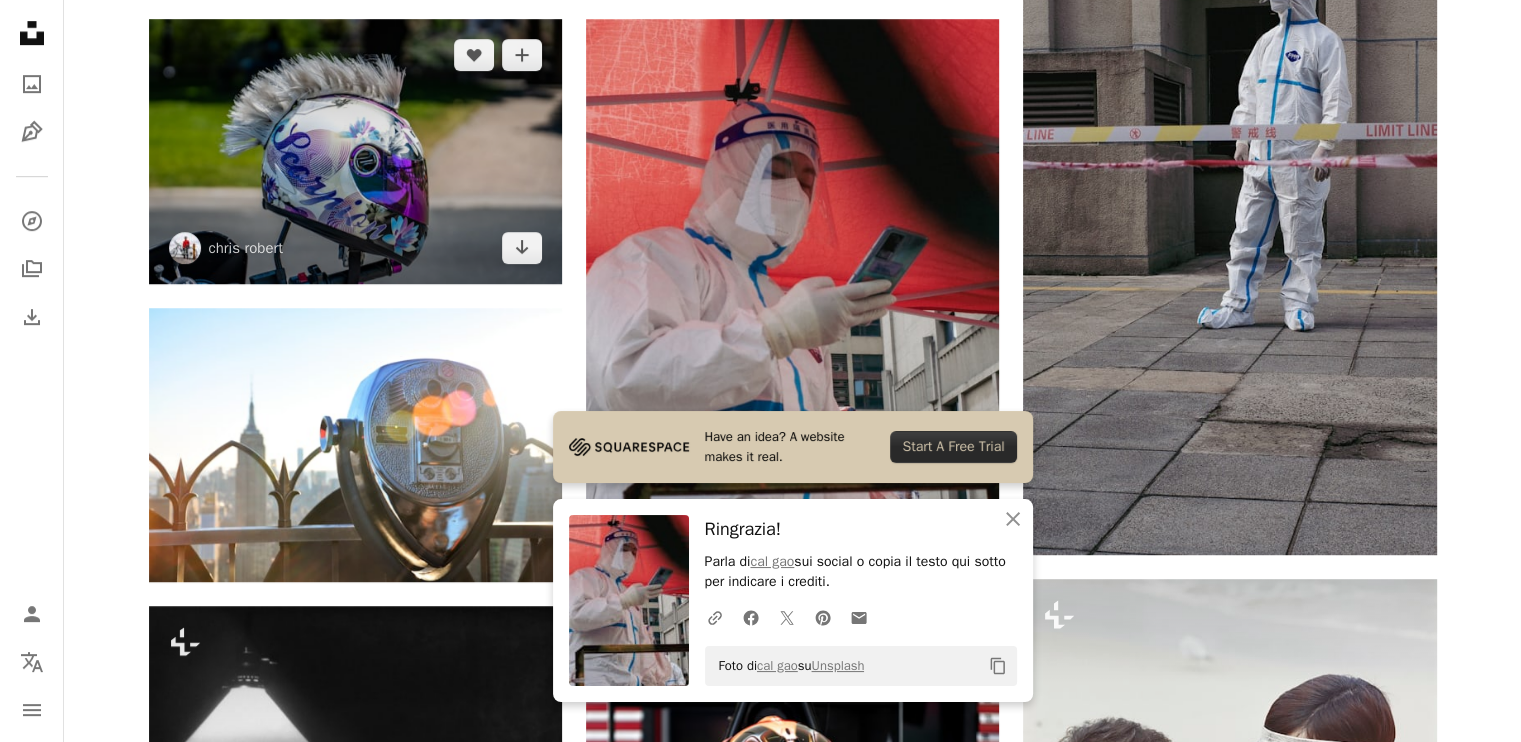 type 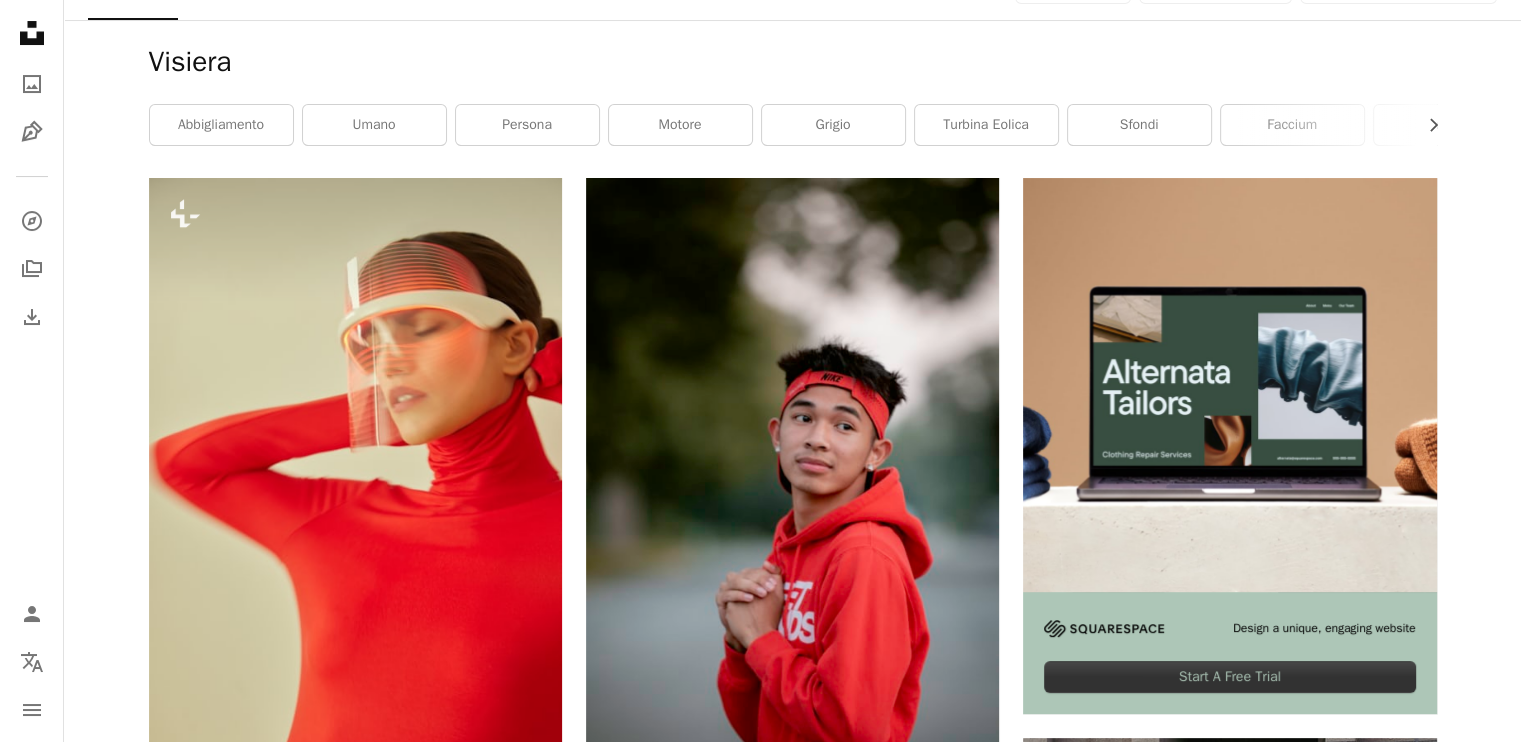 scroll, scrollTop: 0, scrollLeft: 0, axis: both 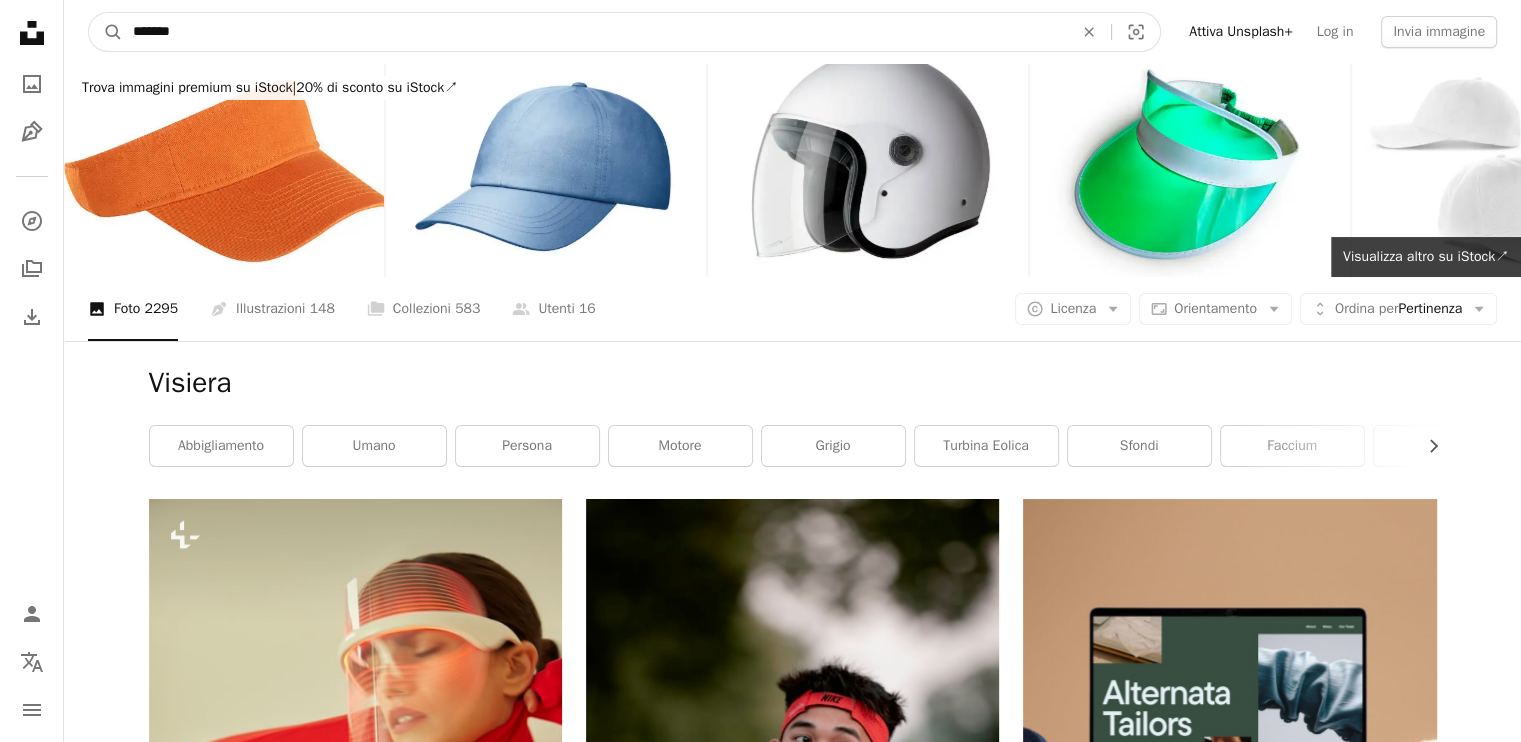 click on "*******" at bounding box center [595, 32] 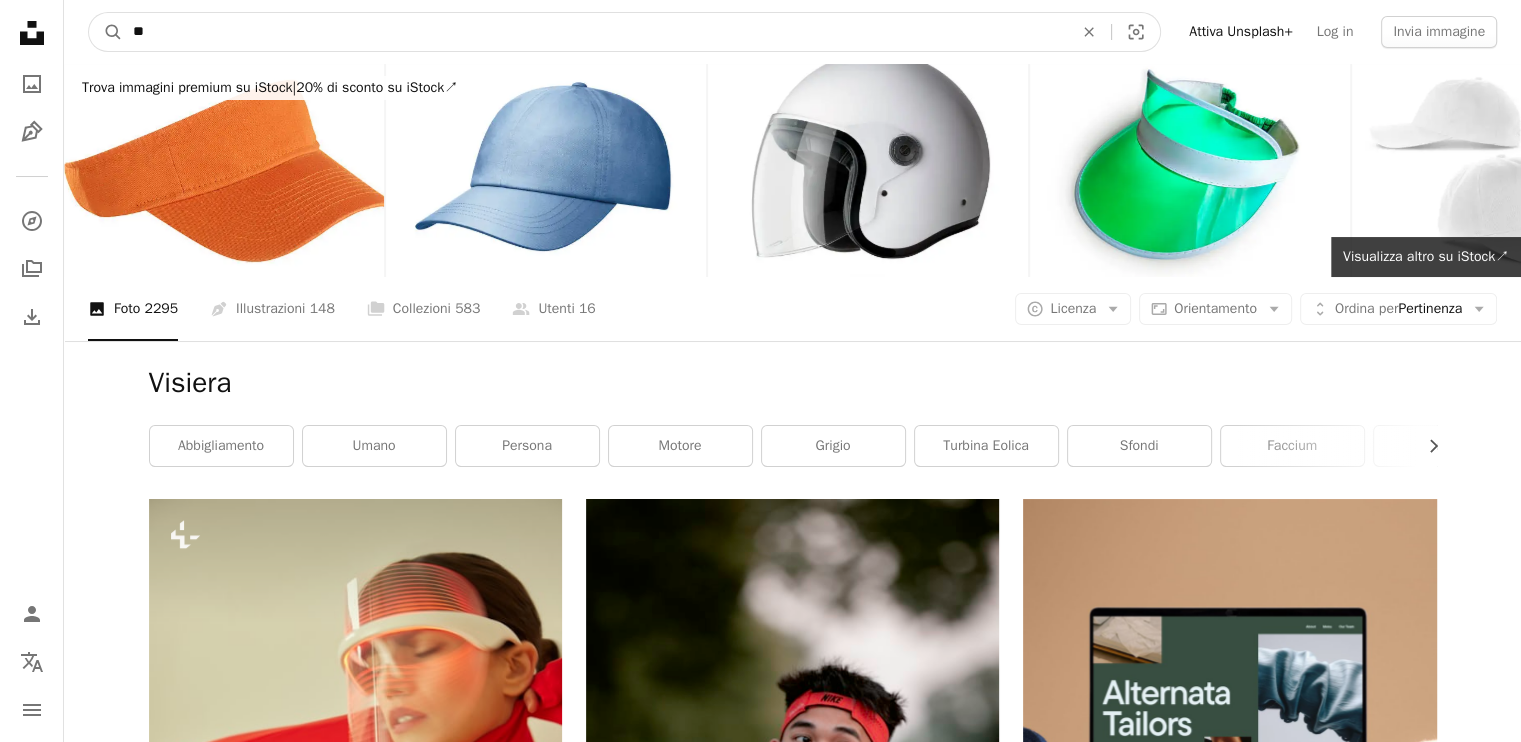 type on "*" 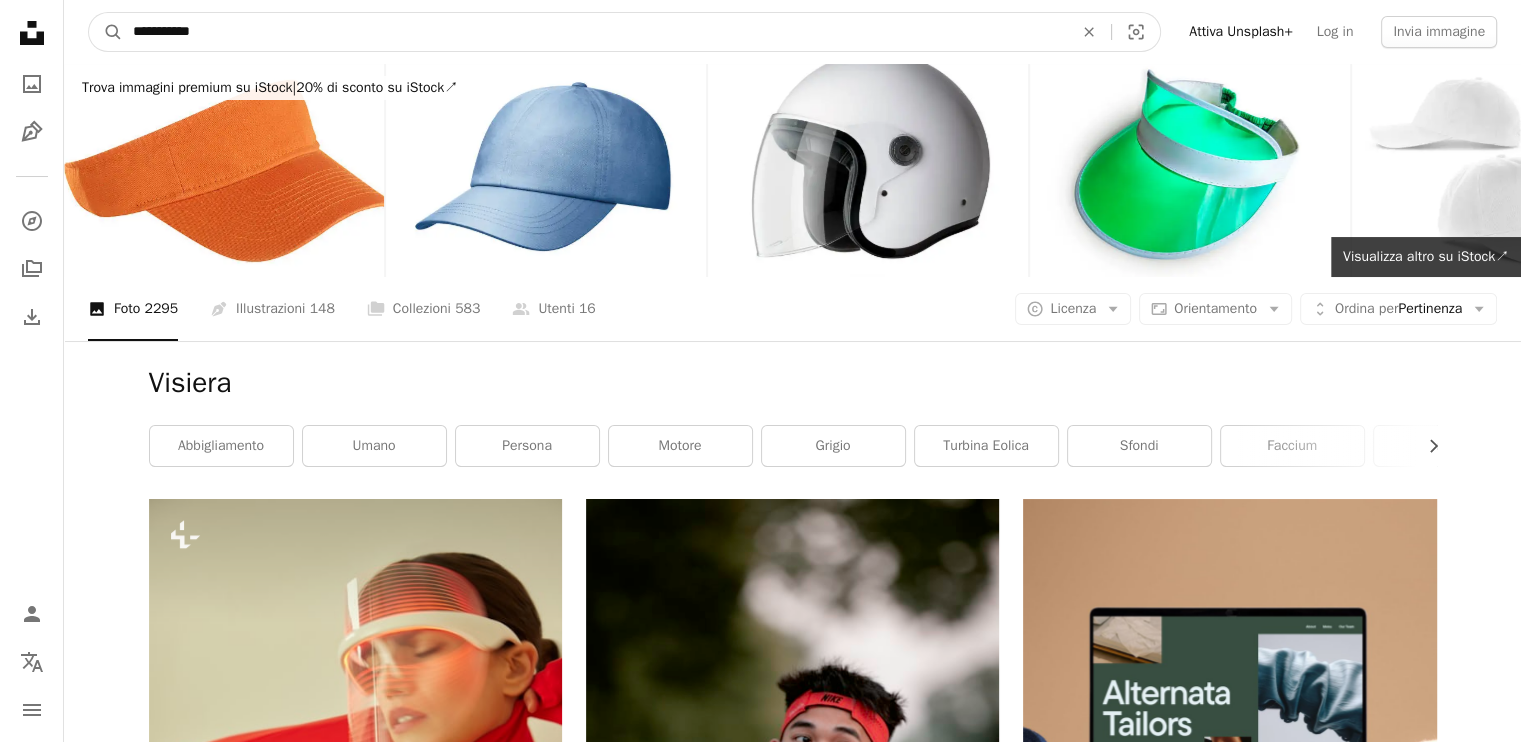 type on "**********" 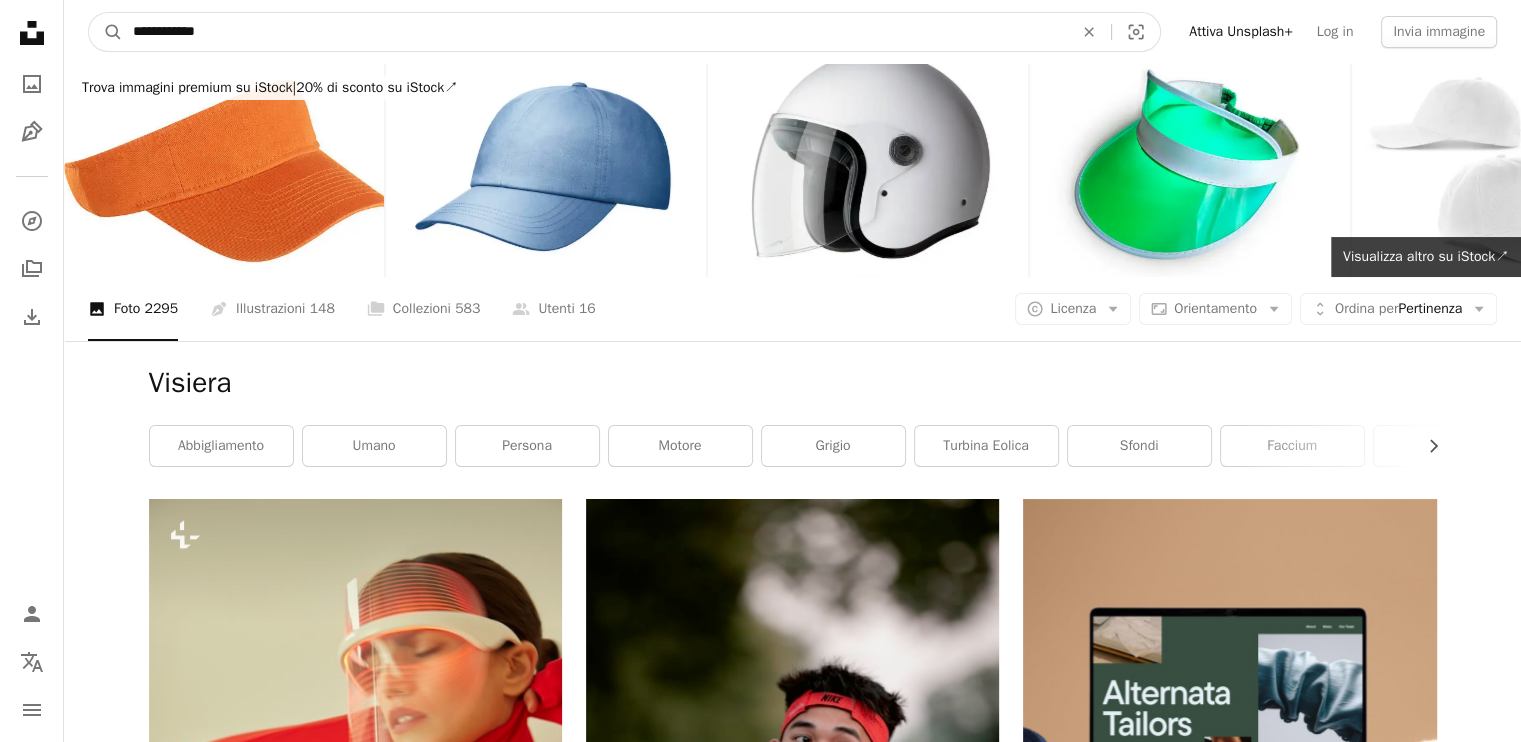 click on "A magnifying glass" at bounding box center (106, 32) 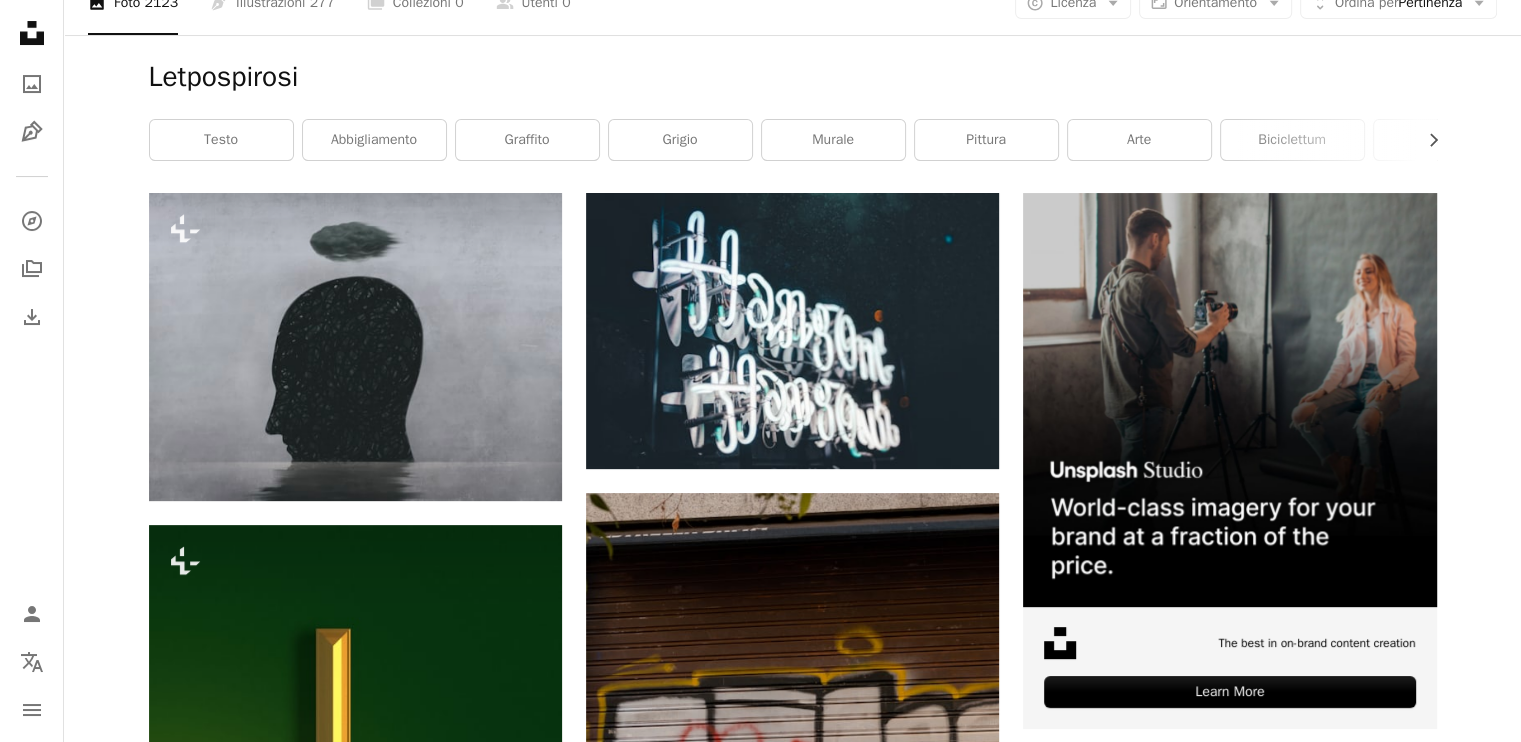 scroll, scrollTop: 0, scrollLeft: 0, axis: both 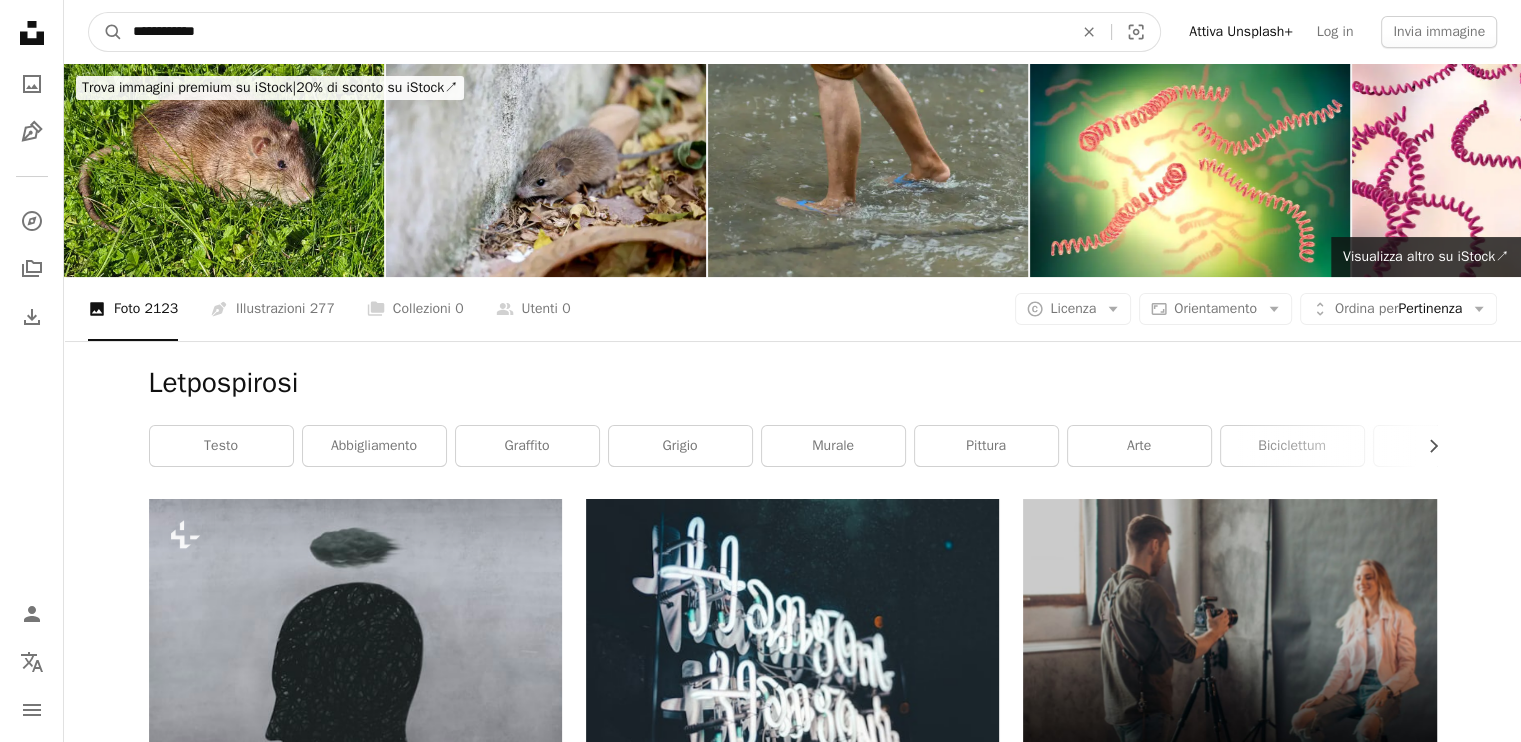 click on "**********" at bounding box center [595, 32] 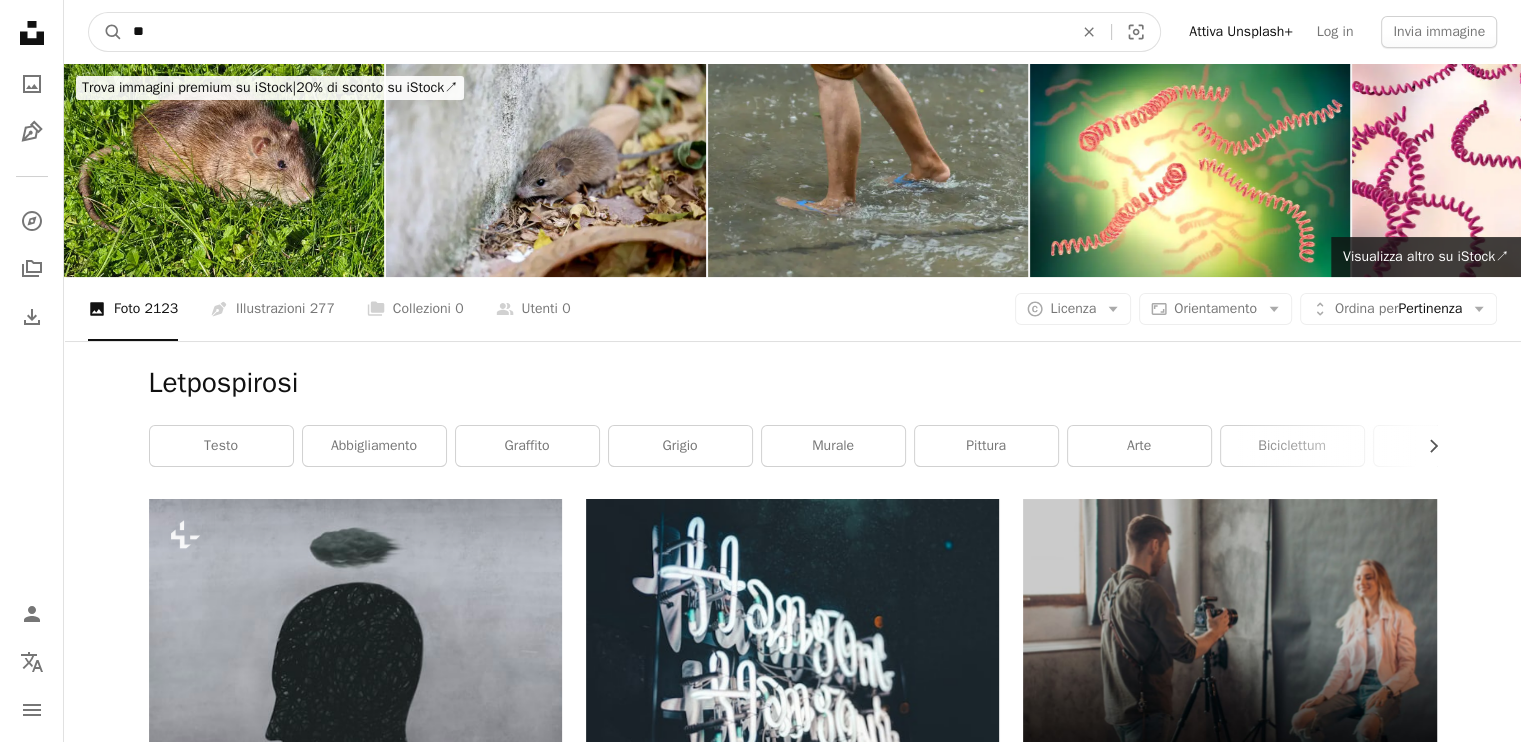 type on "*" 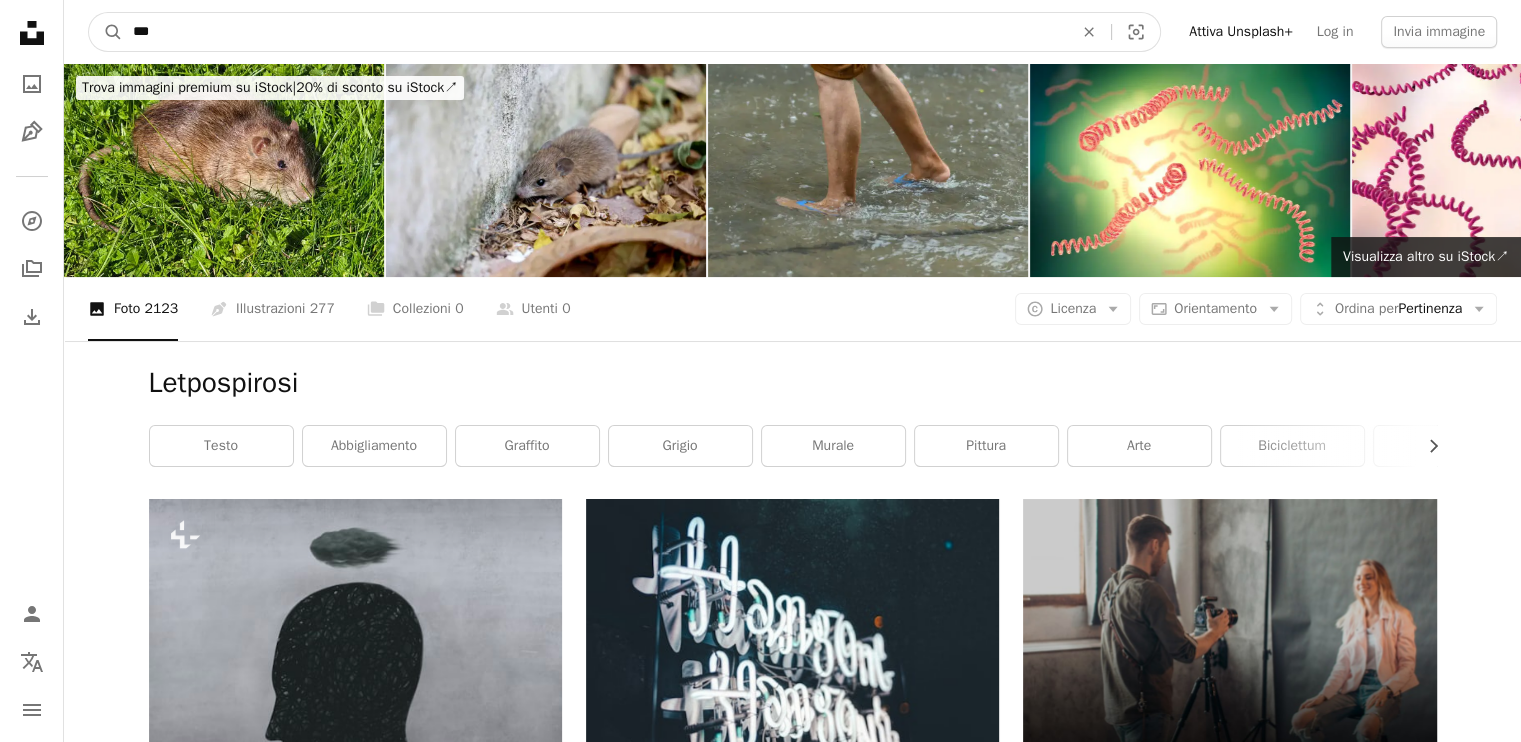 type on "****" 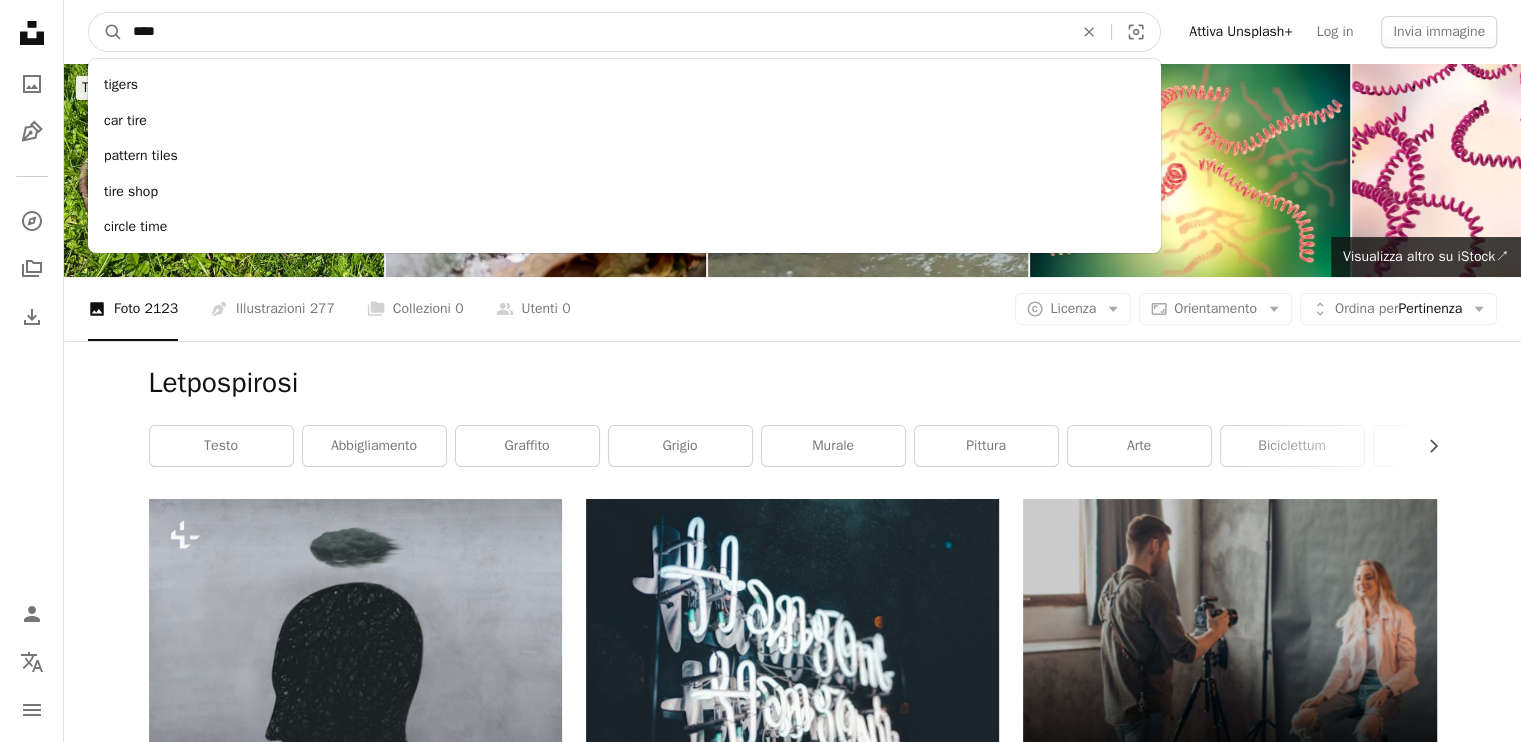 click on "A magnifying glass" at bounding box center (106, 32) 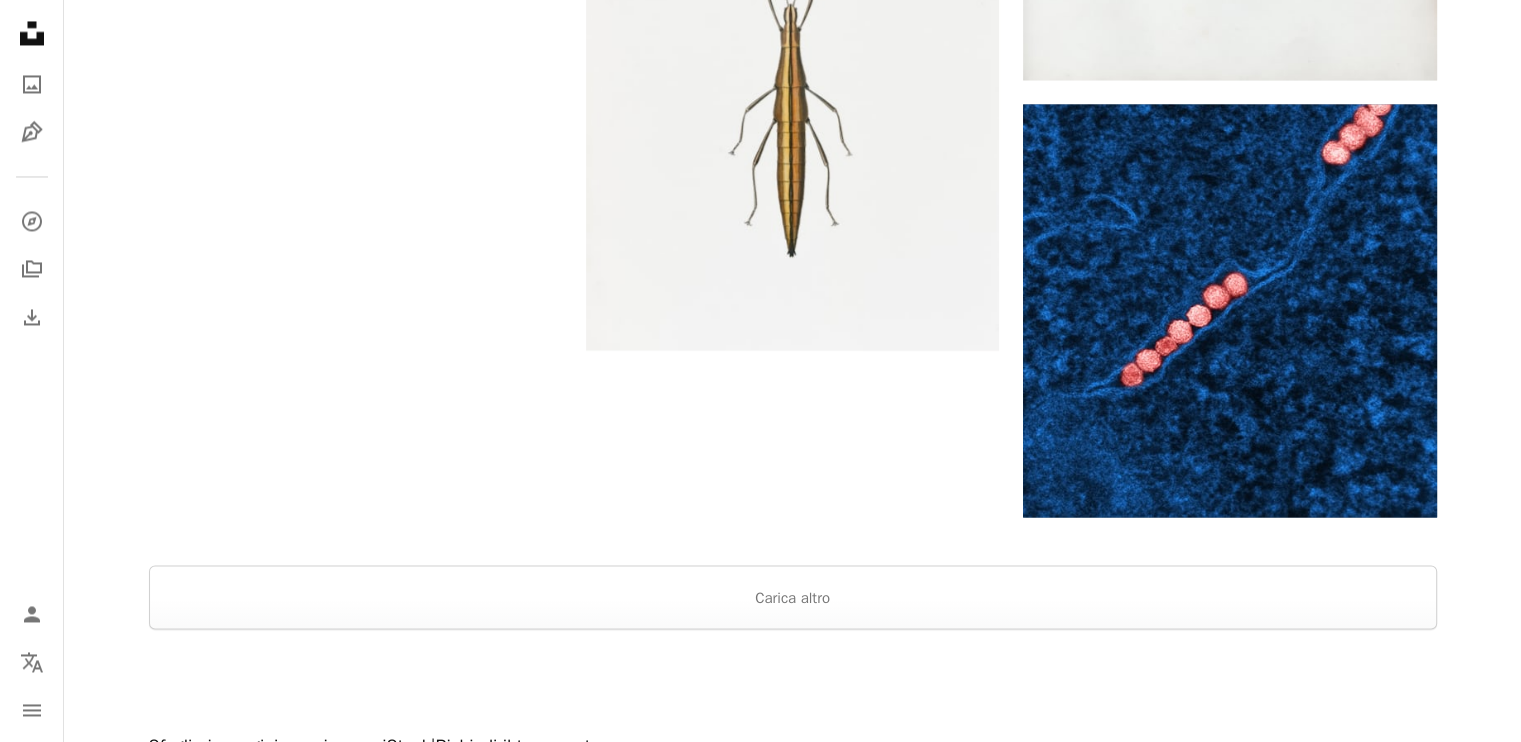 scroll, scrollTop: 3522, scrollLeft: 0, axis: vertical 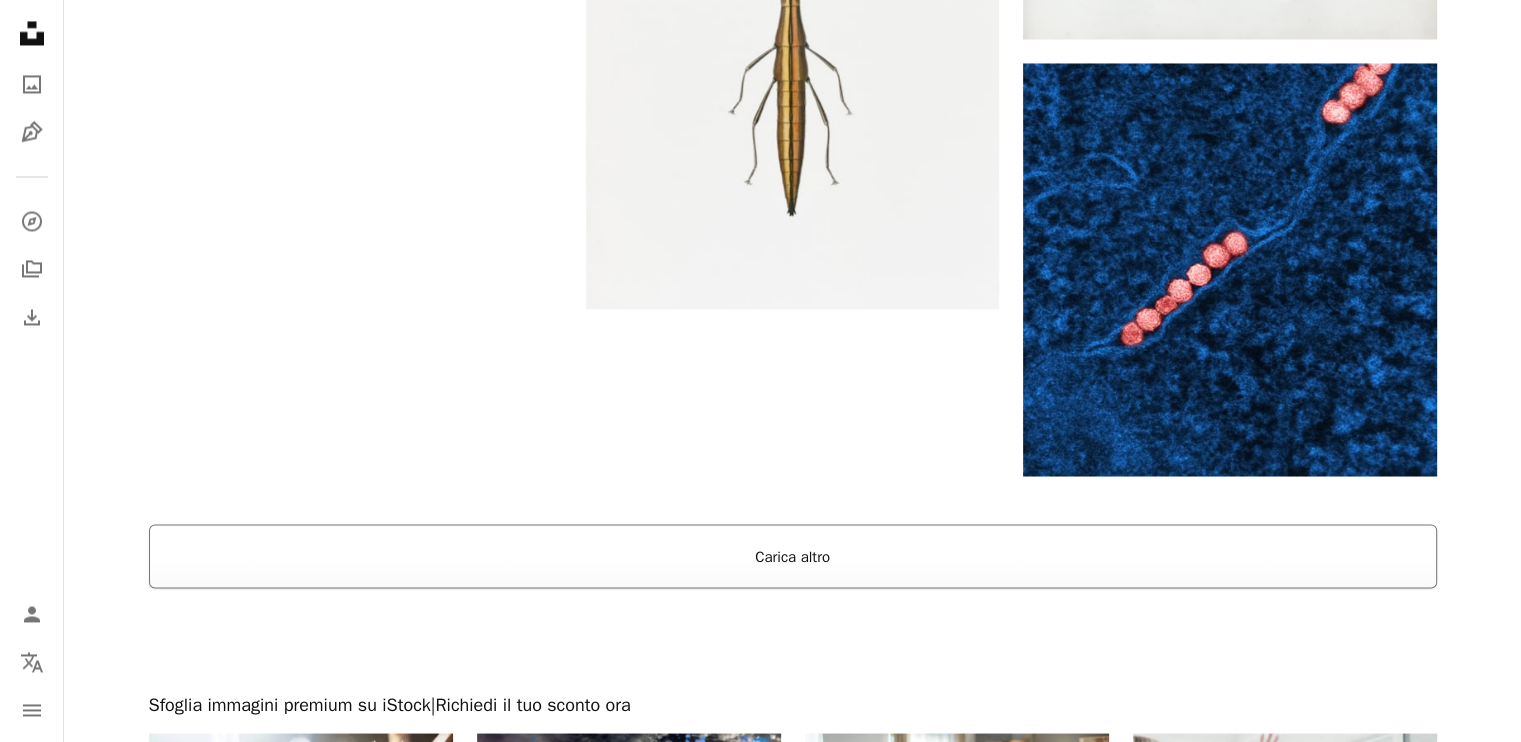 click on "Carica altro" at bounding box center (793, 556) 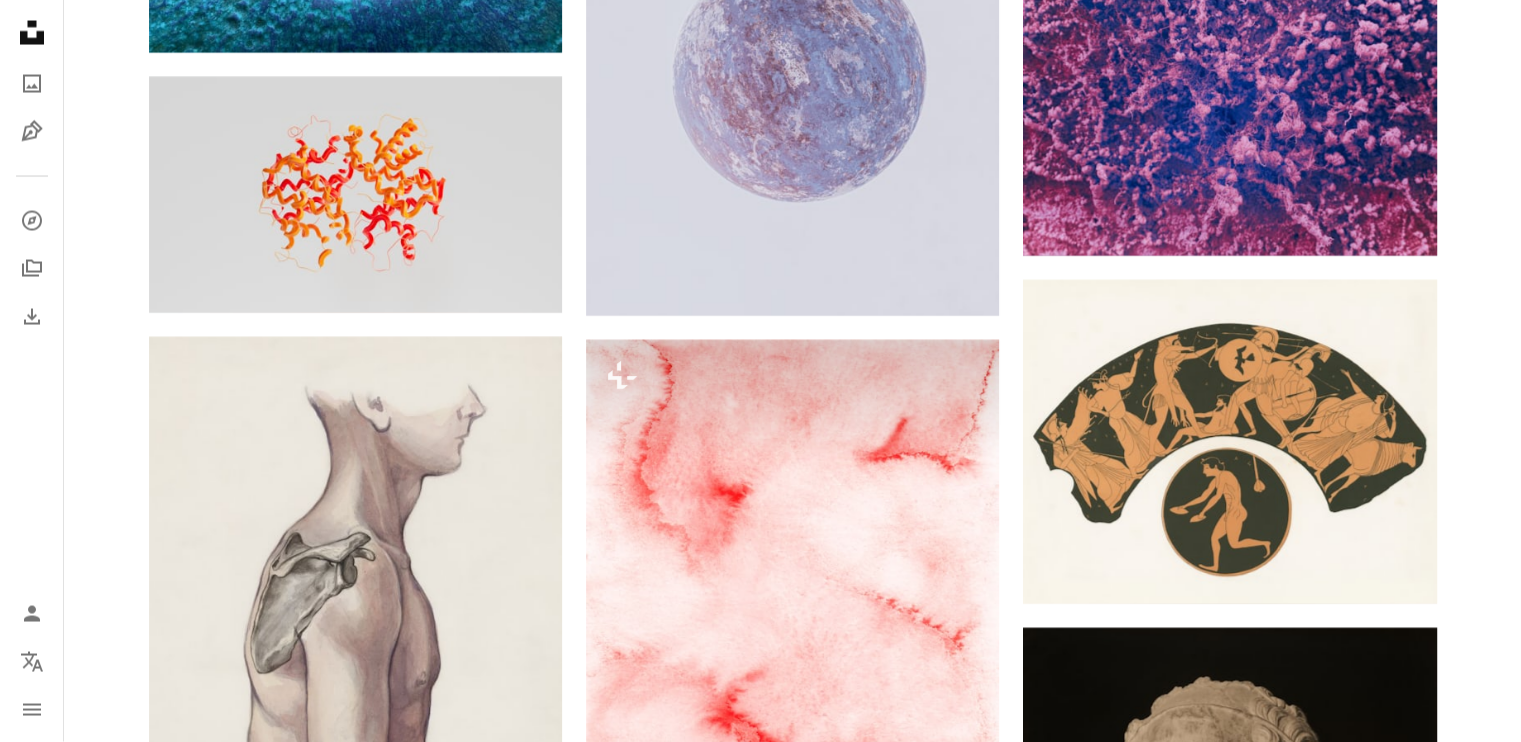 scroll, scrollTop: 4055, scrollLeft: 0, axis: vertical 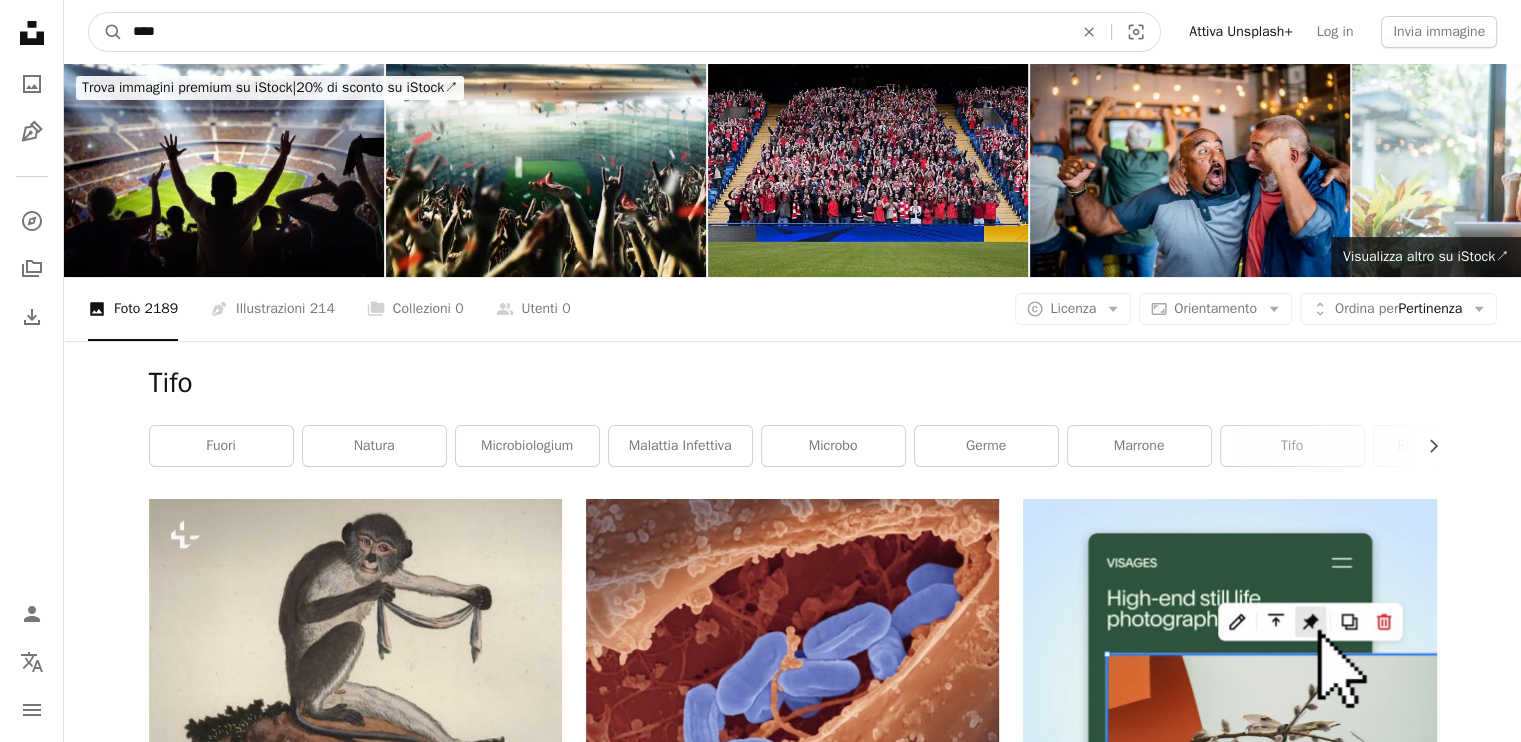 click on "****" at bounding box center (595, 32) 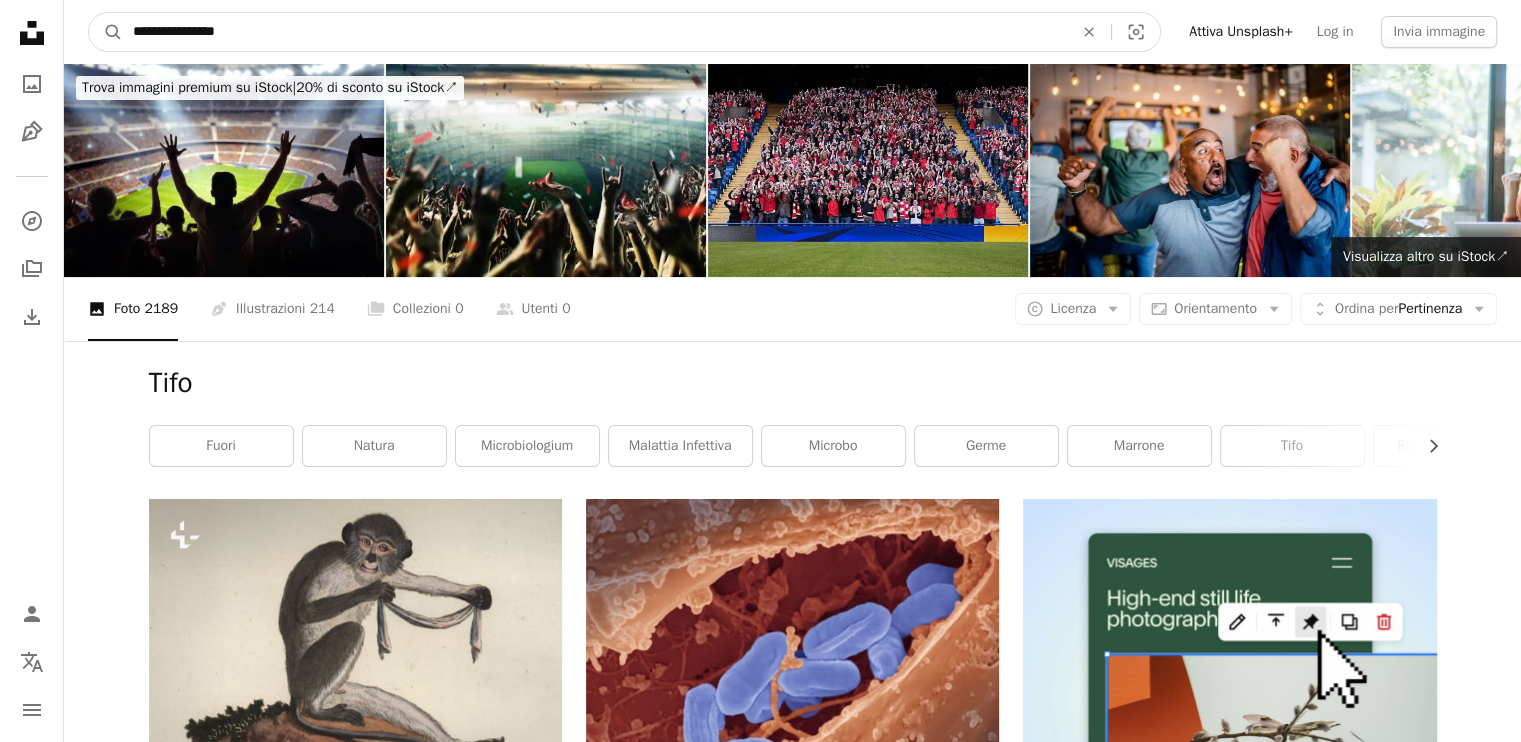 type on "**********" 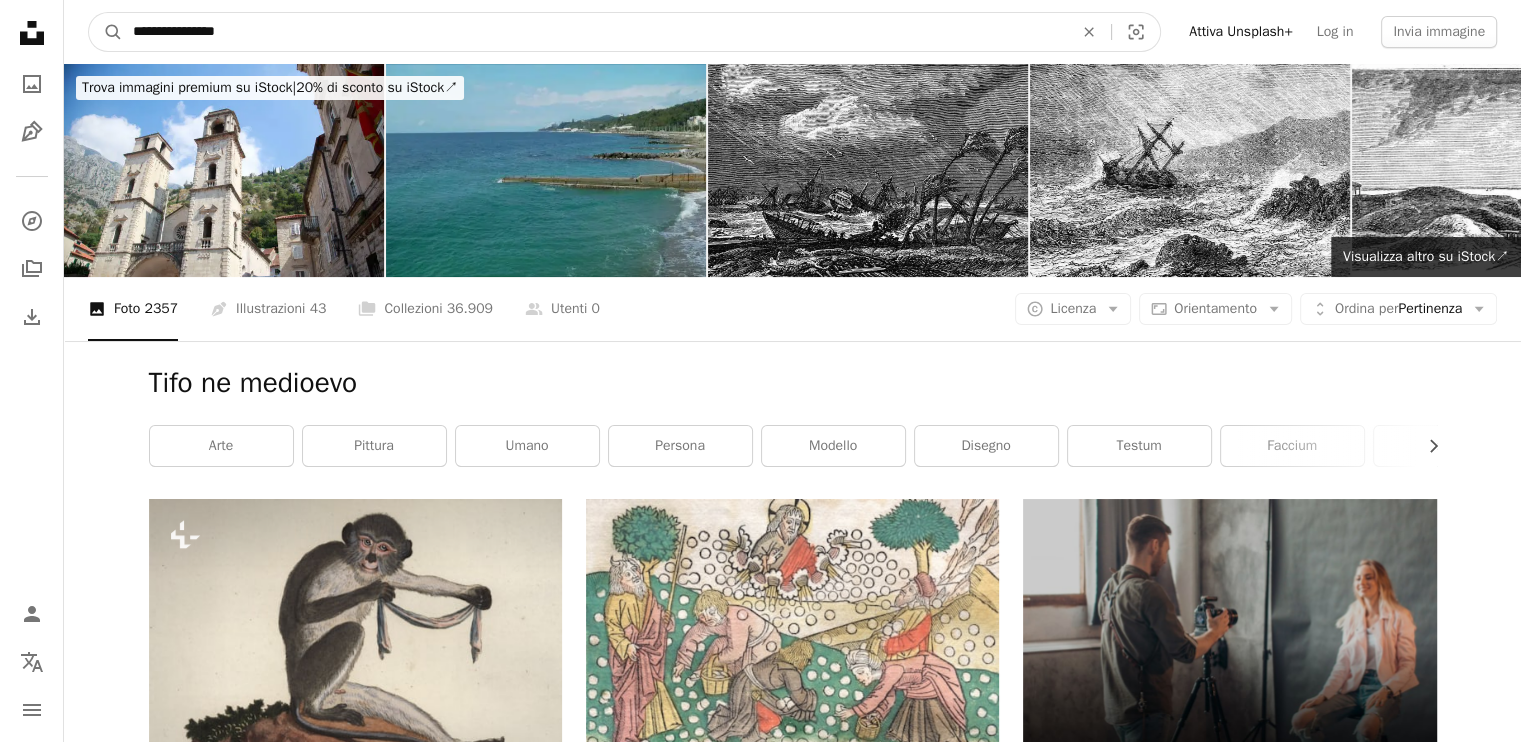 click on "**********" at bounding box center [595, 32] 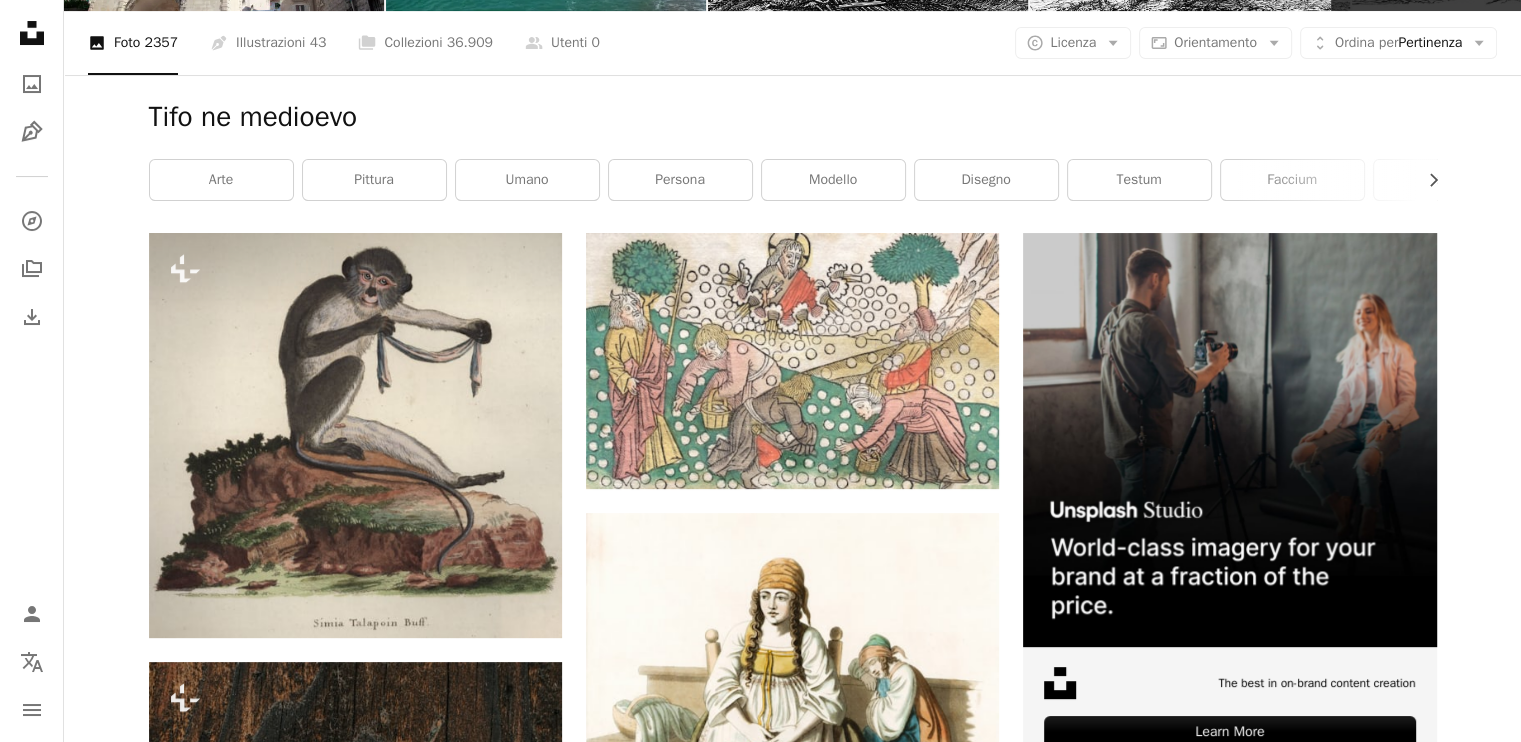 scroll, scrollTop: 480, scrollLeft: 0, axis: vertical 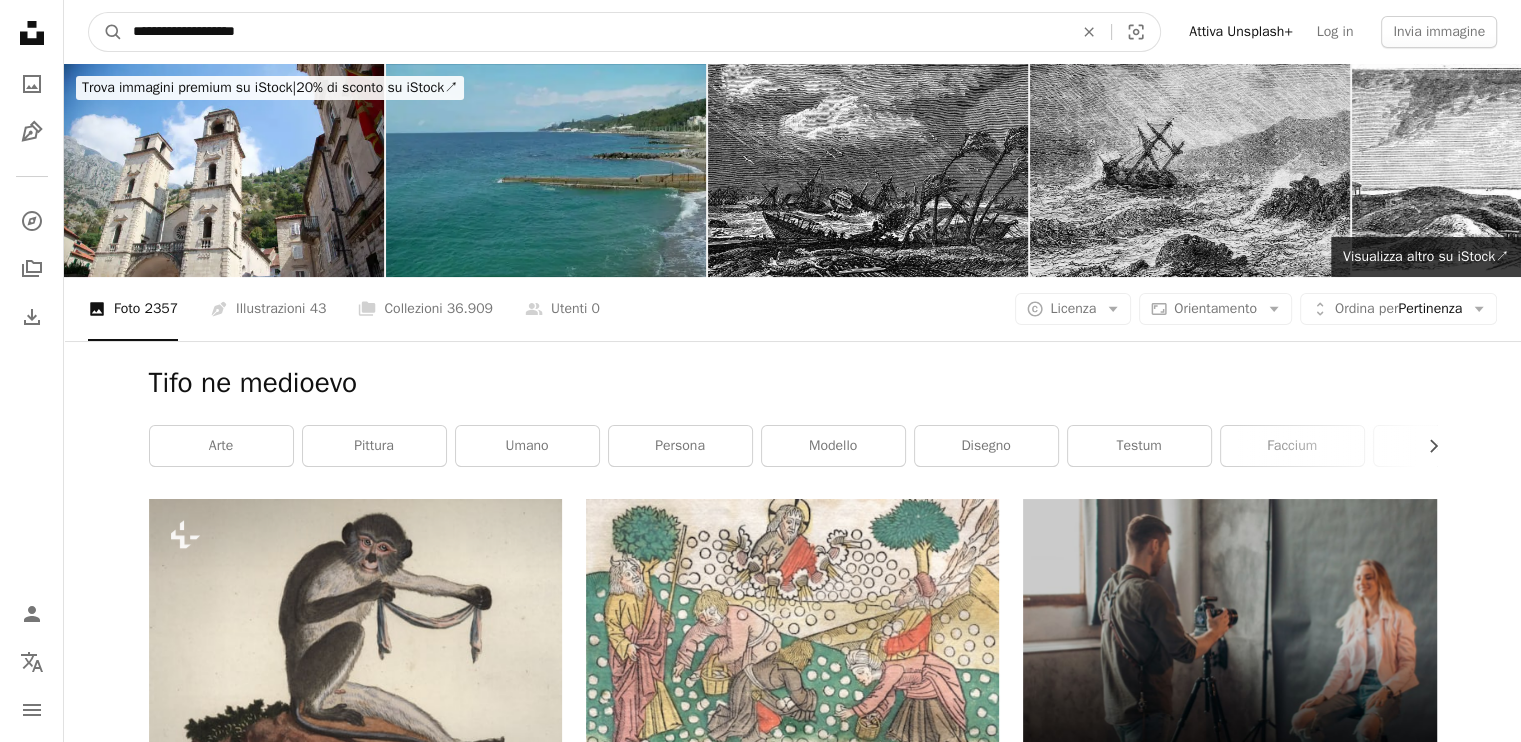 type on "**********" 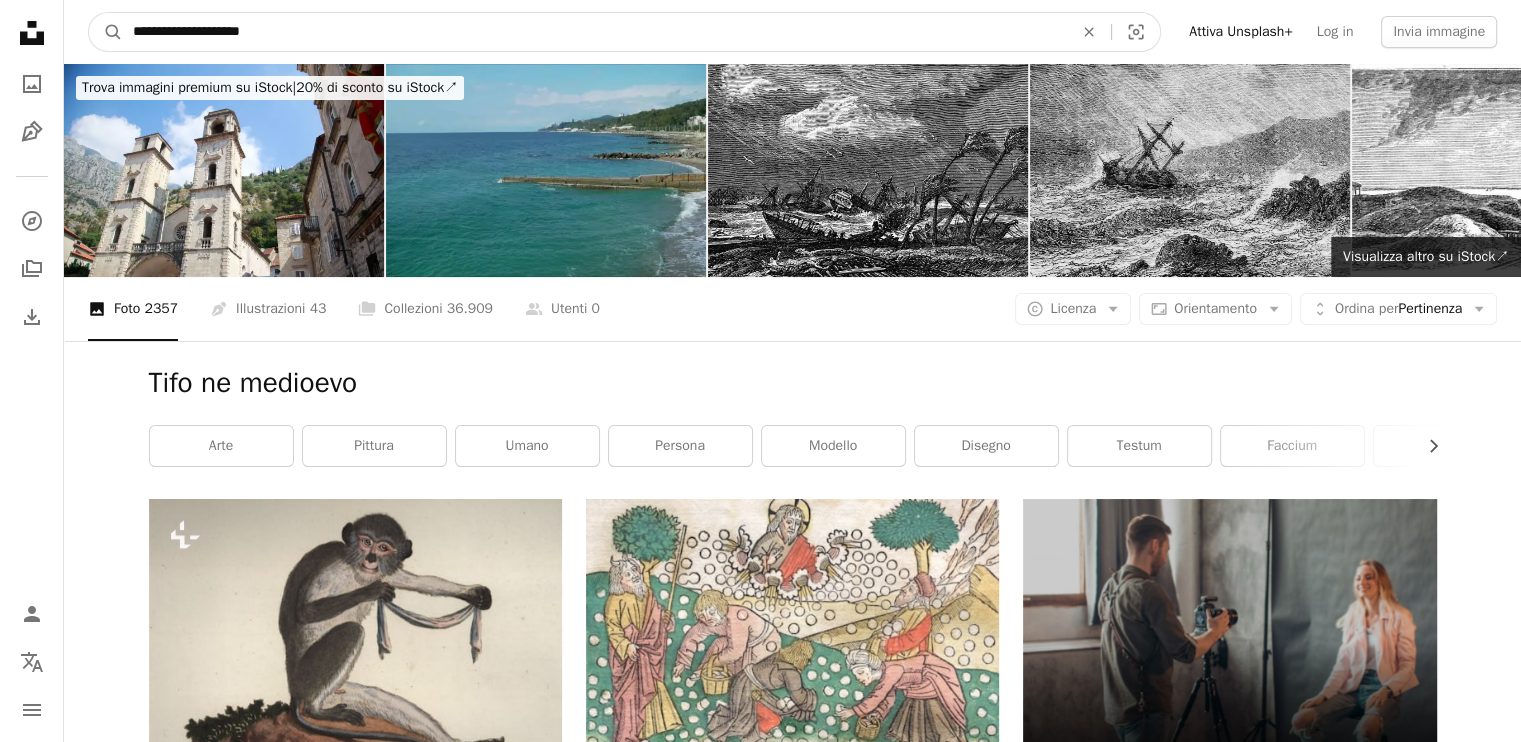 click on "A magnifying glass" at bounding box center [106, 32] 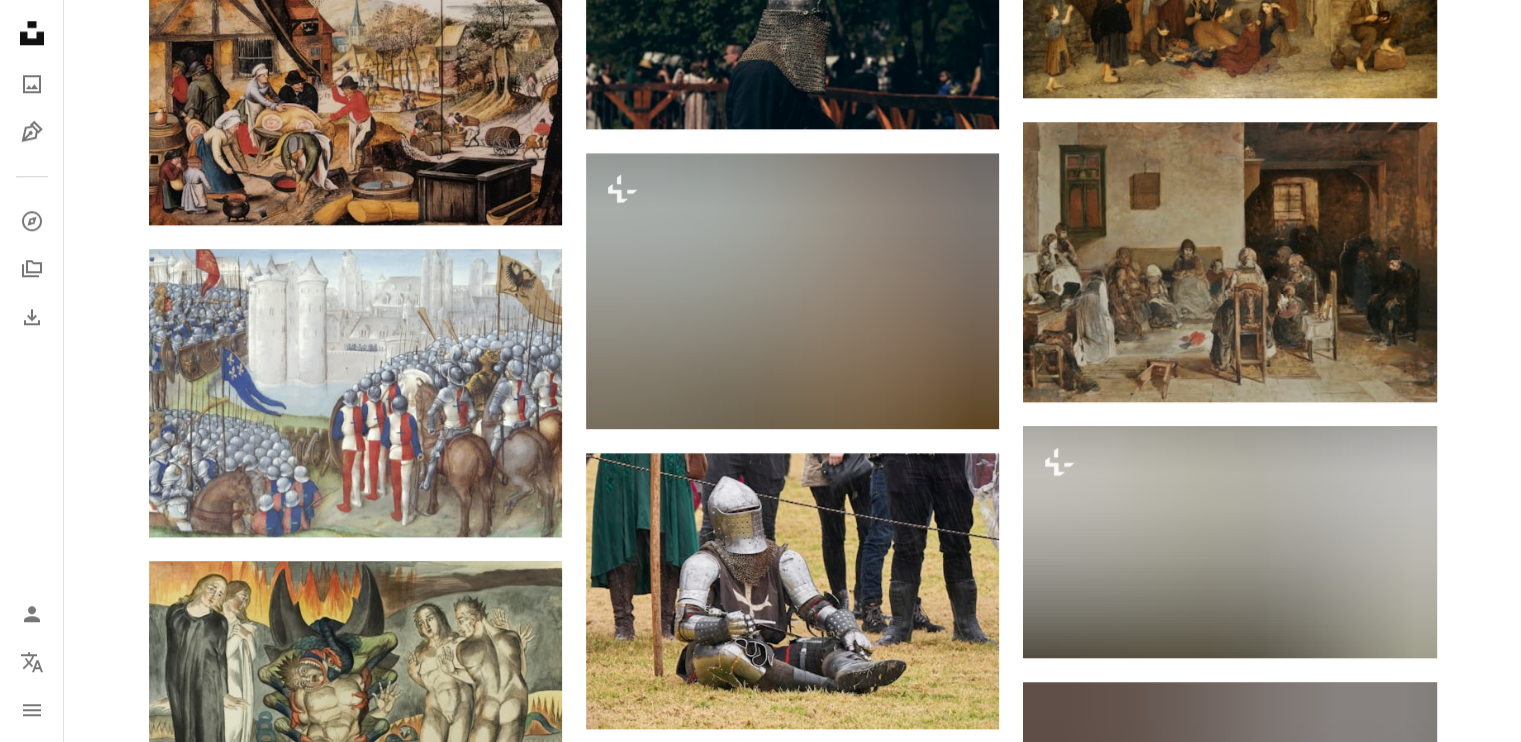 scroll, scrollTop: 1948, scrollLeft: 0, axis: vertical 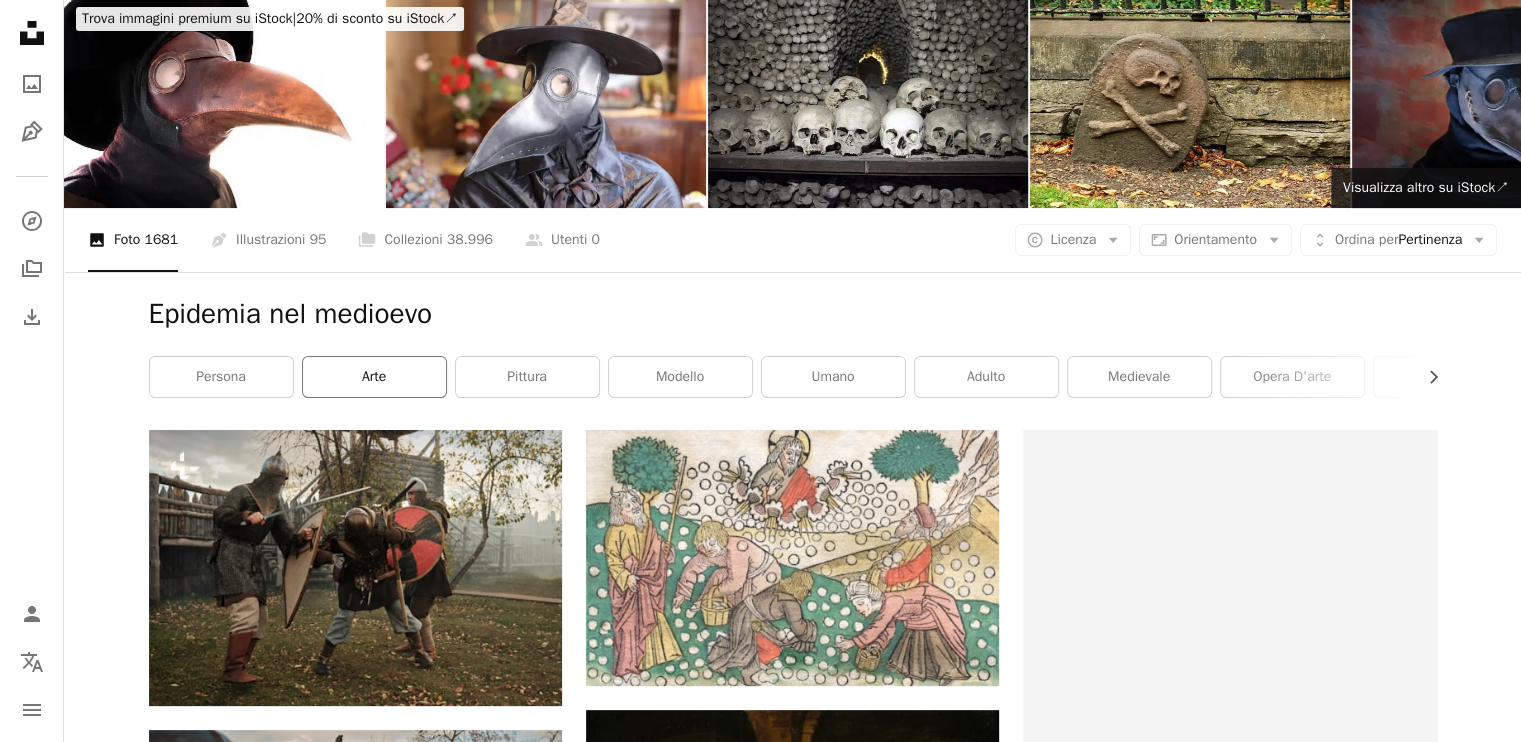 click on "Arte" at bounding box center [374, 377] 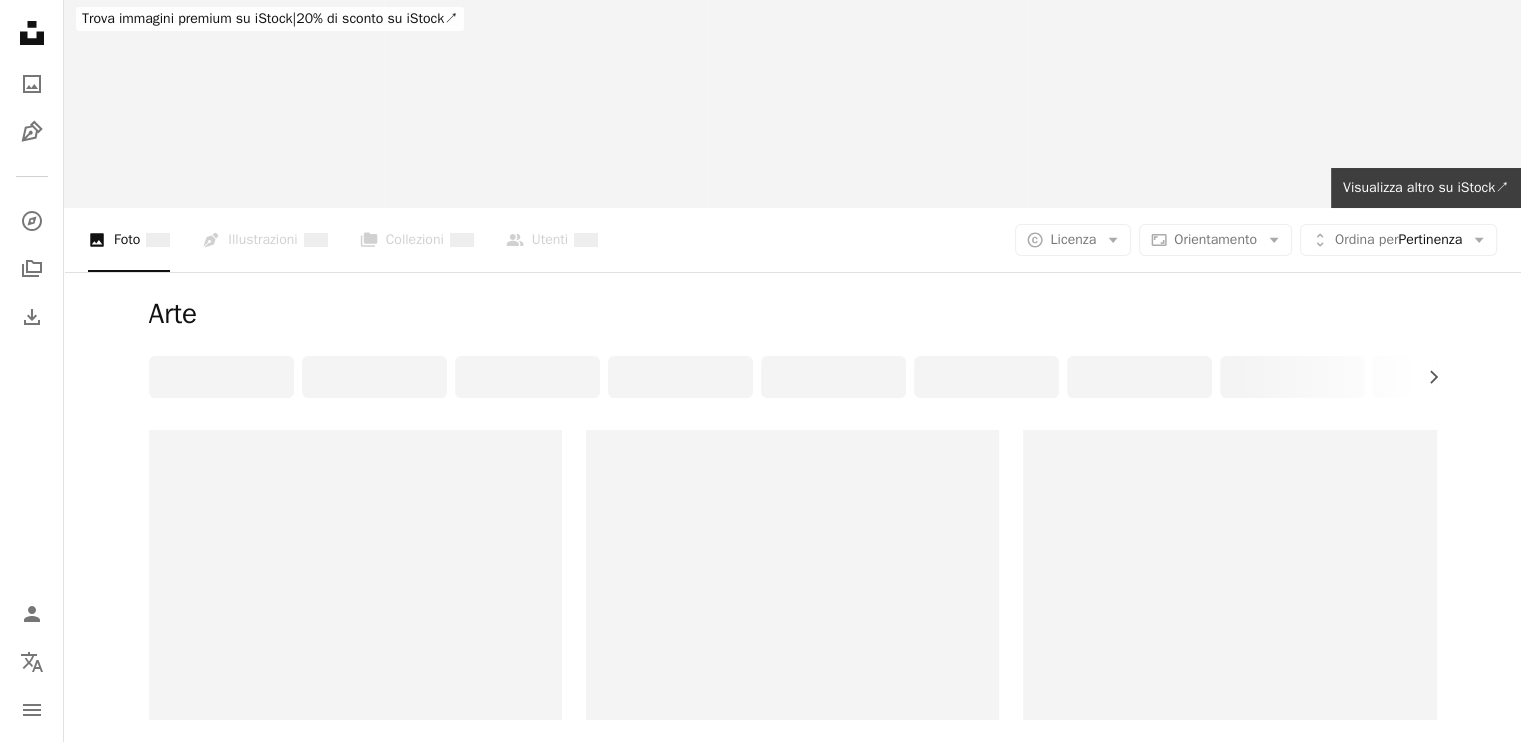 scroll, scrollTop: 0, scrollLeft: 0, axis: both 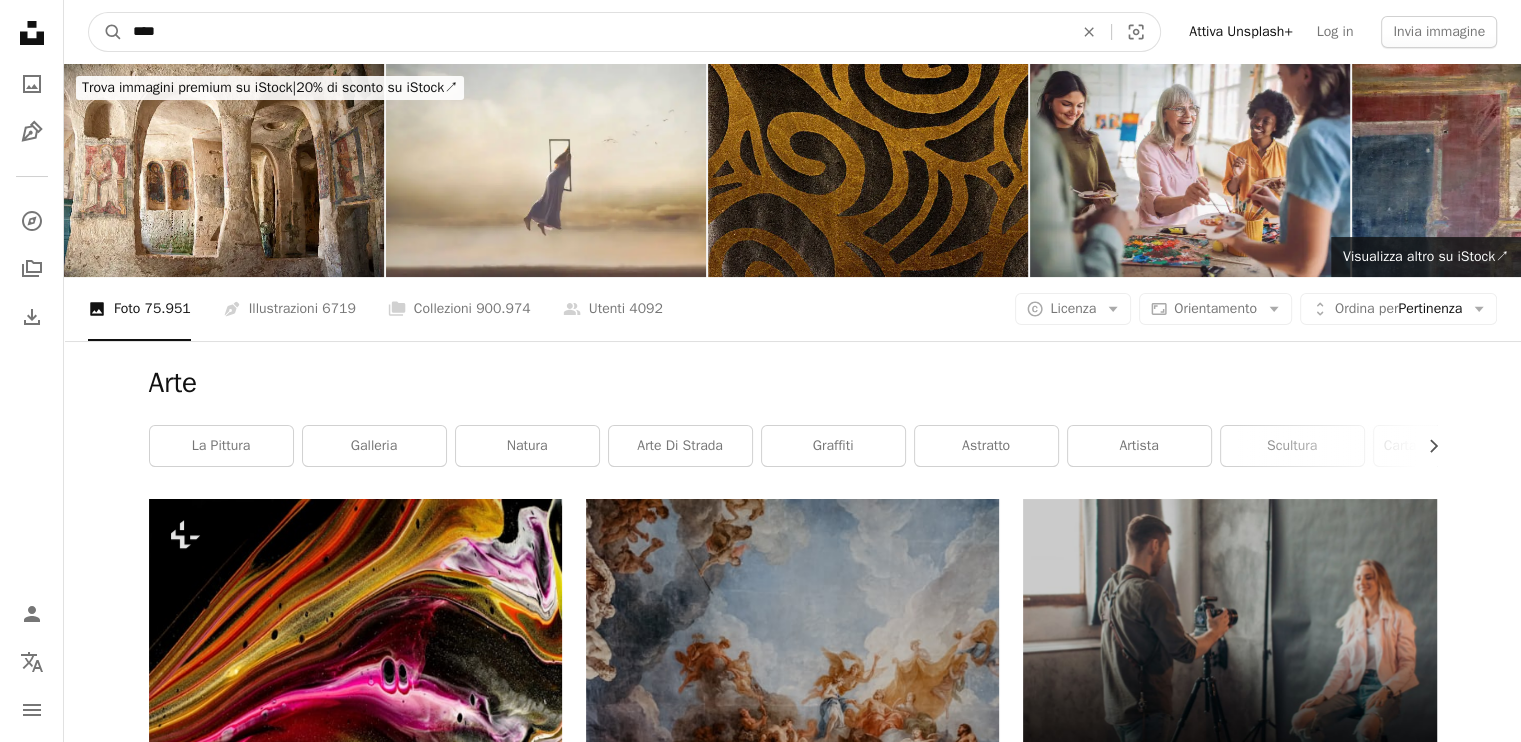 click on "****" at bounding box center [595, 32] 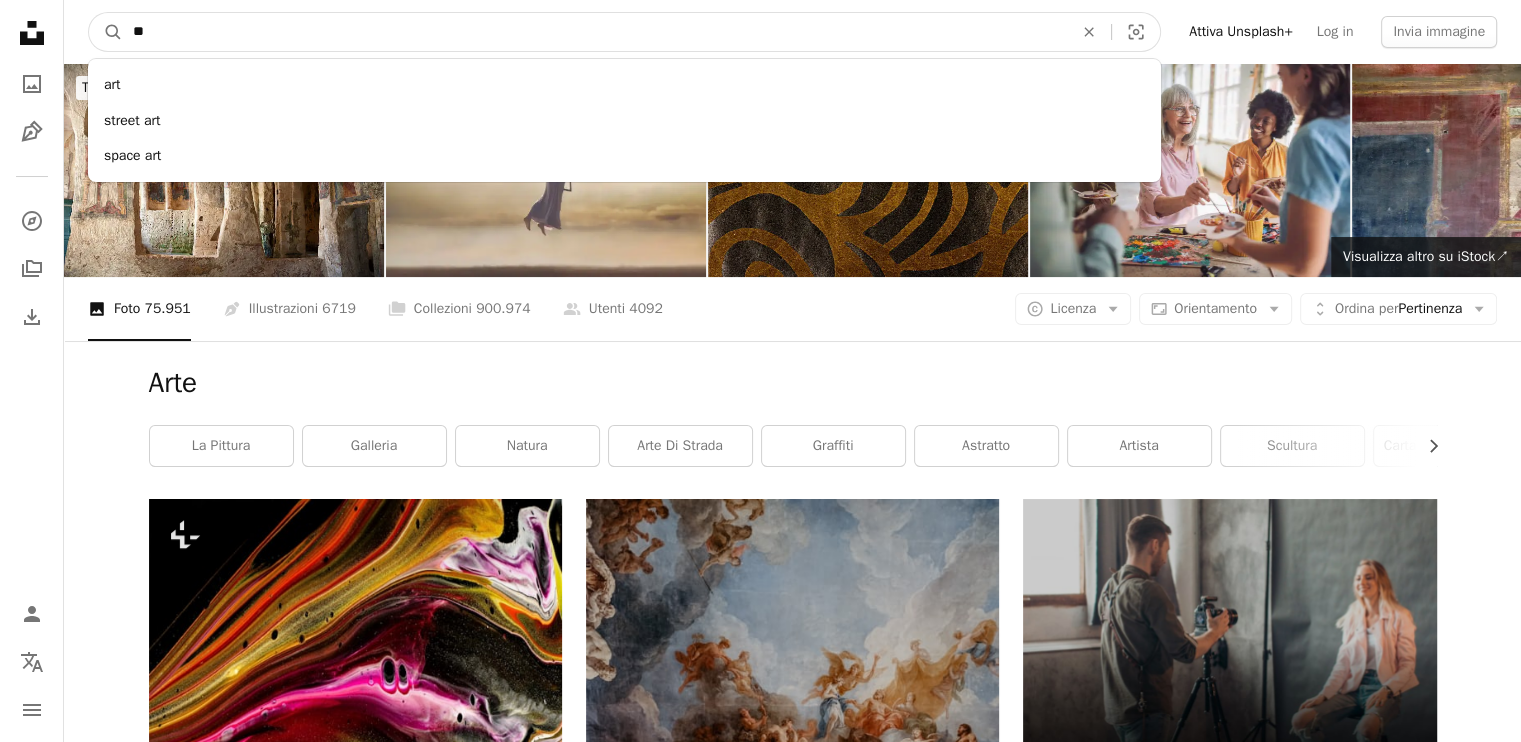 type on "*" 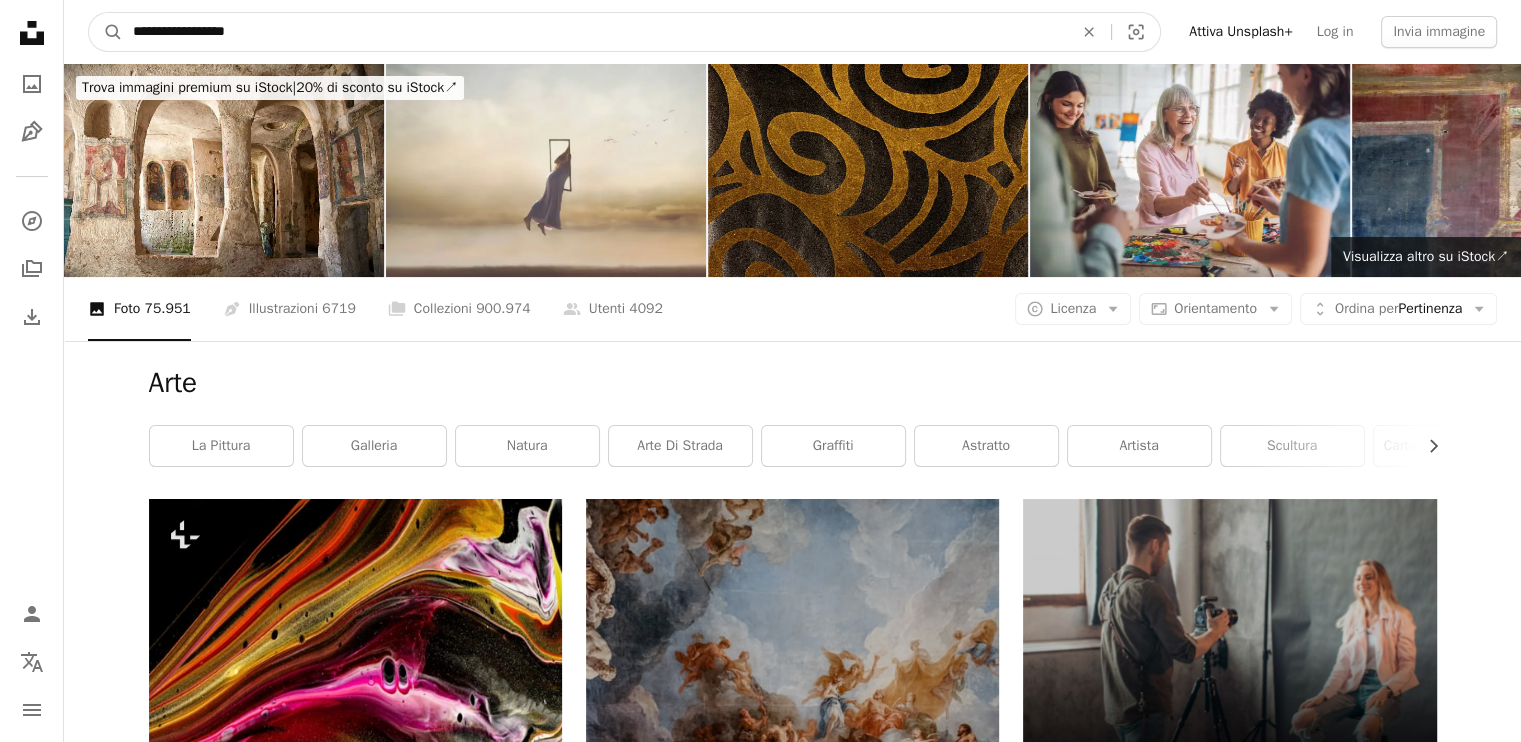 type on "**********" 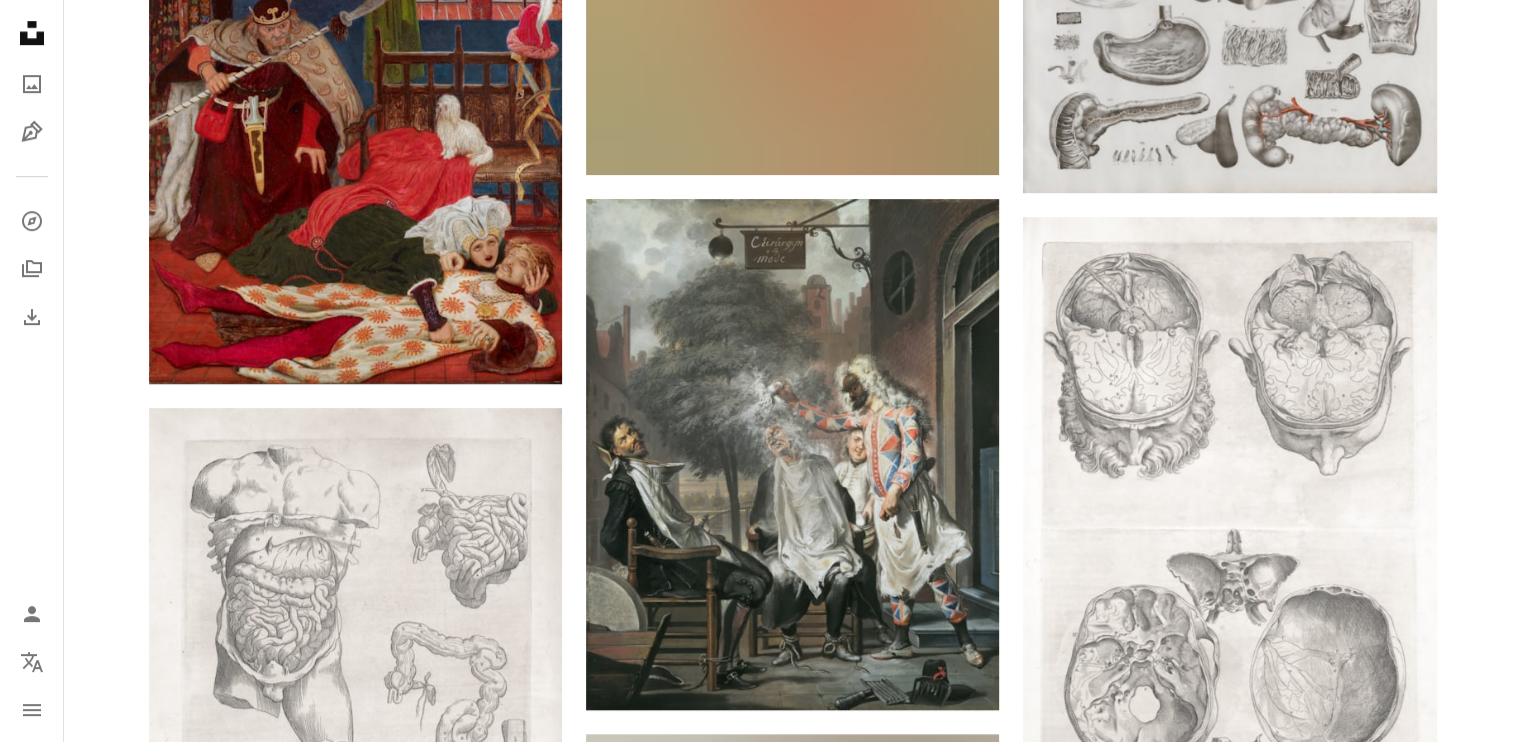 scroll, scrollTop: 0, scrollLeft: 0, axis: both 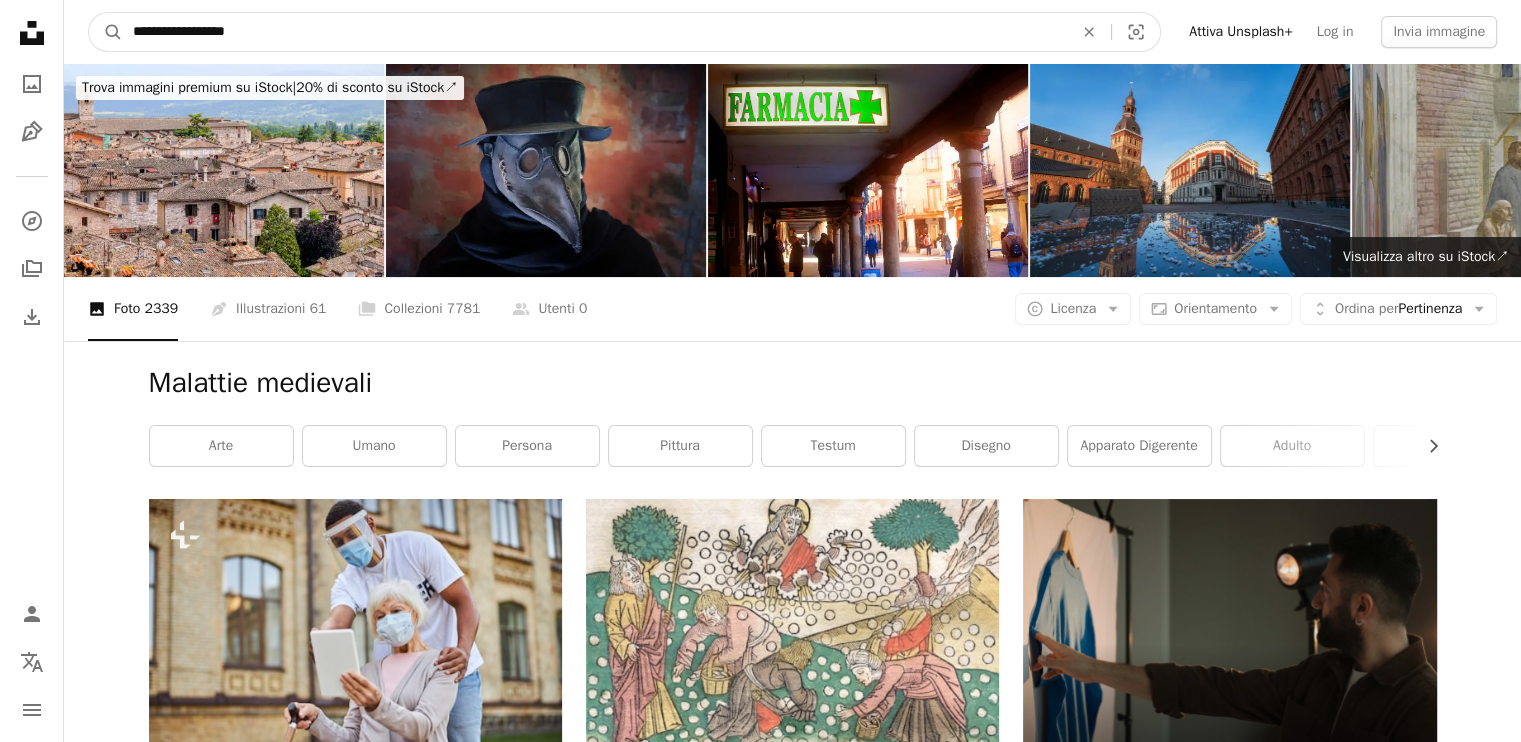 click on "**********" at bounding box center [595, 32] 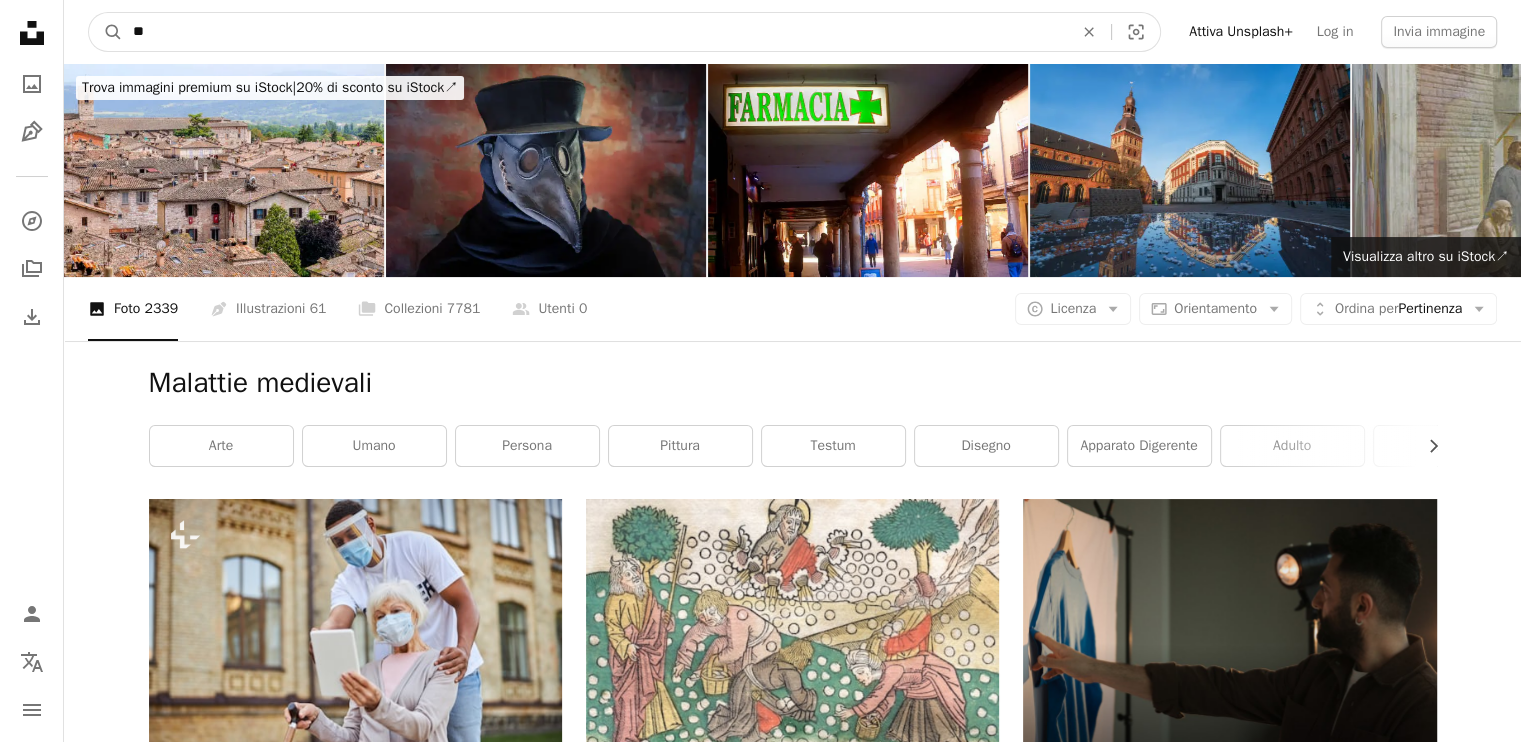 type on "*" 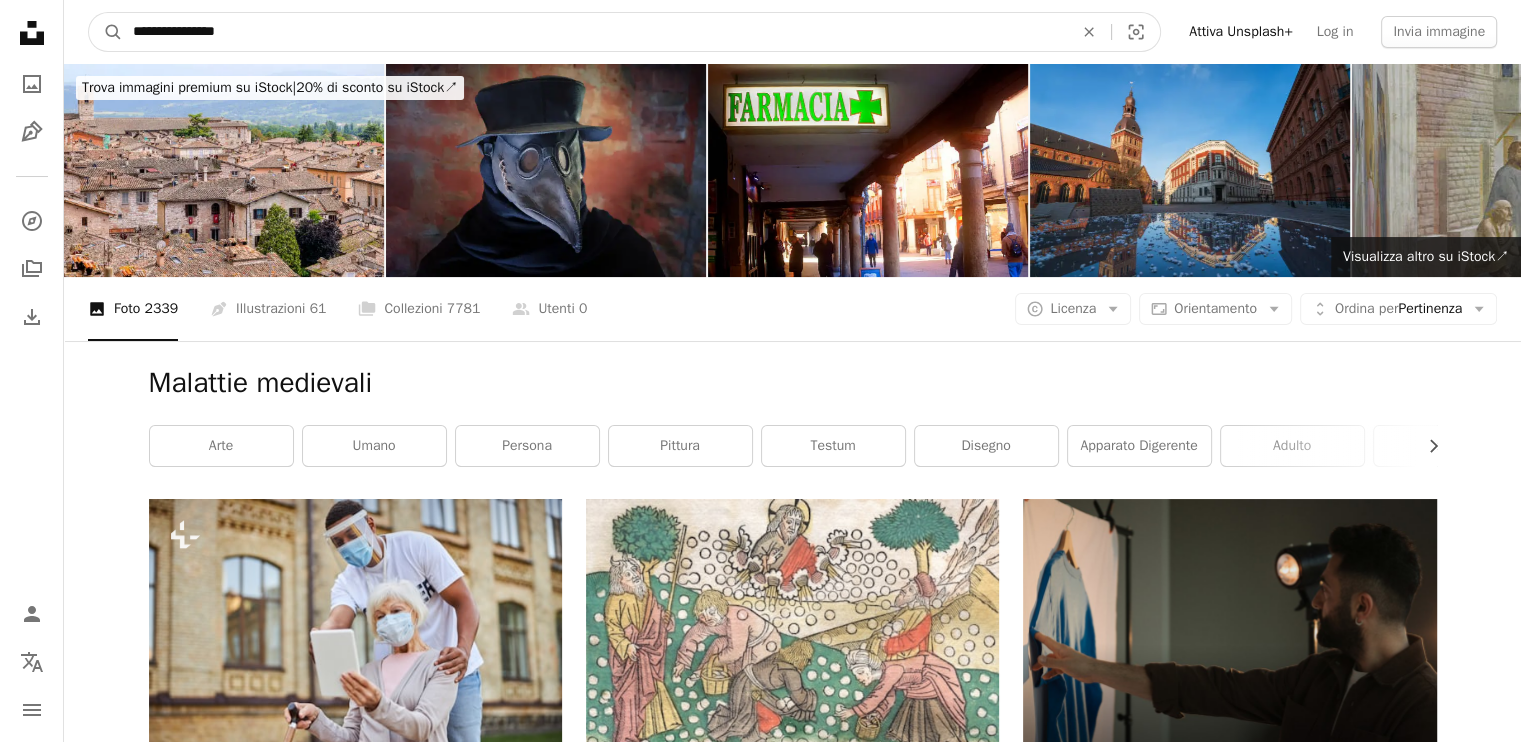 type on "**********" 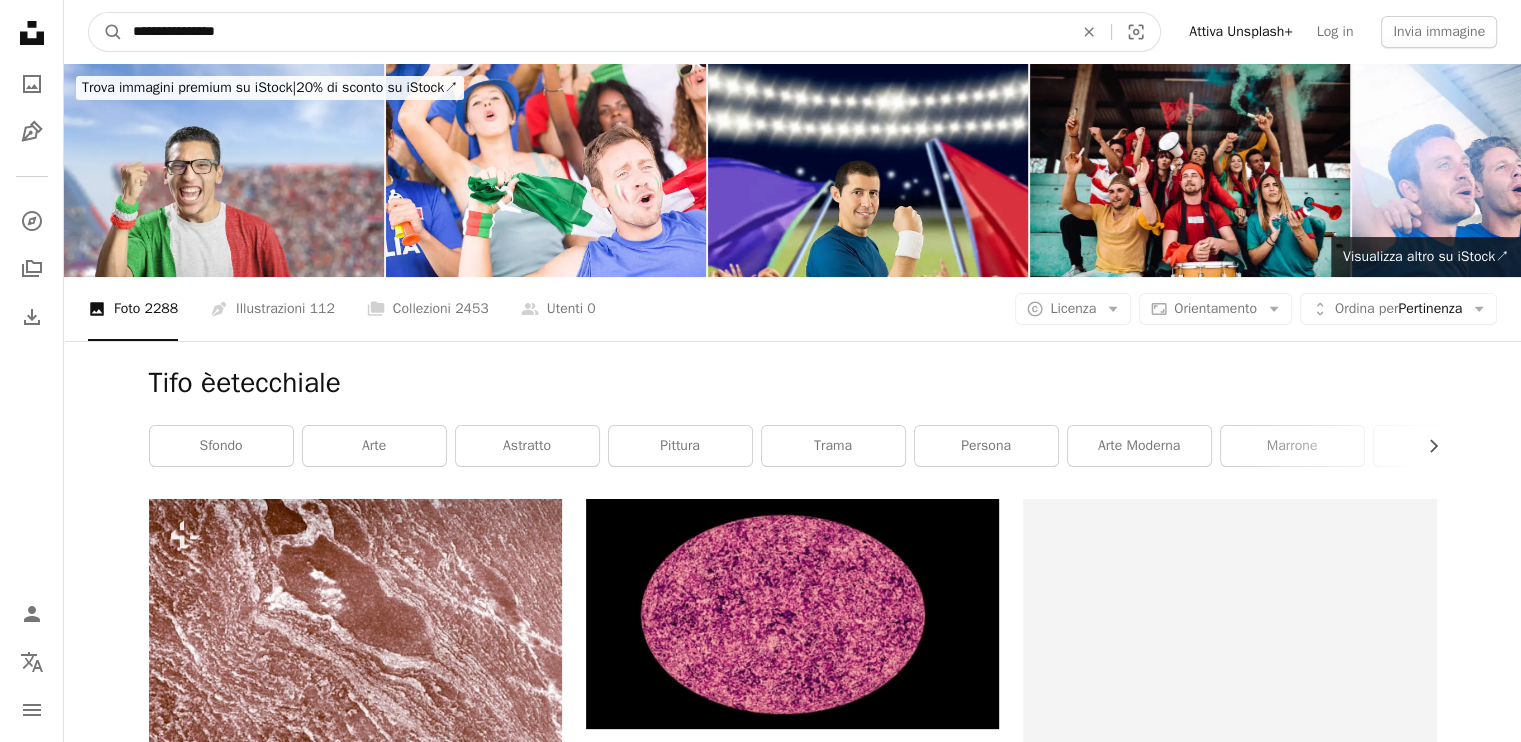 click on "**********" at bounding box center [595, 32] 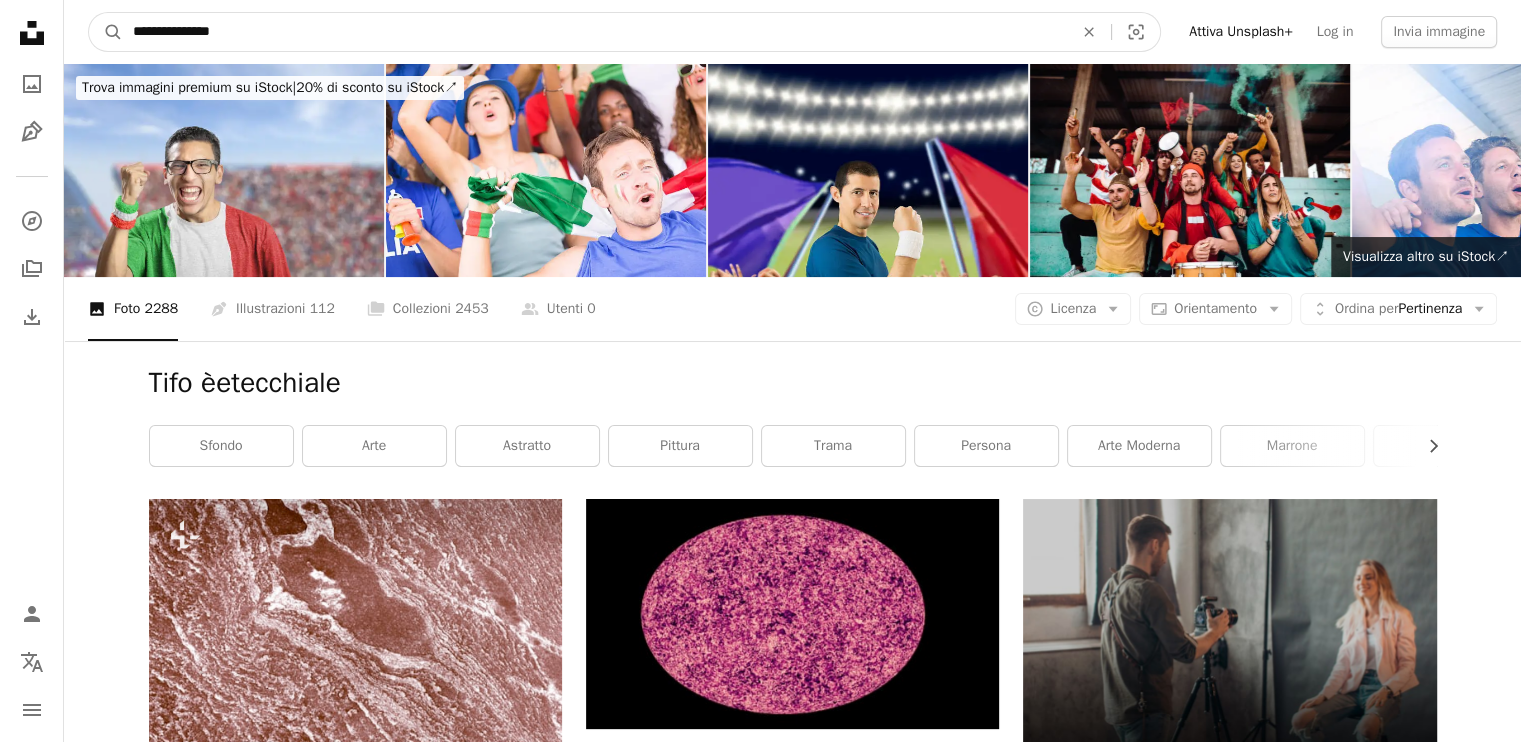 type on "**********" 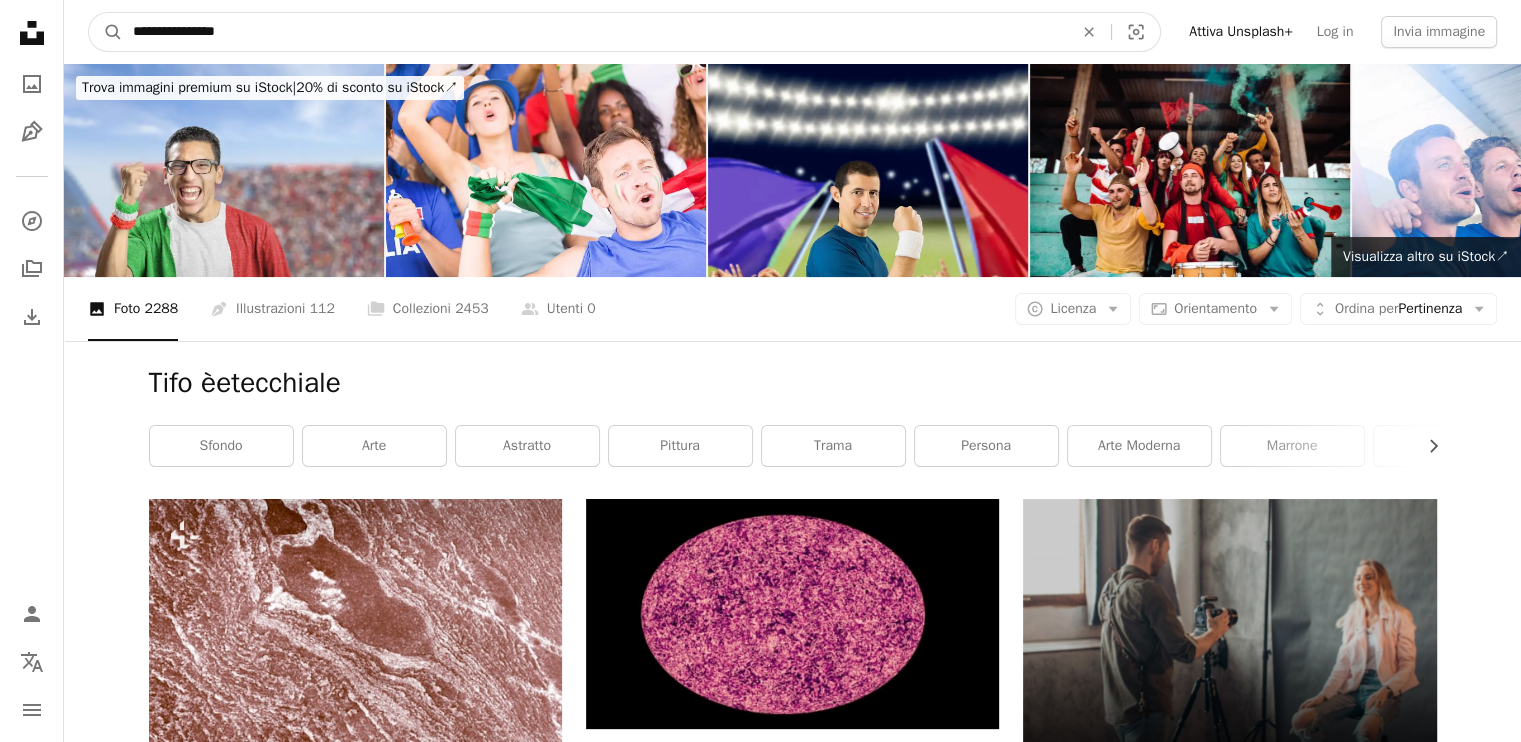 click on "A magnifying glass" at bounding box center (106, 32) 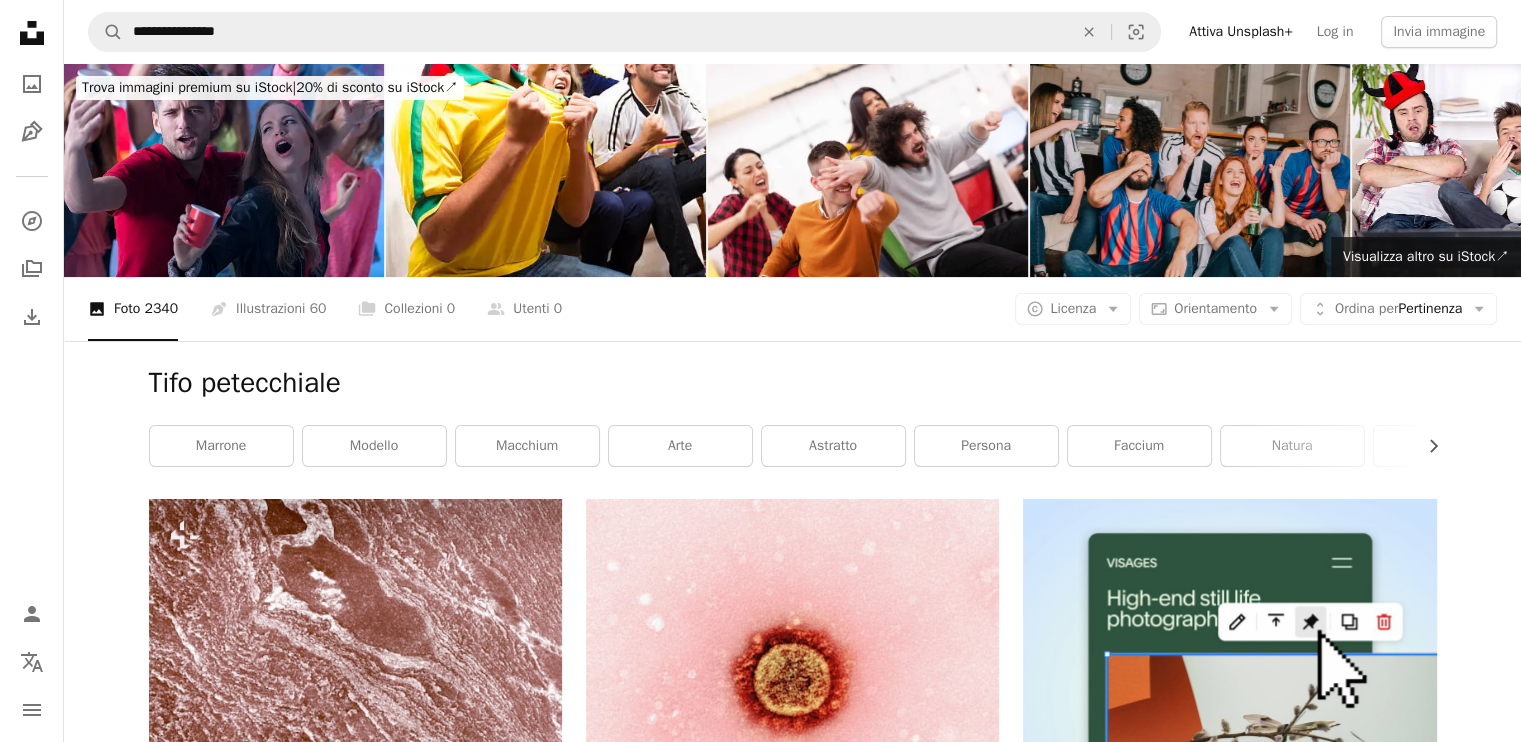 click on "Tifo petecchiale" at bounding box center [793, 383] 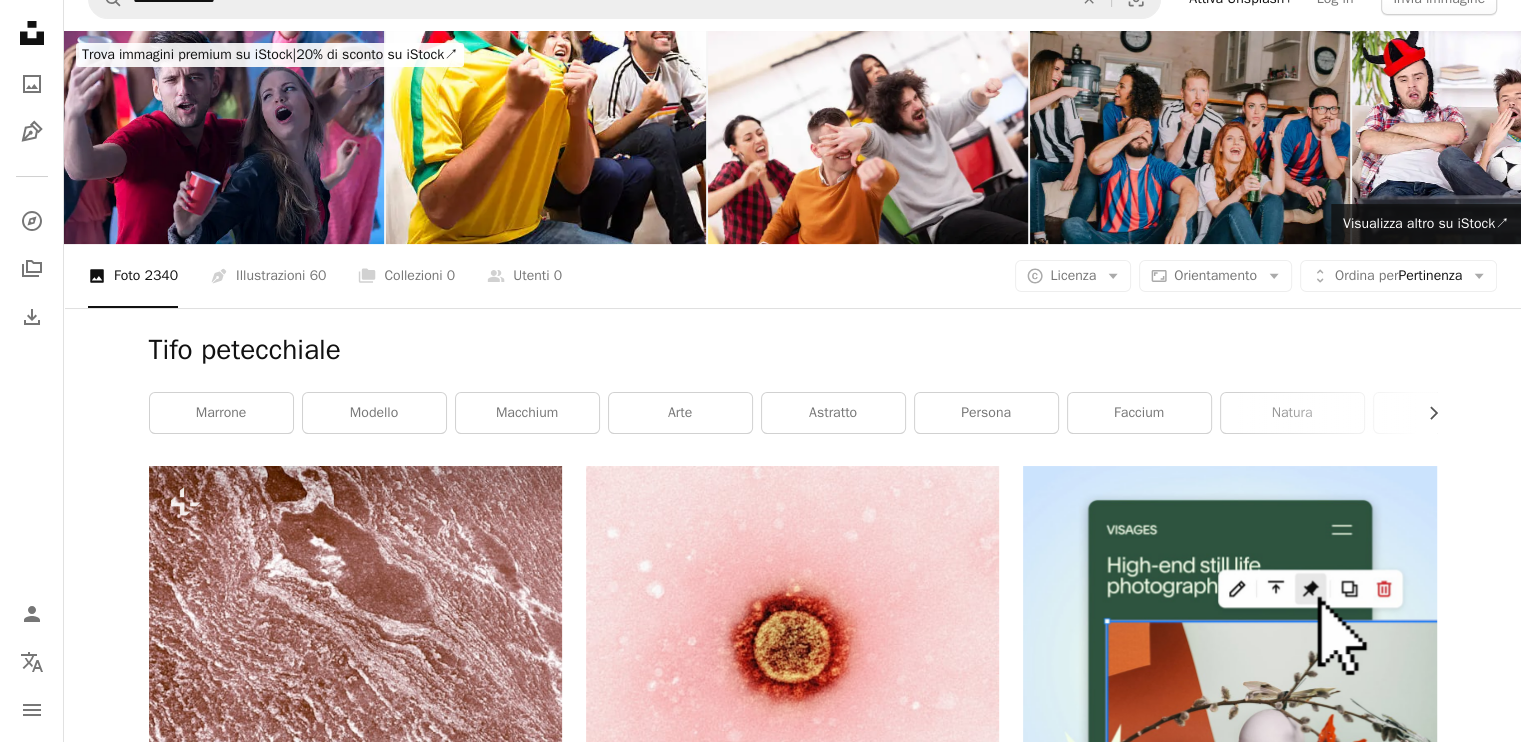 scroll, scrollTop: 0, scrollLeft: 0, axis: both 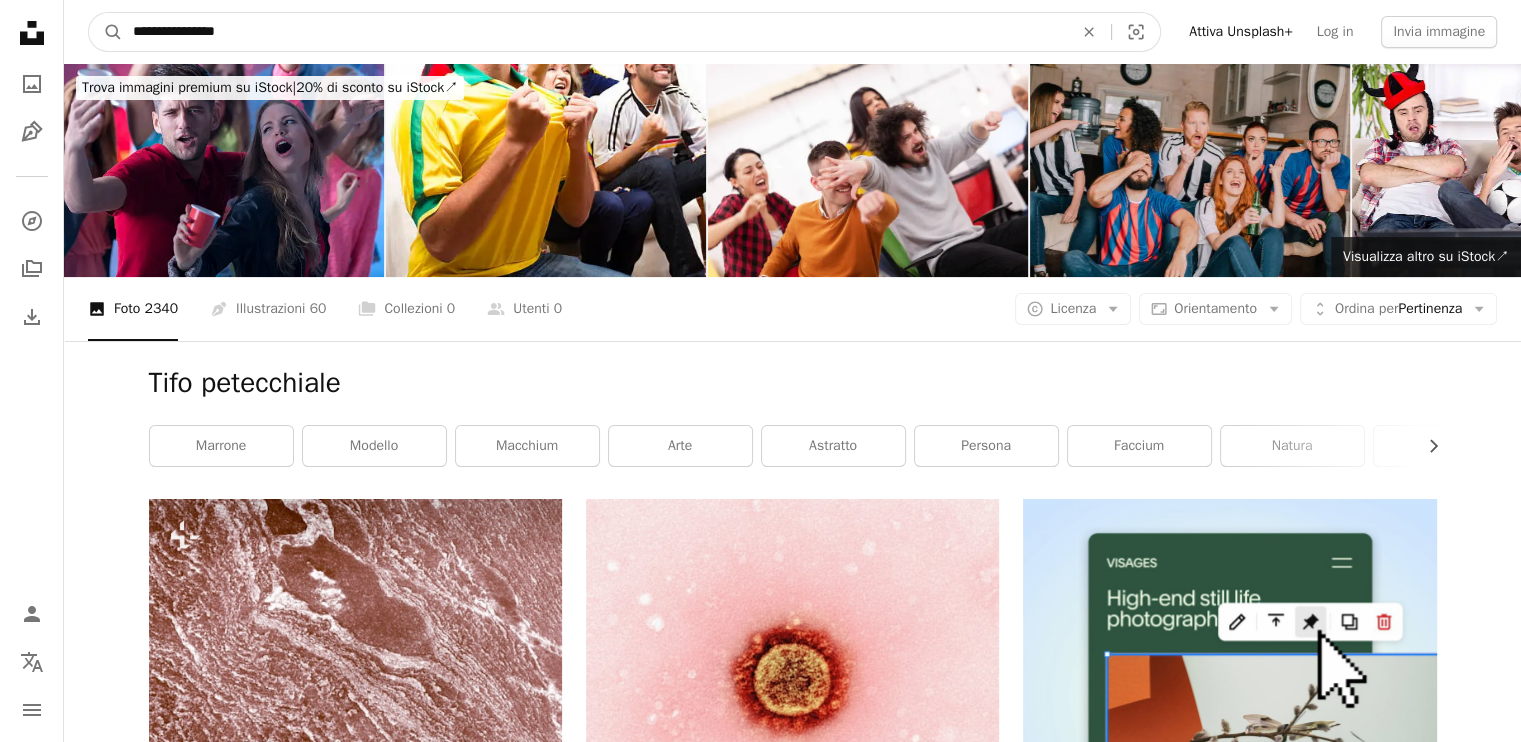 click on "**********" at bounding box center (595, 32) 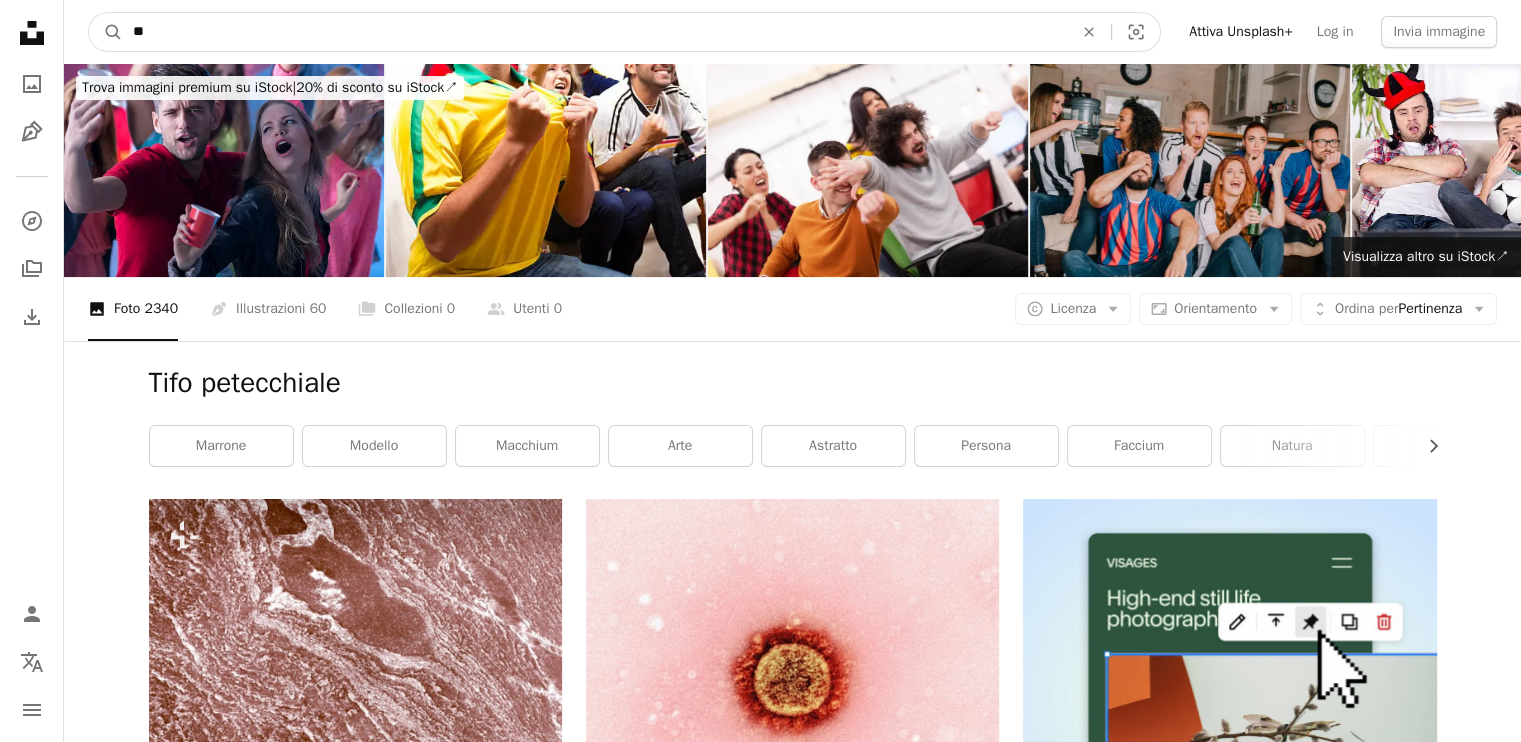 type on "*" 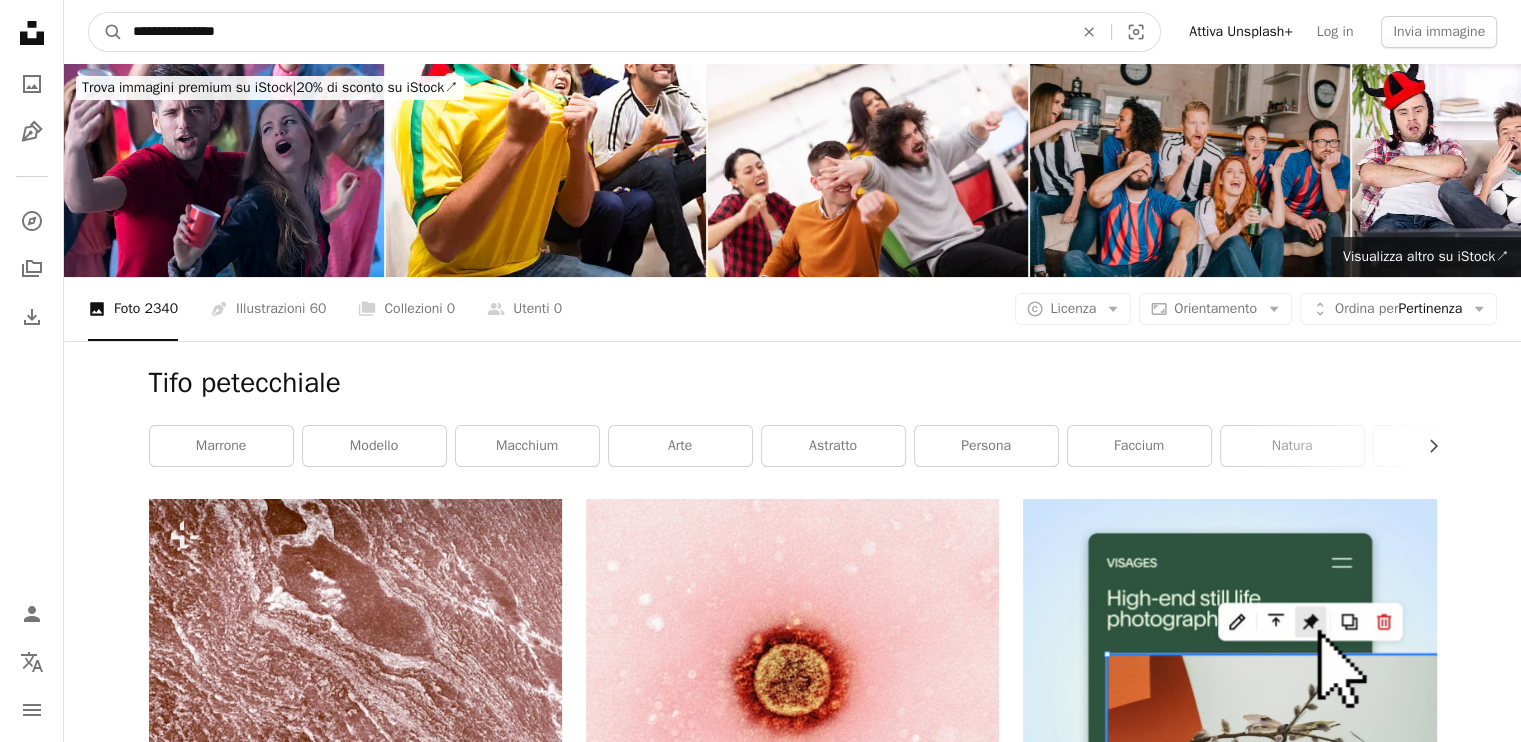 type on "**********" 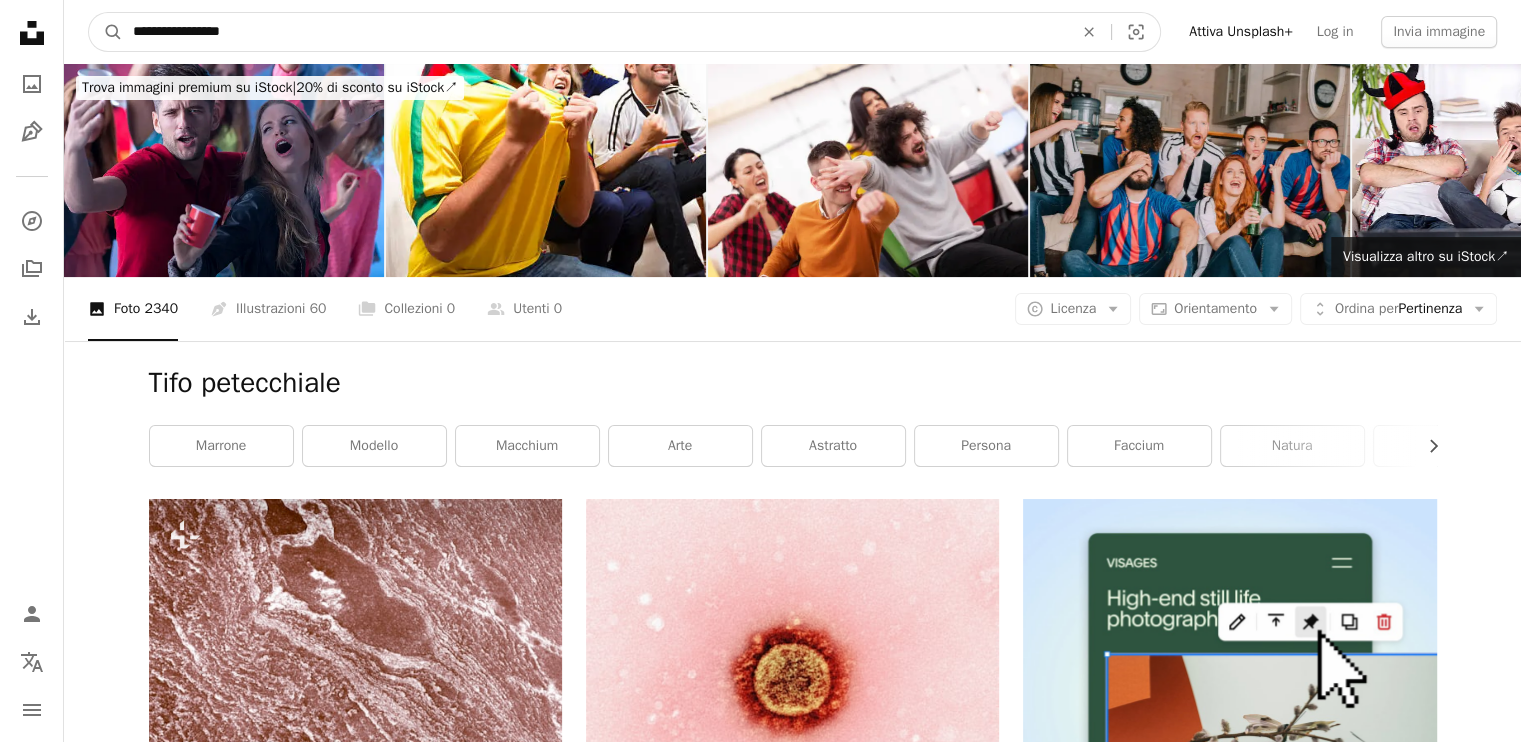 click on "A magnifying glass" at bounding box center [106, 32] 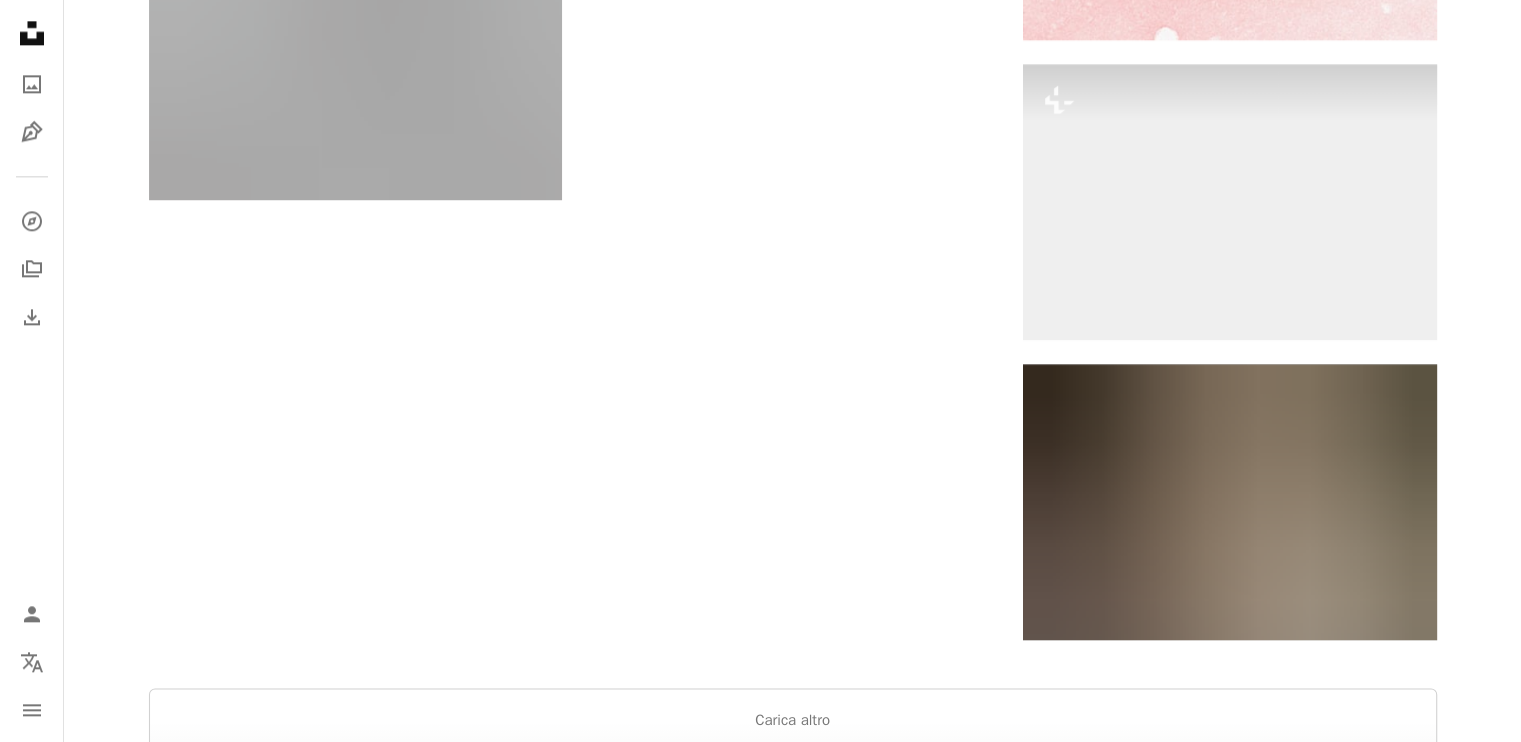 scroll, scrollTop: 3248, scrollLeft: 0, axis: vertical 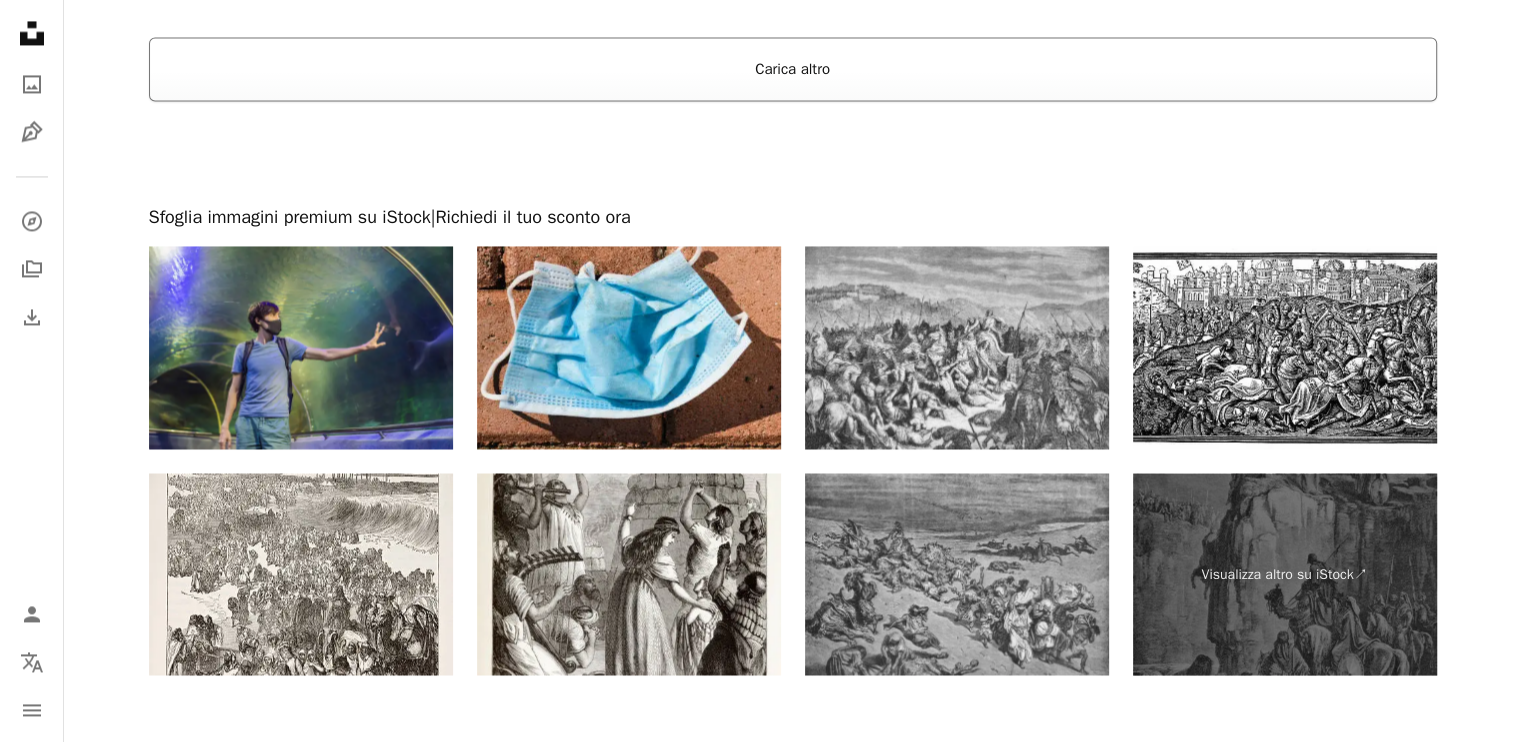click on "Carica altro" at bounding box center [793, 69] 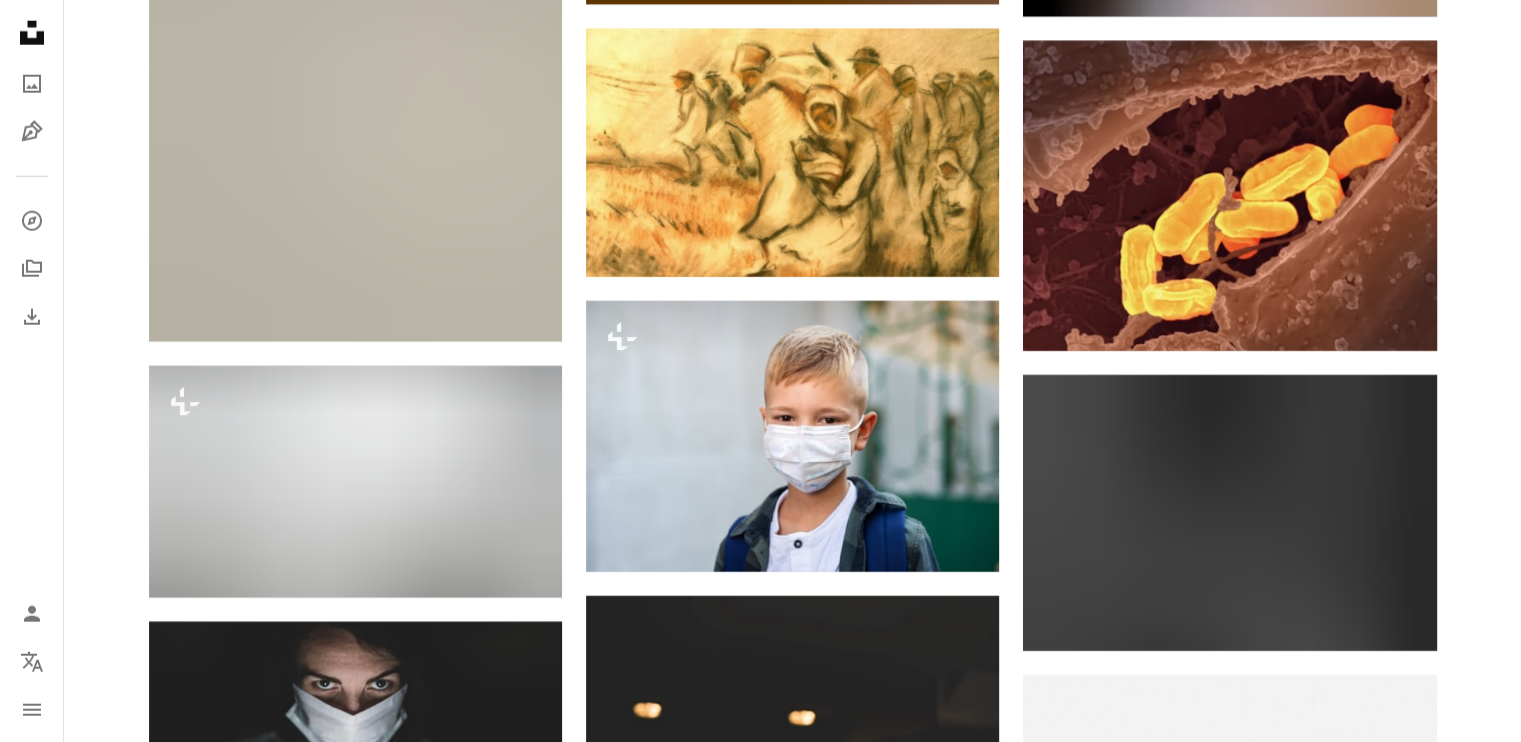scroll, scrollTop: 13641, scrollLeft: 0, axis: vertical 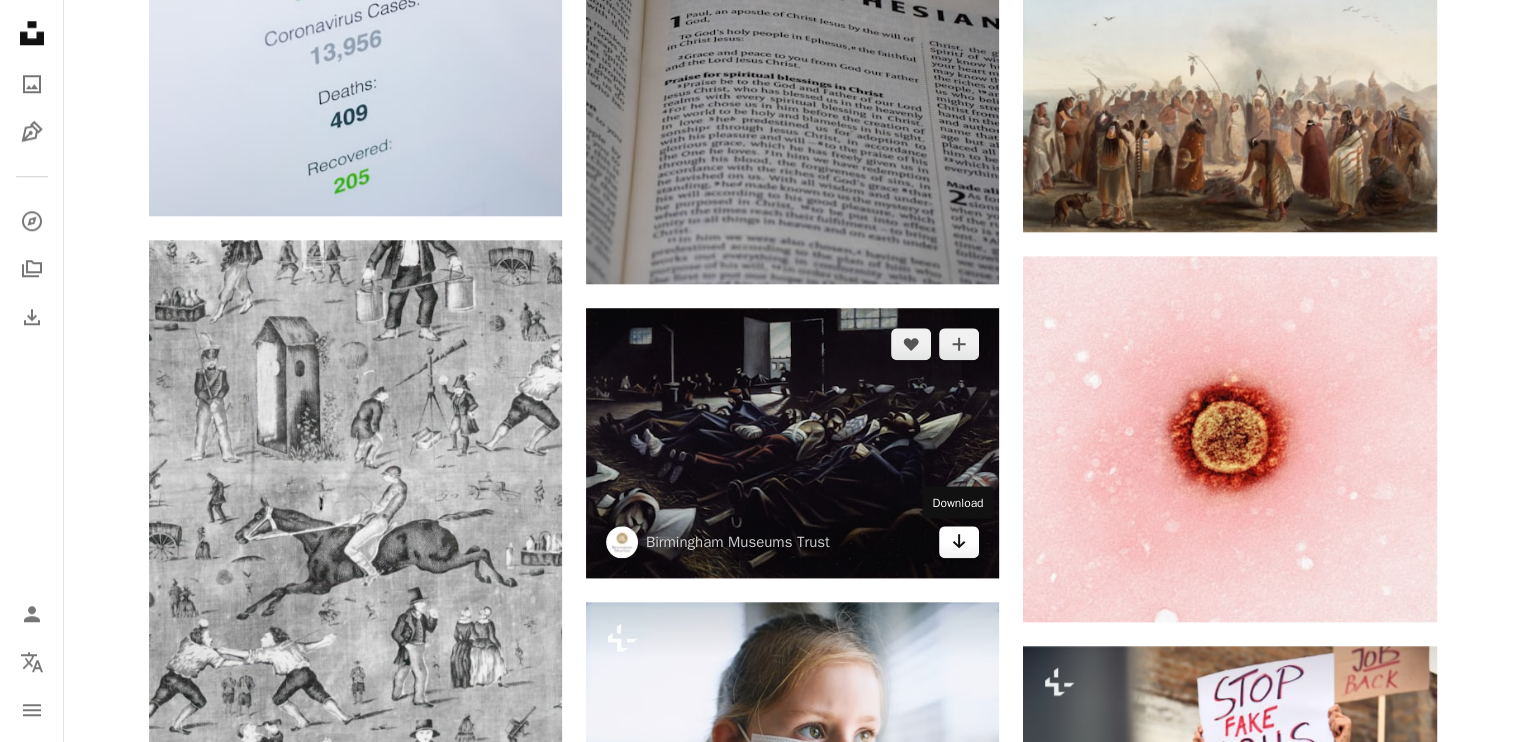 click on "Arrow pointing down" 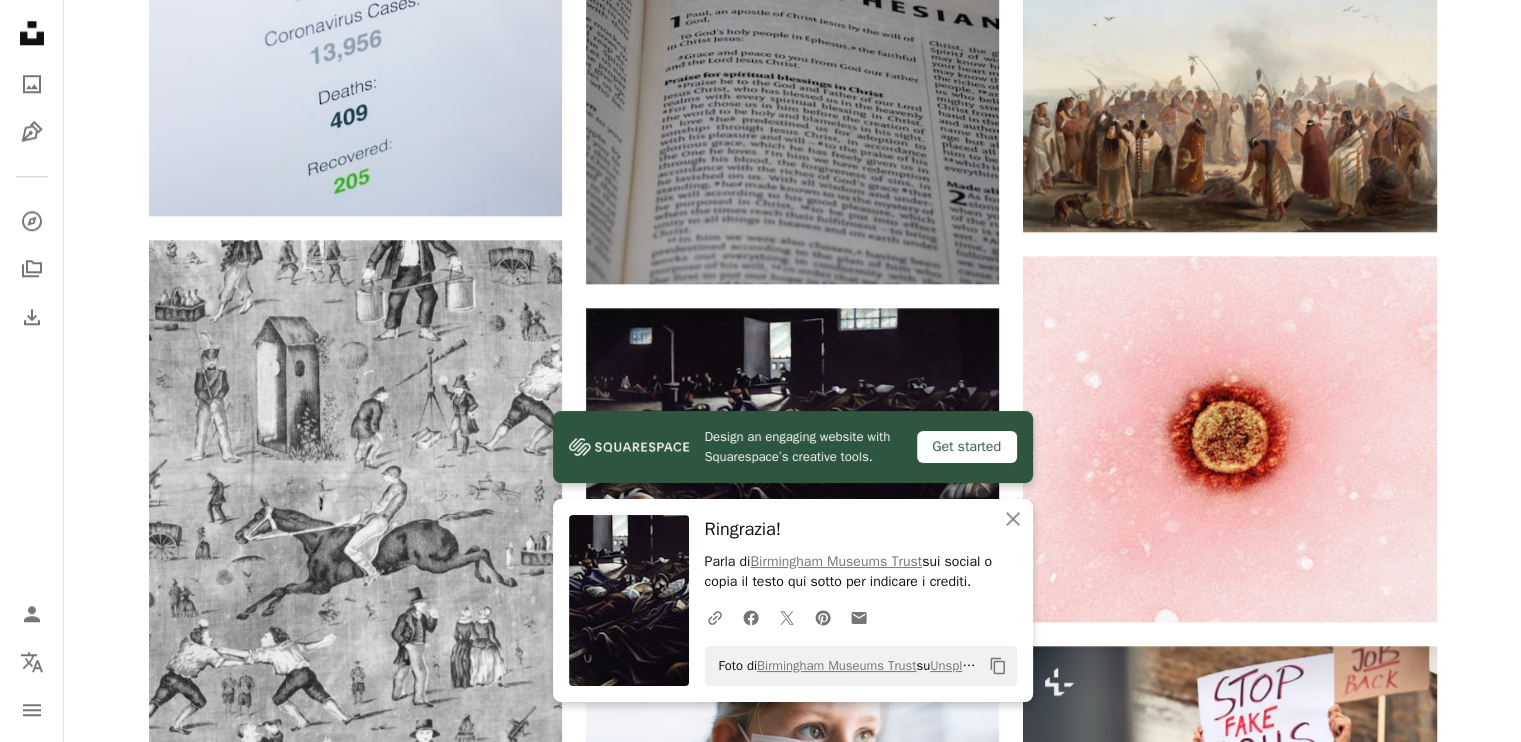 click on "Parla di  Birmingham Museums Trust  sui social o copia il testo qui sotto per indicare i crediti." at bounding box center (861, 572) 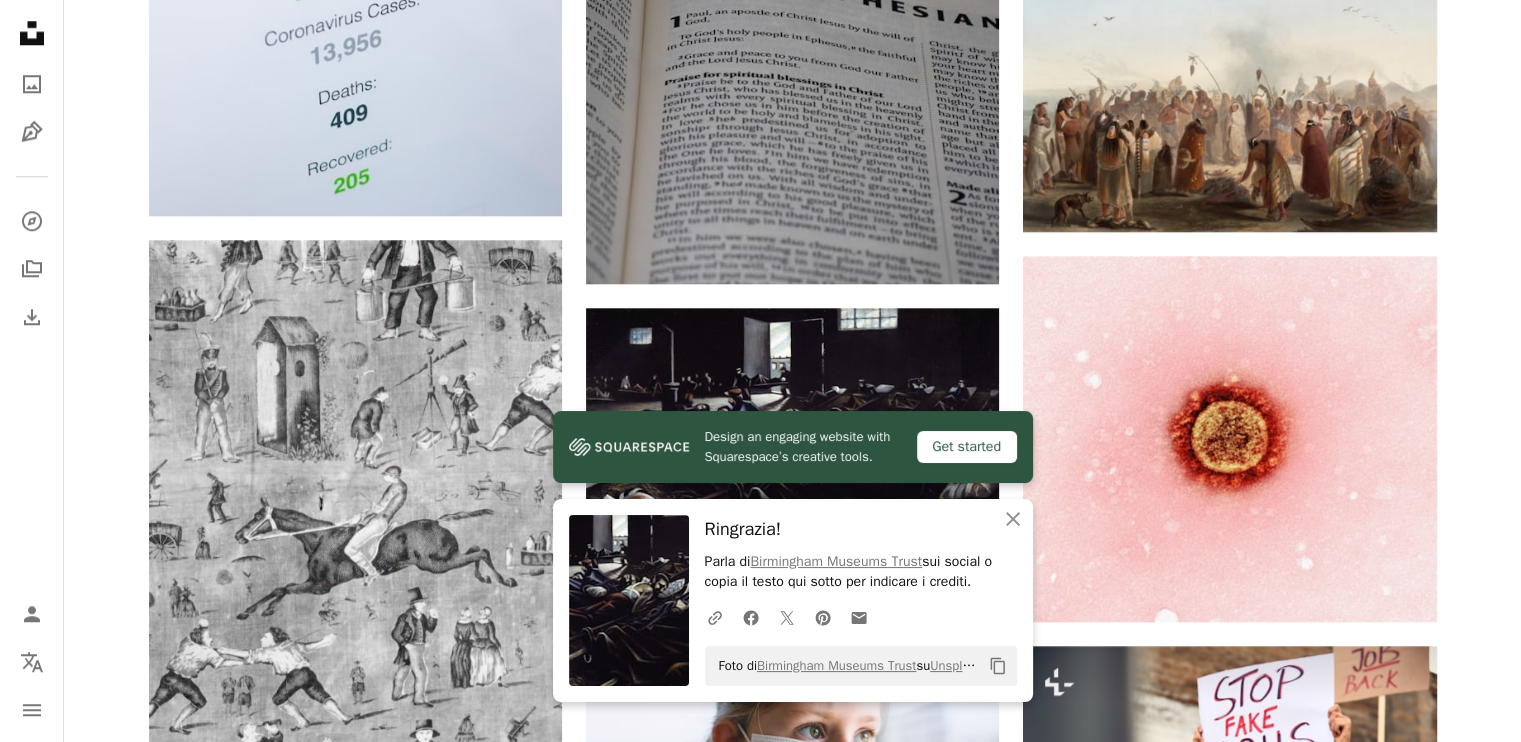 click on "Copy content" 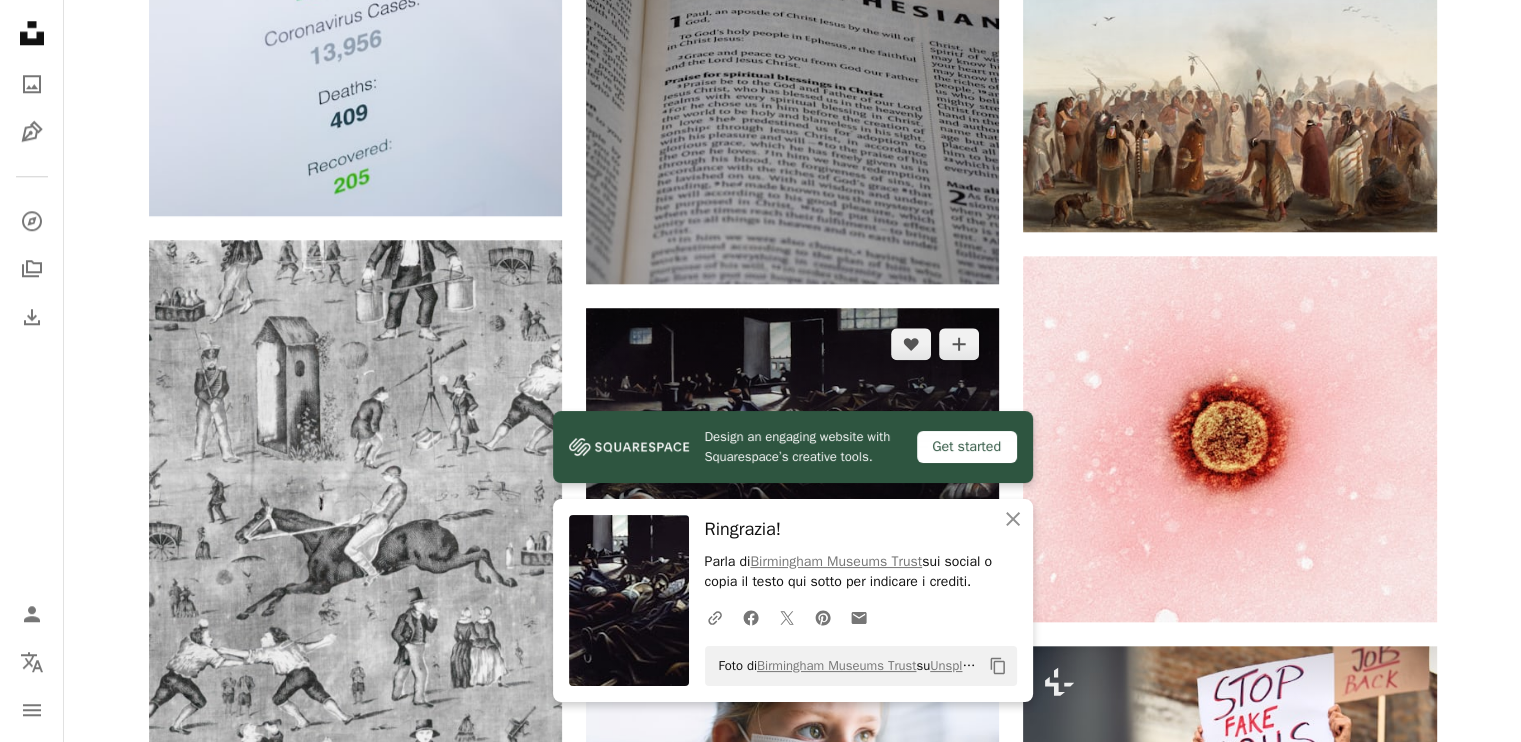 click at bounding box center (792, 443) 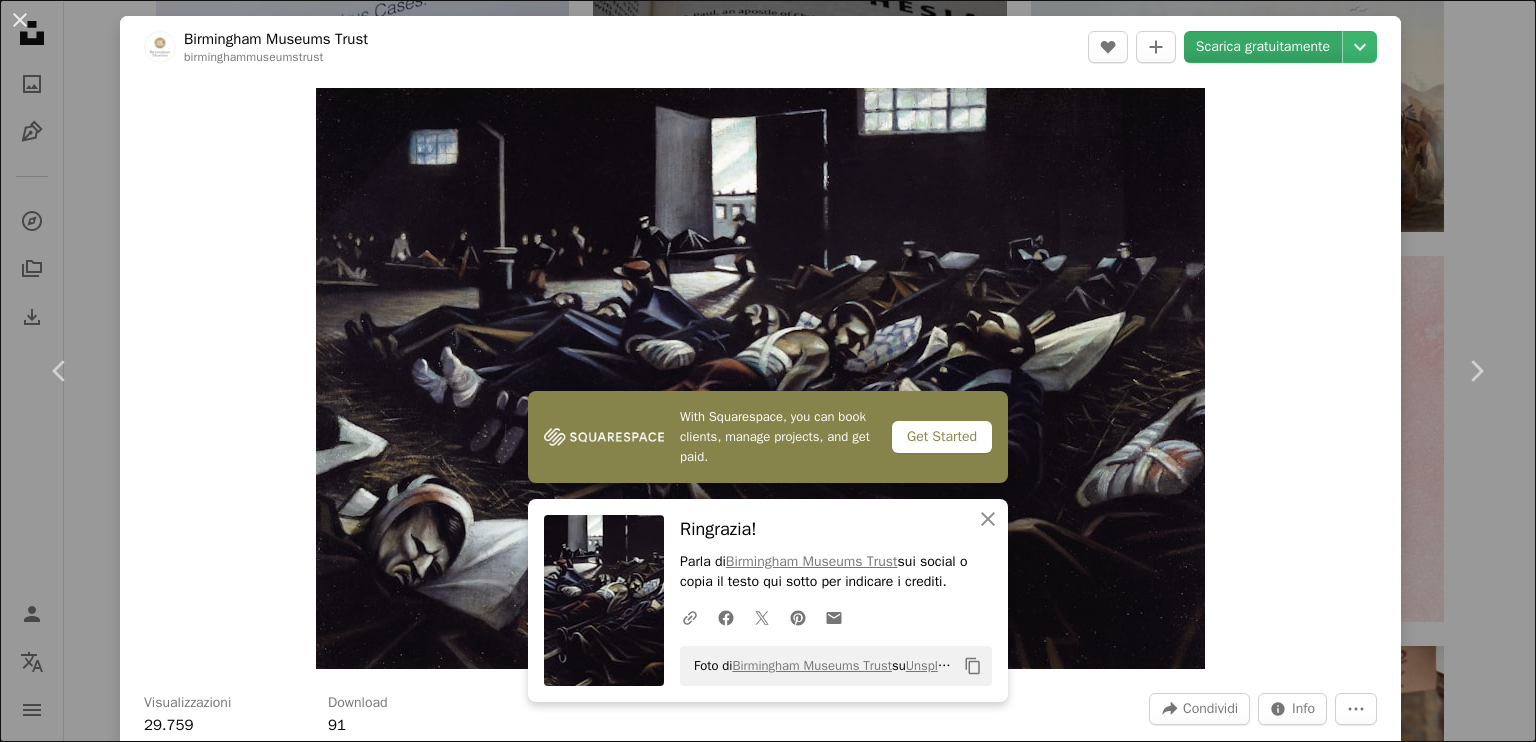 click on "Scarica gratuitamente" at bounding box center (1263, 47) 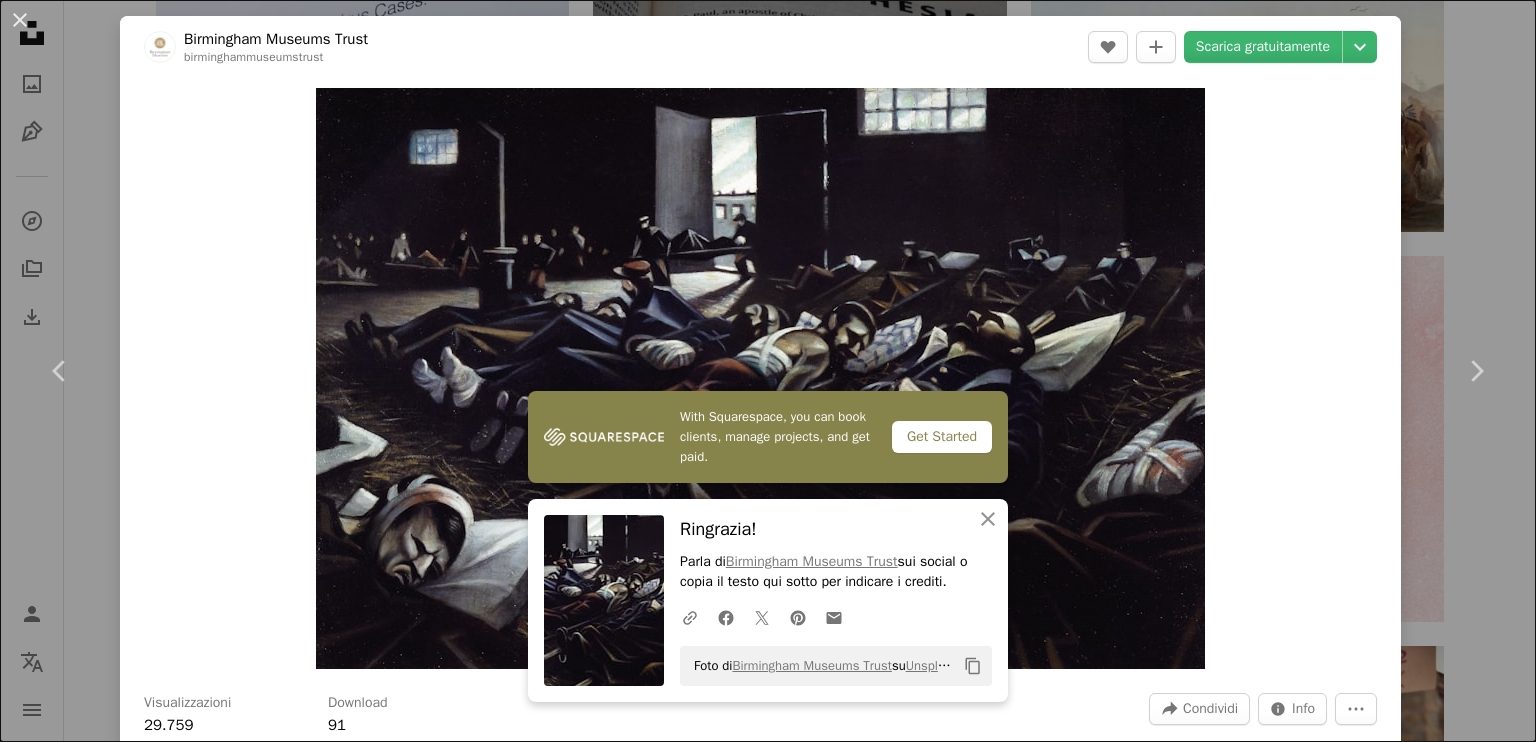 click 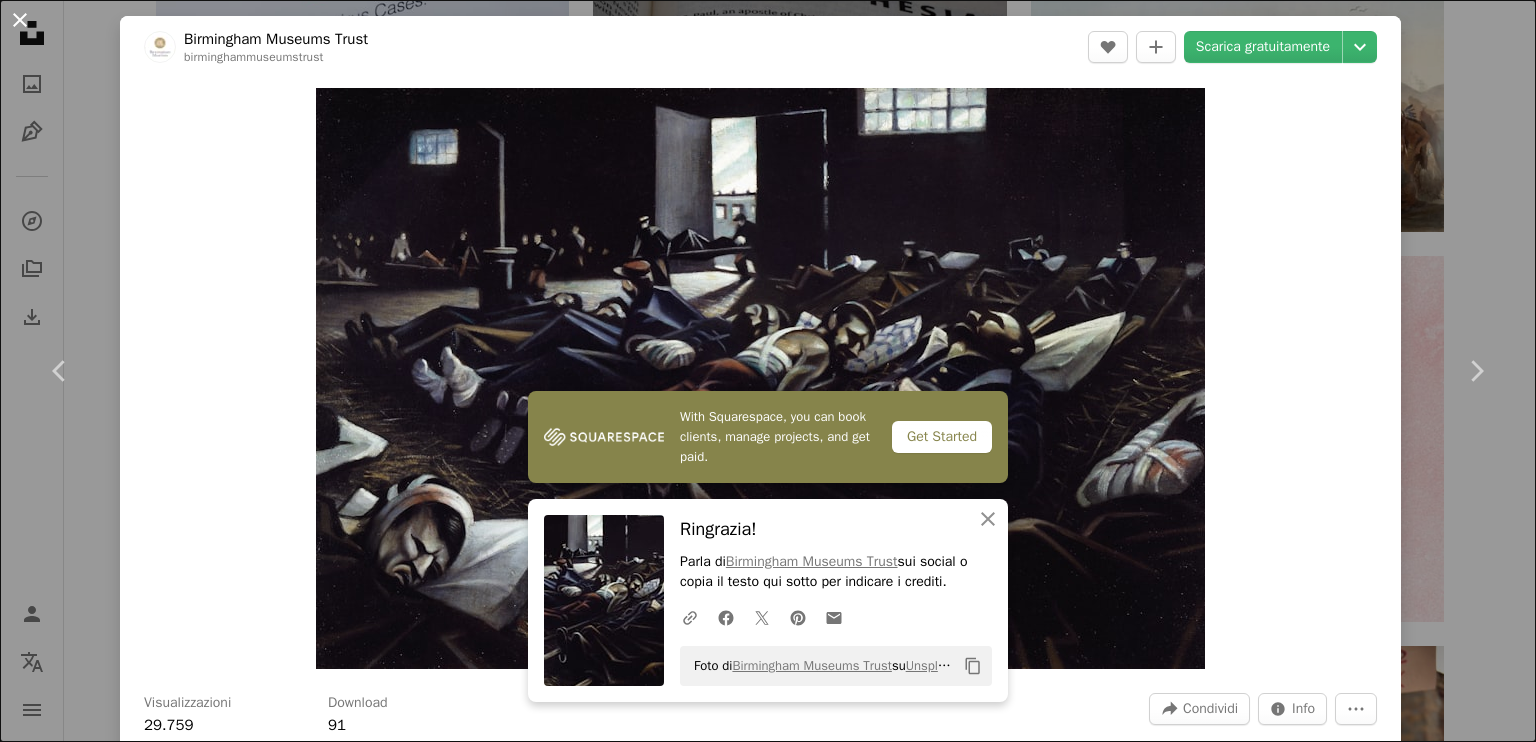 click on "An X shape" at bounding box center [20, 20] 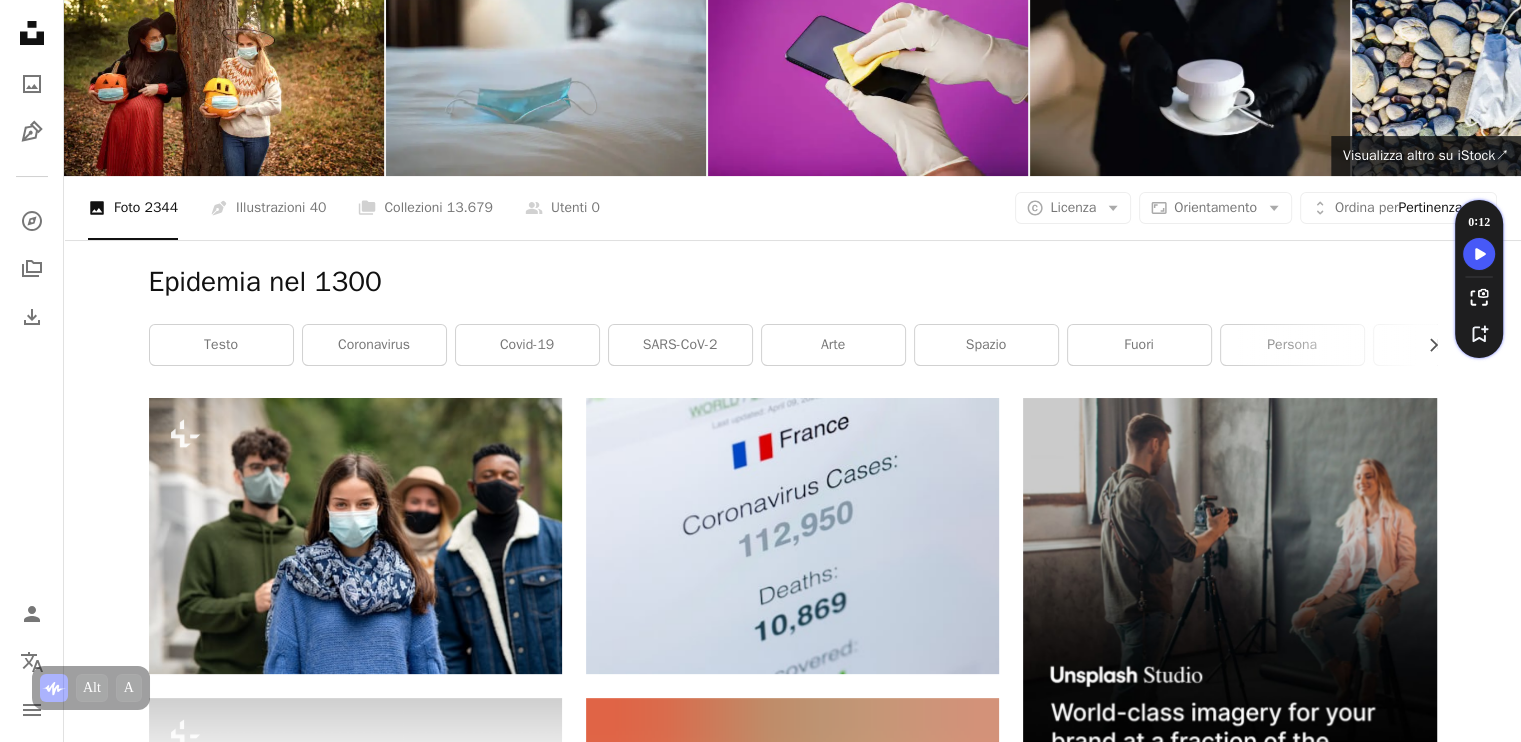 scroll, scrollTop: 0, scrollLeft: 0, axis: both 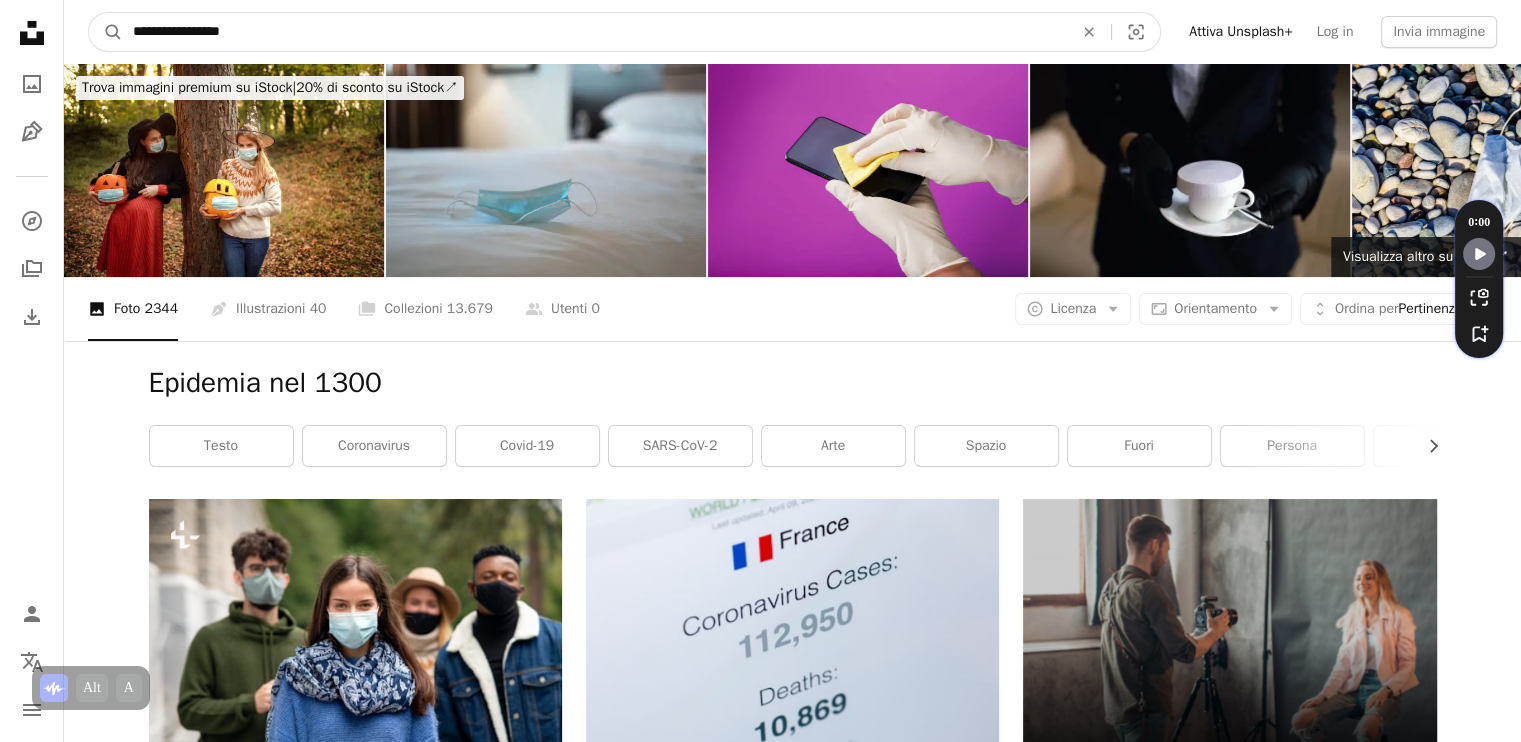 click on "**********" at bounding box center [595, 32] 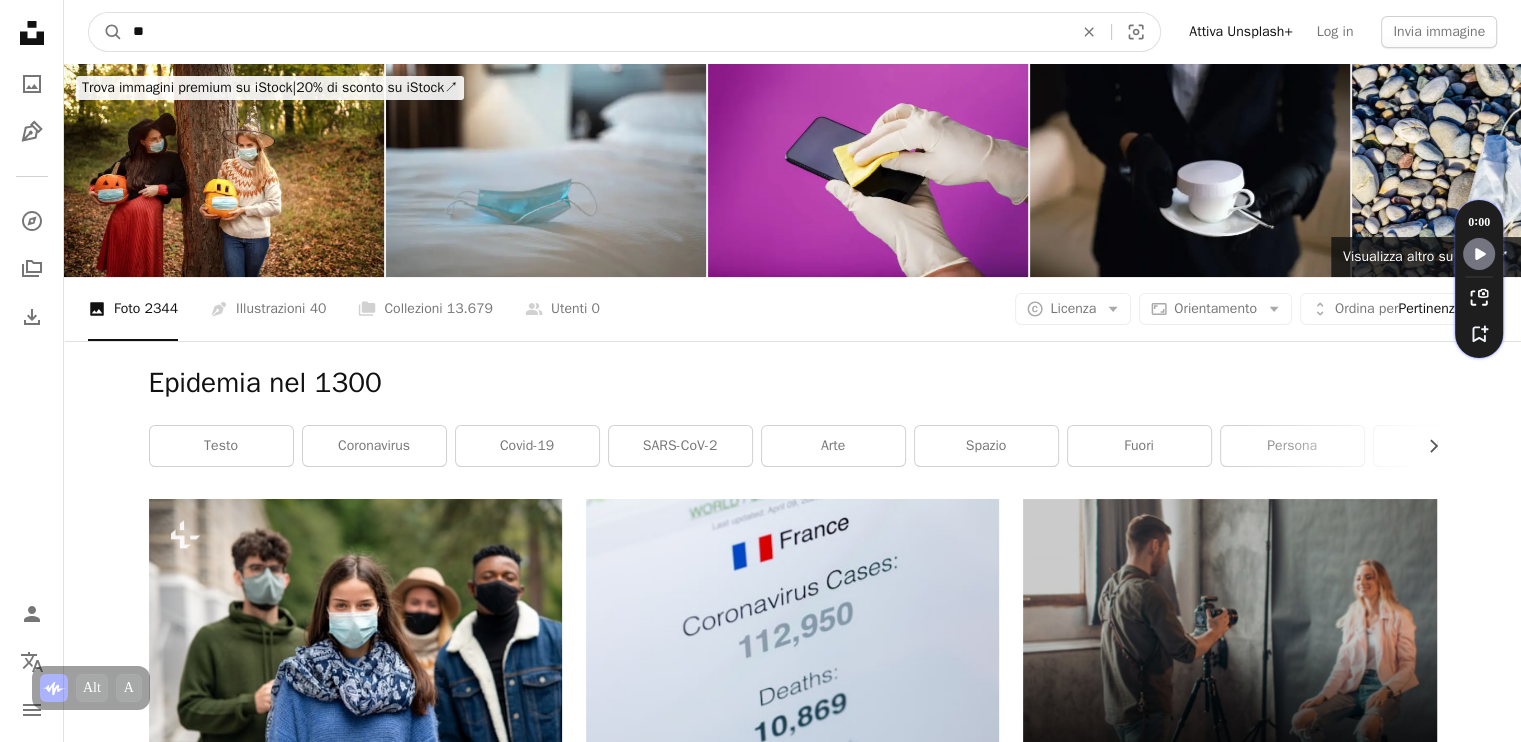 type on "*" 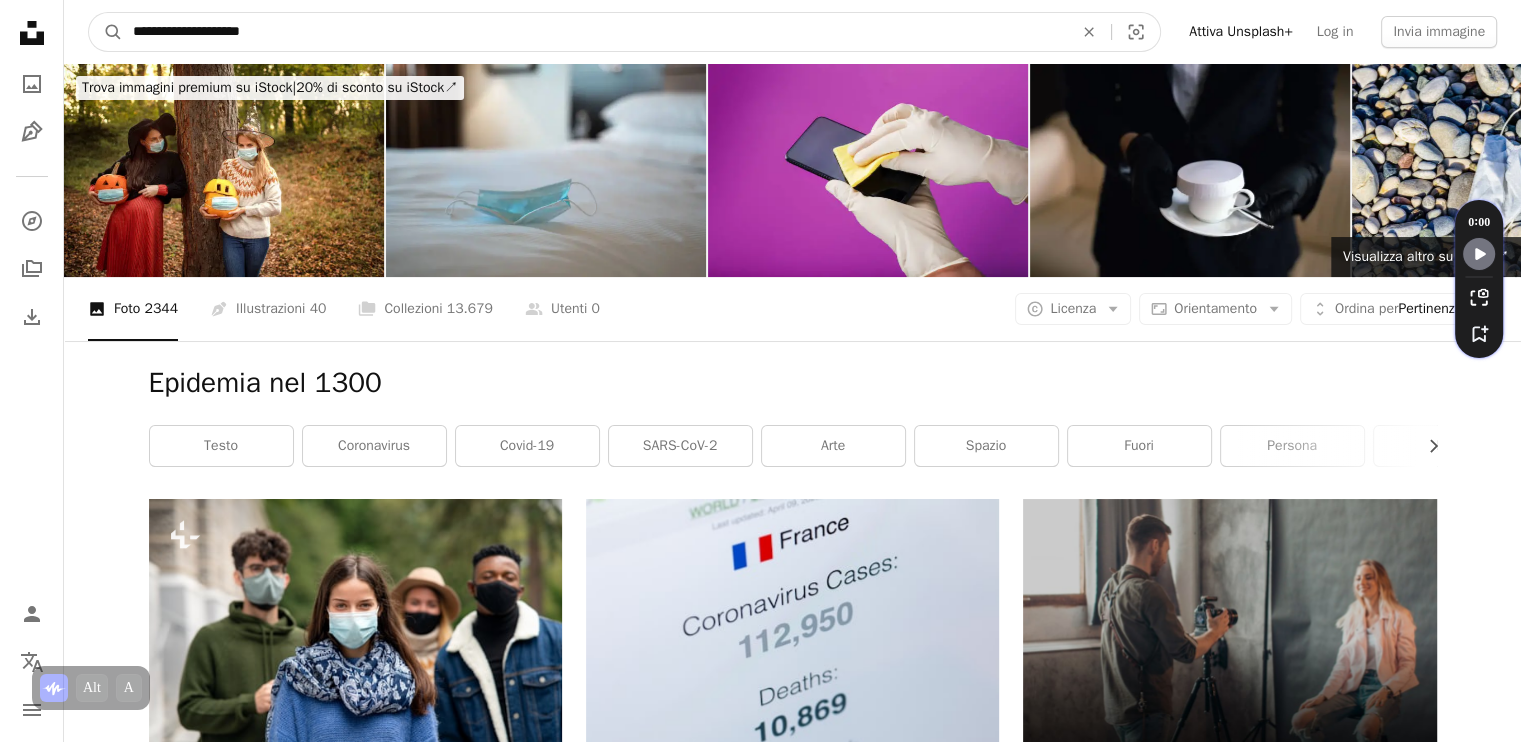 type on "**********" 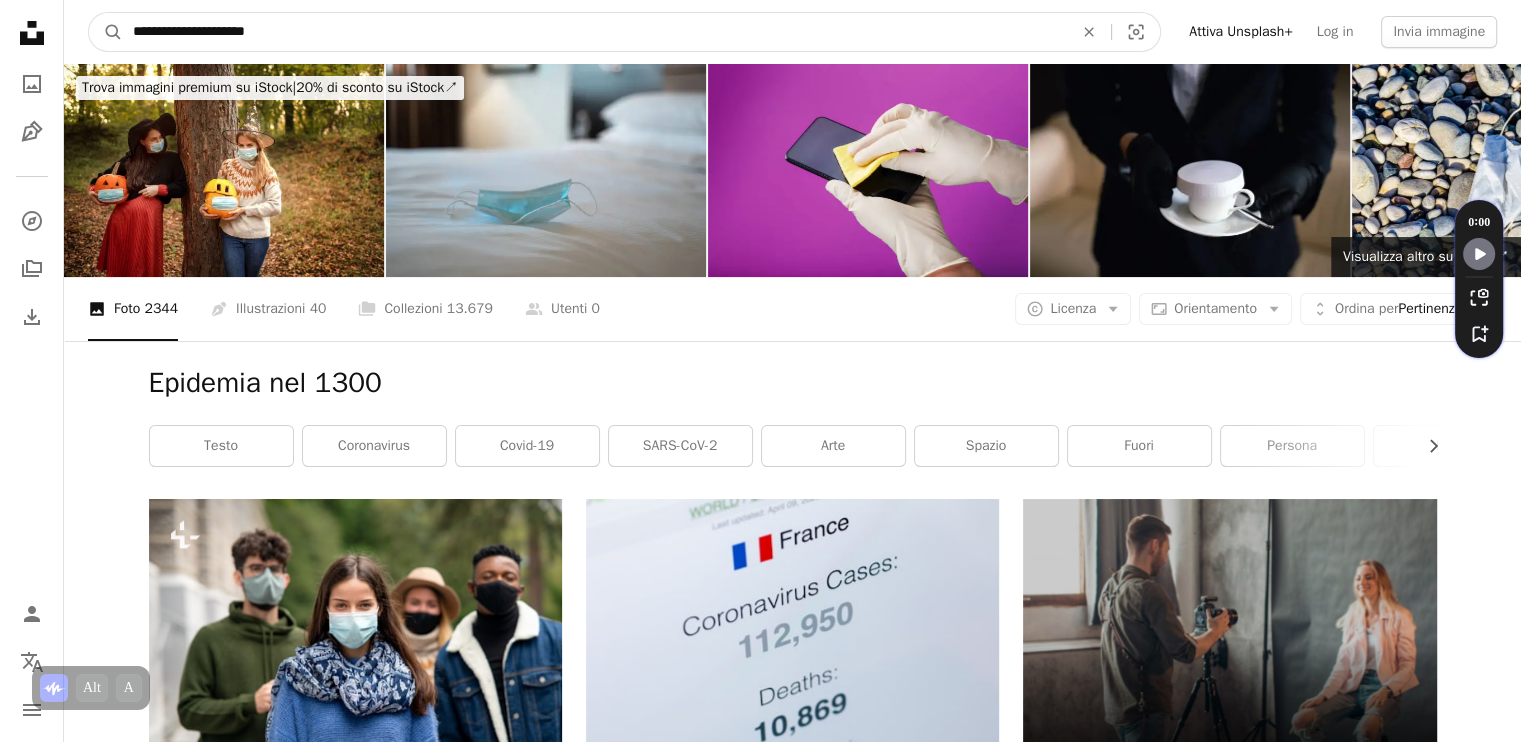 click on "A magnifying glass" at bounding box center (106, 32) 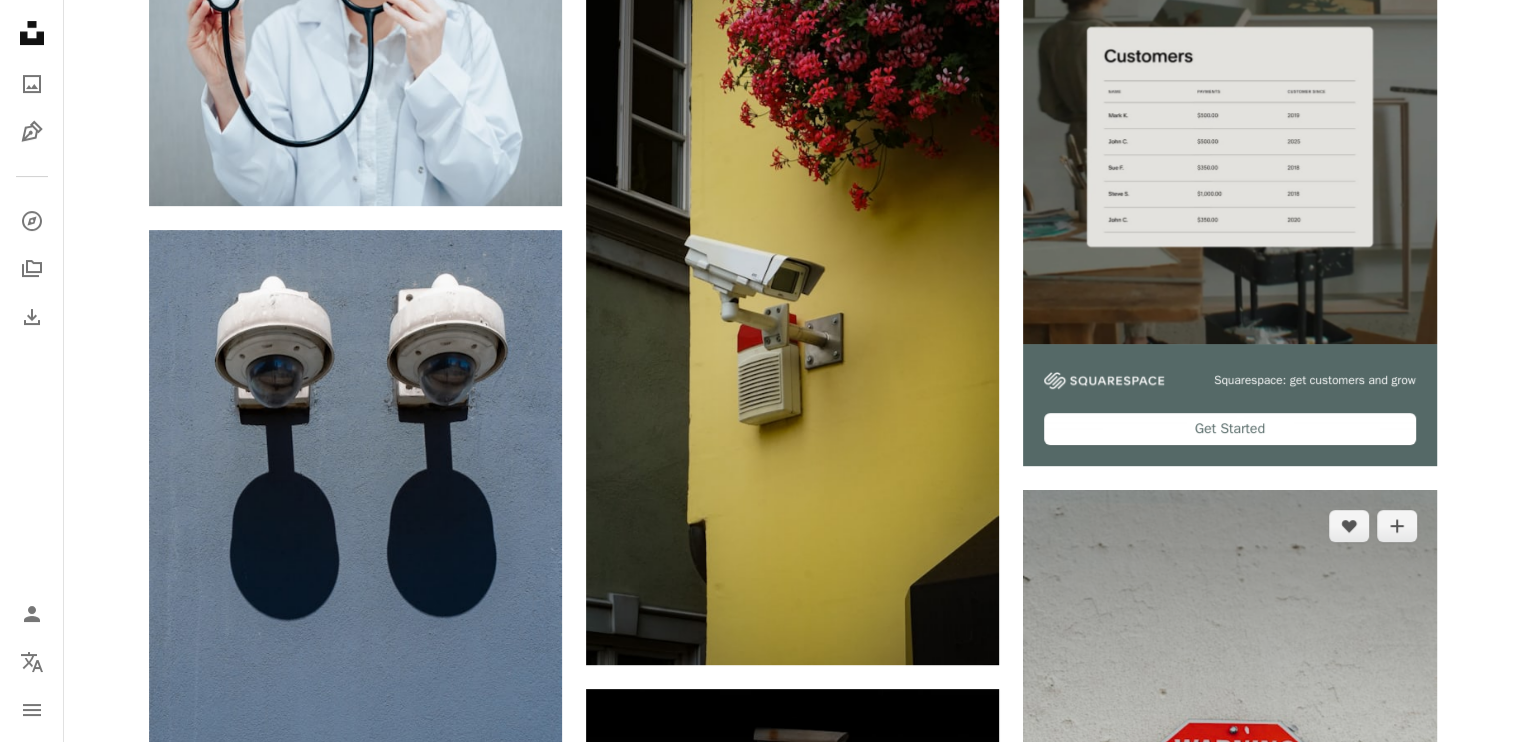scroll, scrollTop: 0, scrollLeft: 0, axis: both 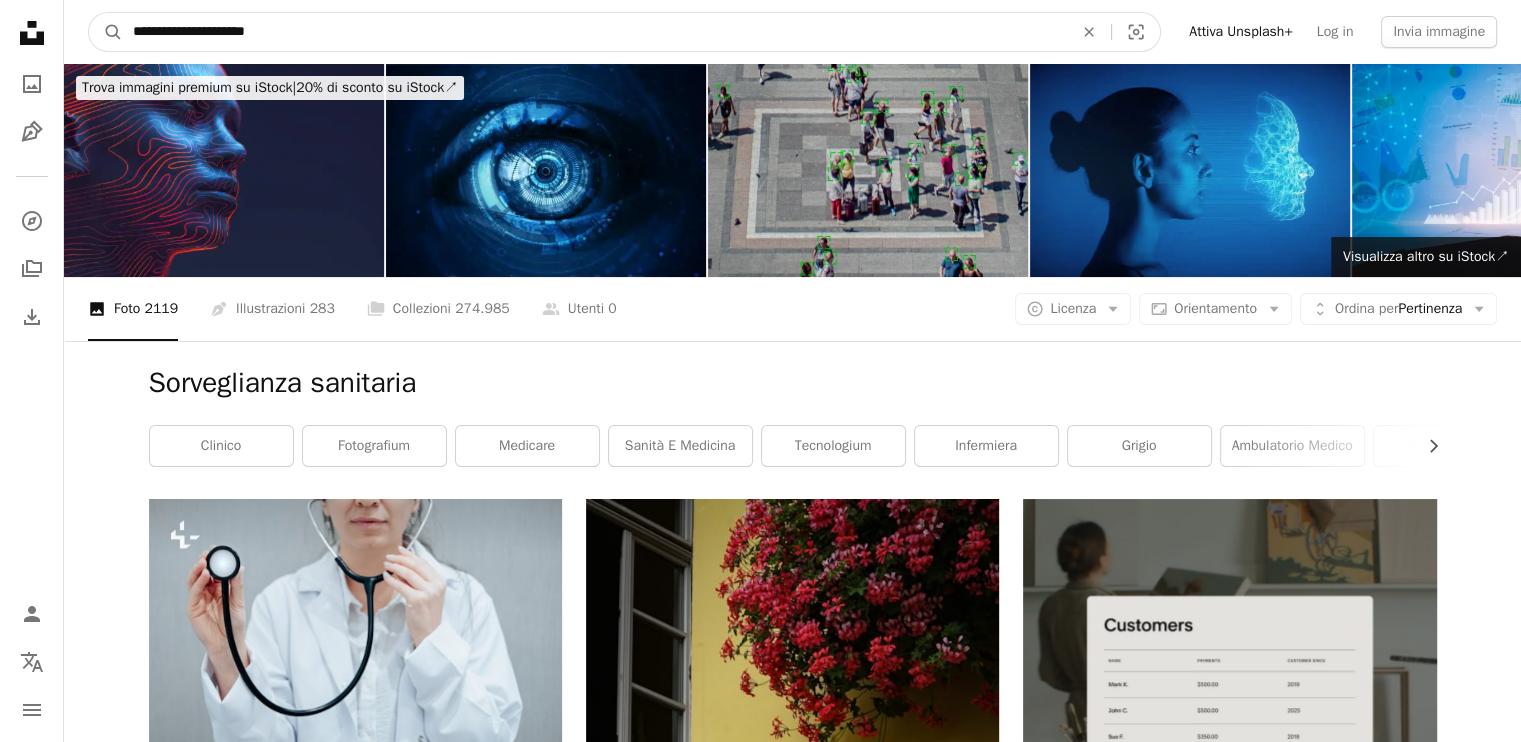 click on "**********" at bounding box center [595, 32] 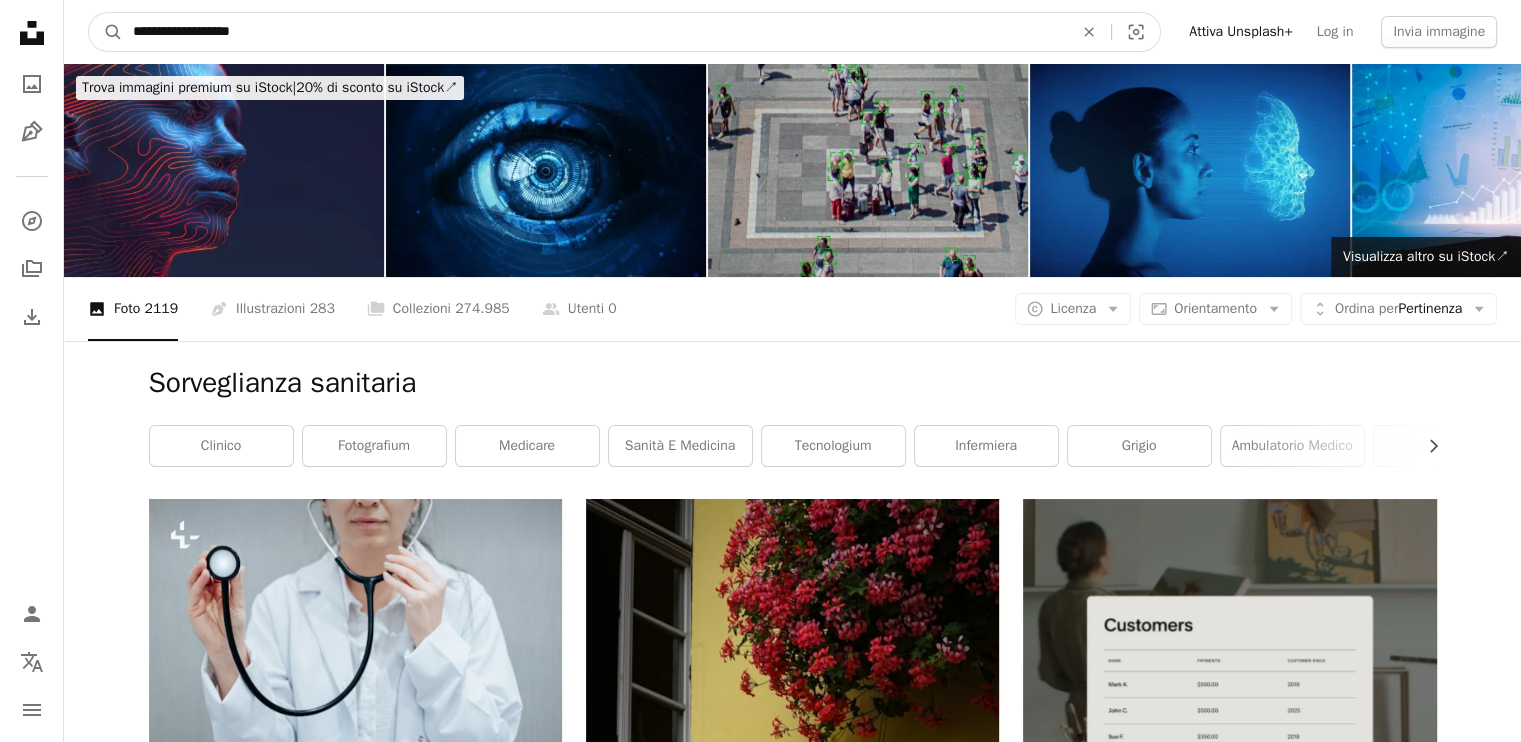 type on "**********" 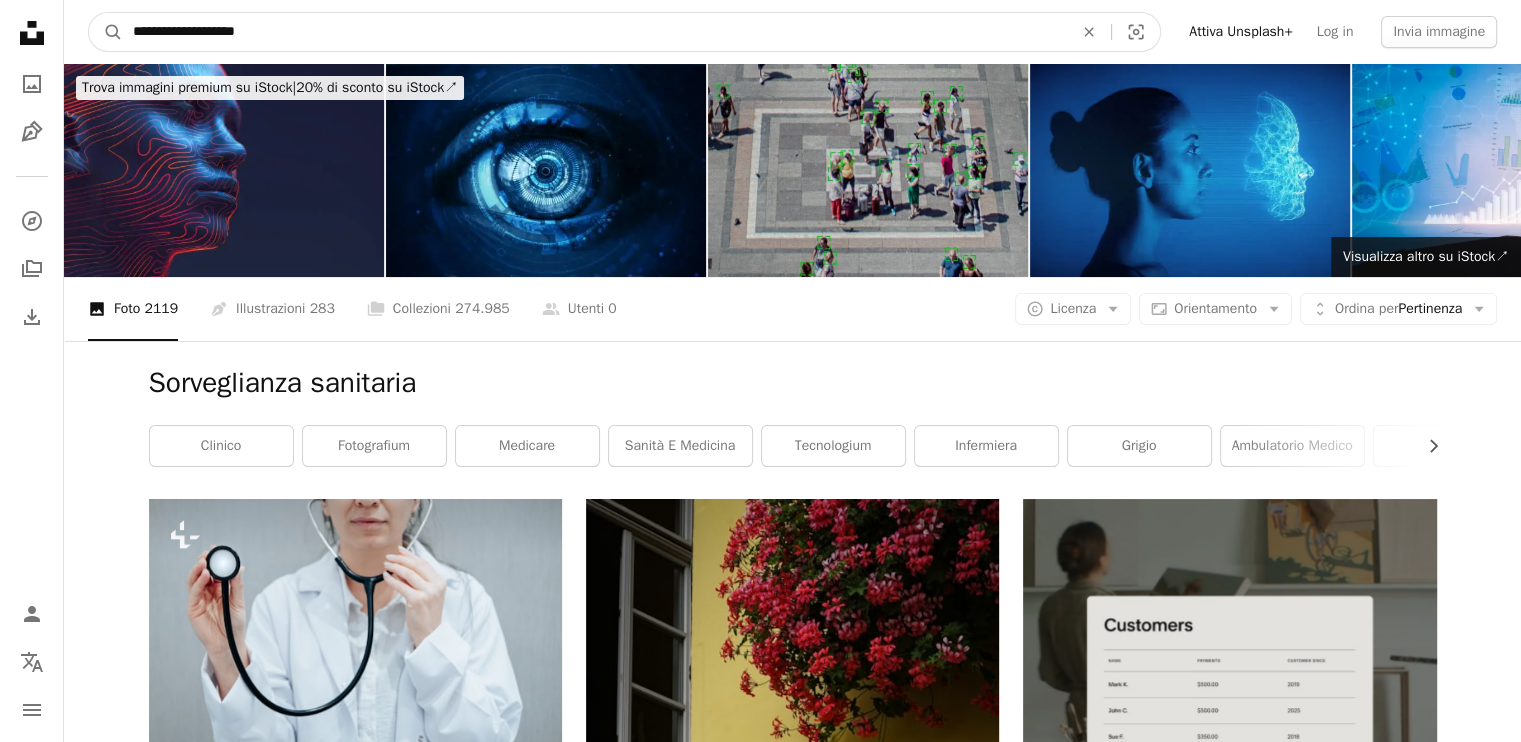 click on "A magnifying glass" at bounding box center (106, 32) 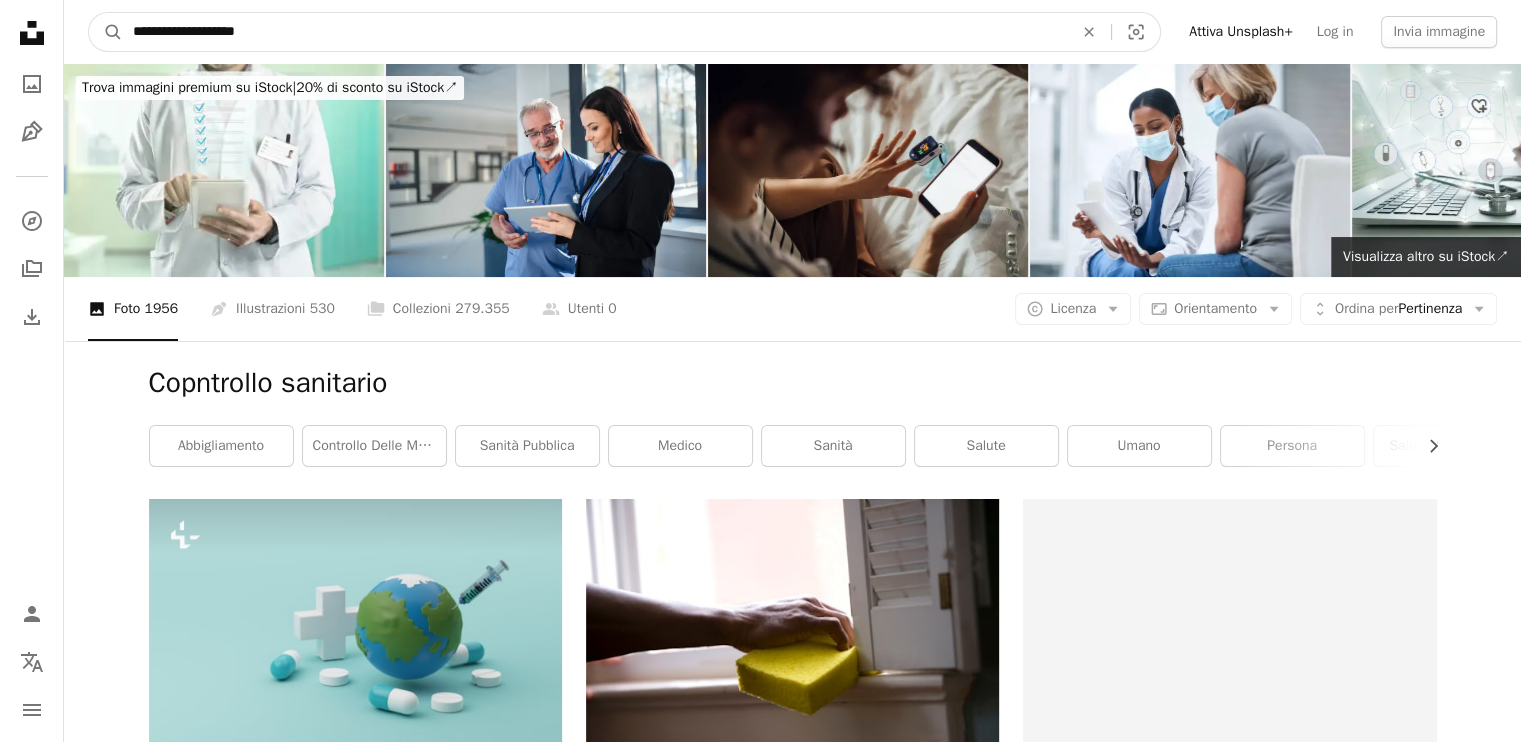 click on "**********" at bounding box center (595, 32) 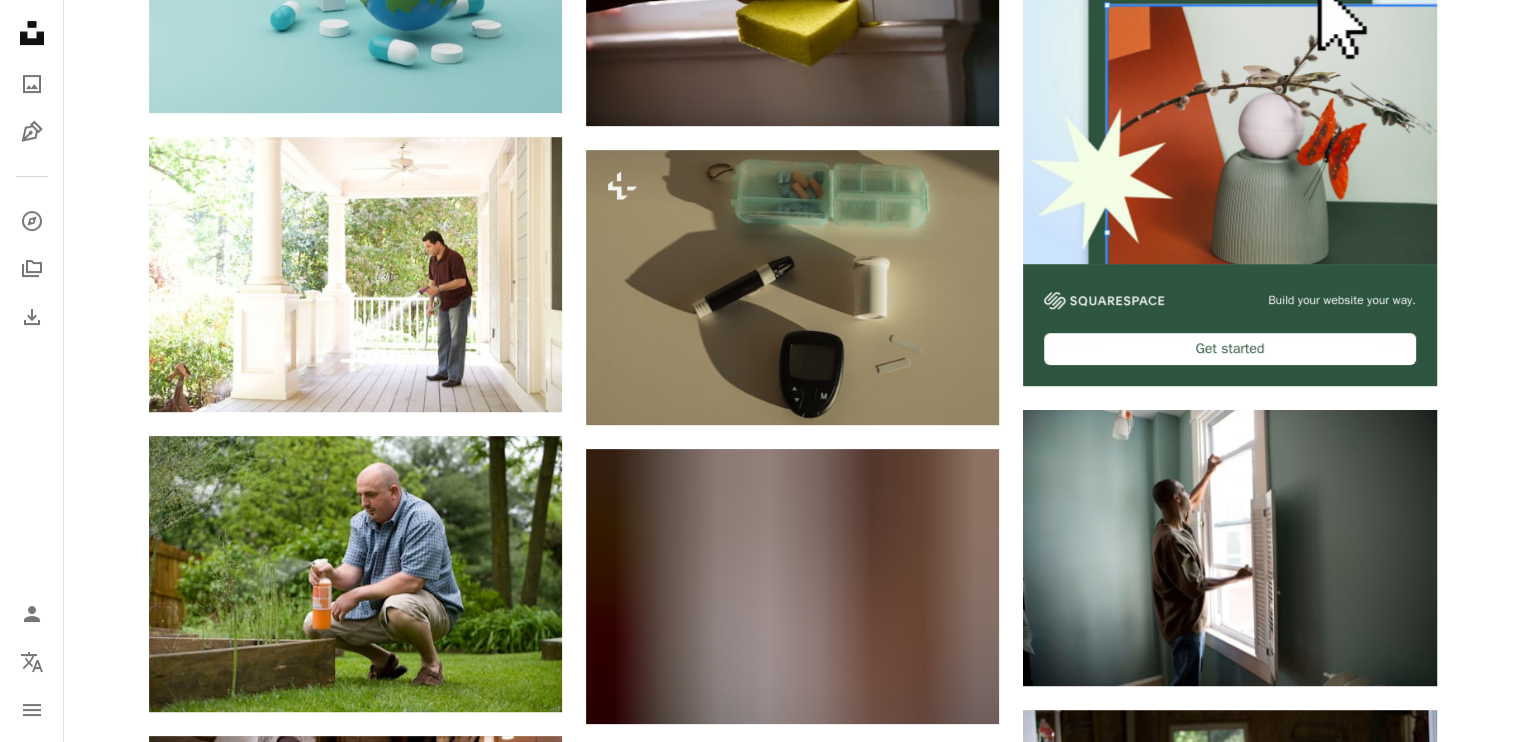 scroll, scrollTop: 1299, scrollLeft: 0, axis: vertical 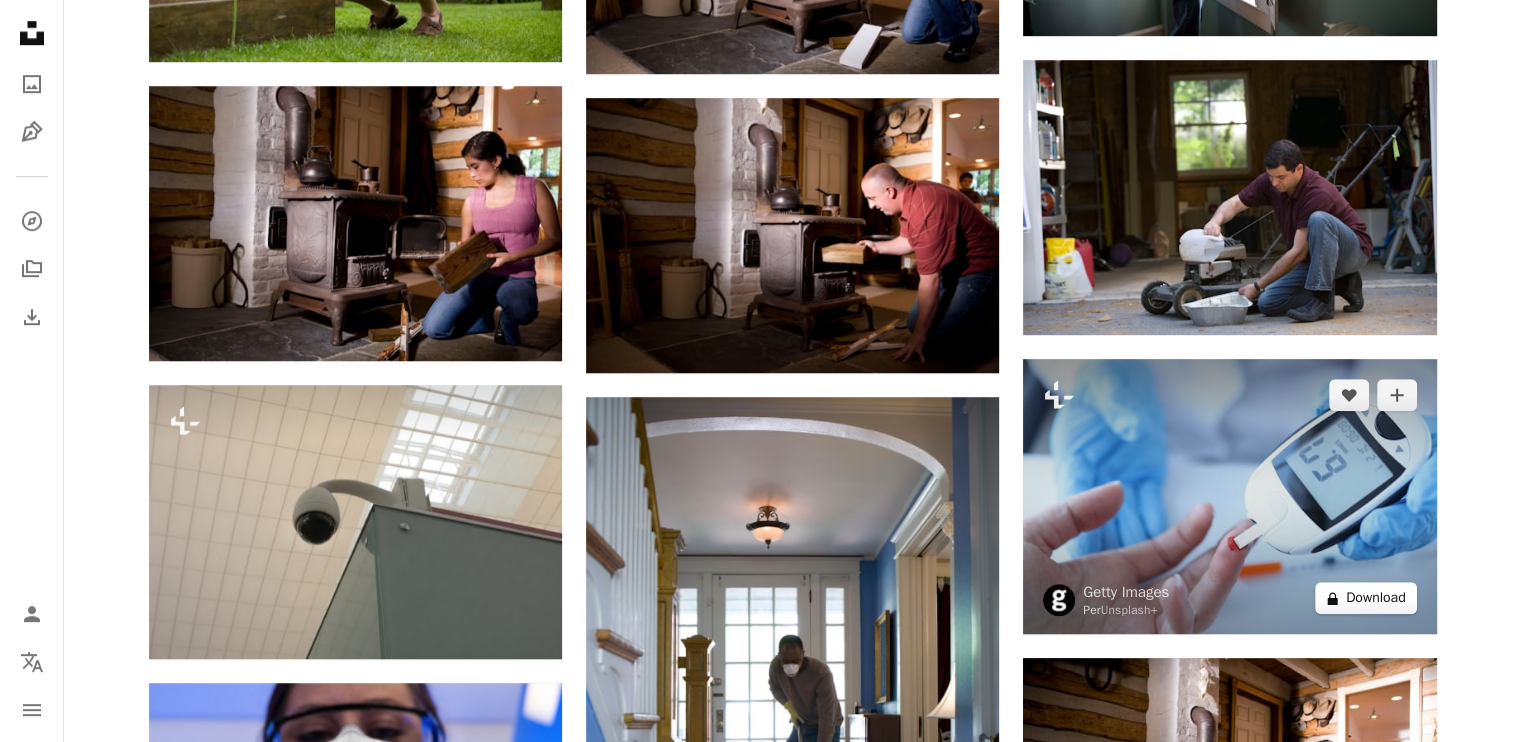 type on "**********" 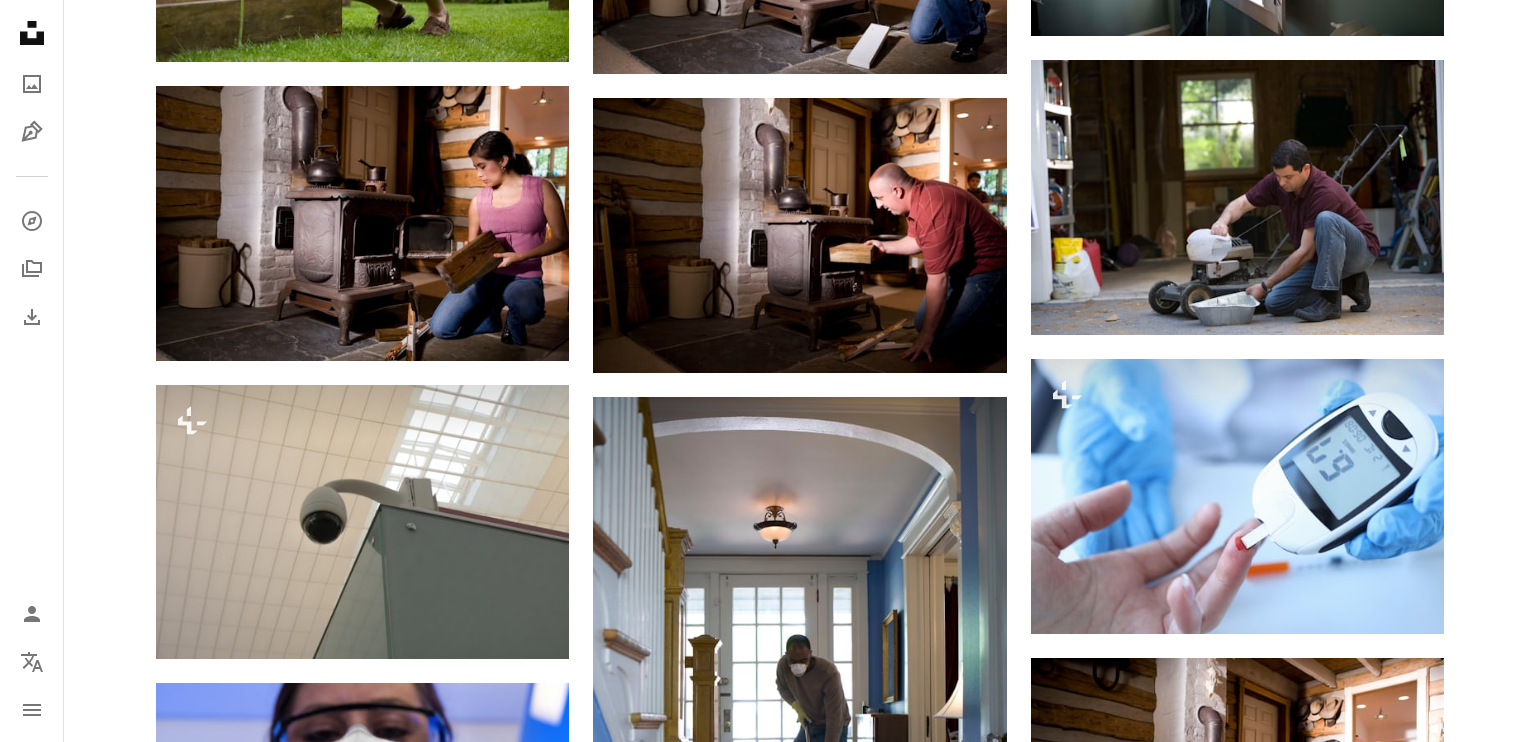 click on "An X shape Premium, ready to use images. Ottieni l’accesso illimitato. A plus sign Contenuti aggiunti mensilmente solo per gli utenti A plus sign Download royalty-free illimitati A plus sign Illustrazioni  Nuovo A plus sign Protezione legale migliorata annuale 62%  di sconto mensile 16 €   6 € EUR al mese * Attiva  Unsplash+ *Con pagamento annuale, fatturato in anticipo  72 € Più tasse applicabili. Si rinnova automaticamente. Cancella quando vuoi." at bounding box center (768, 3154) 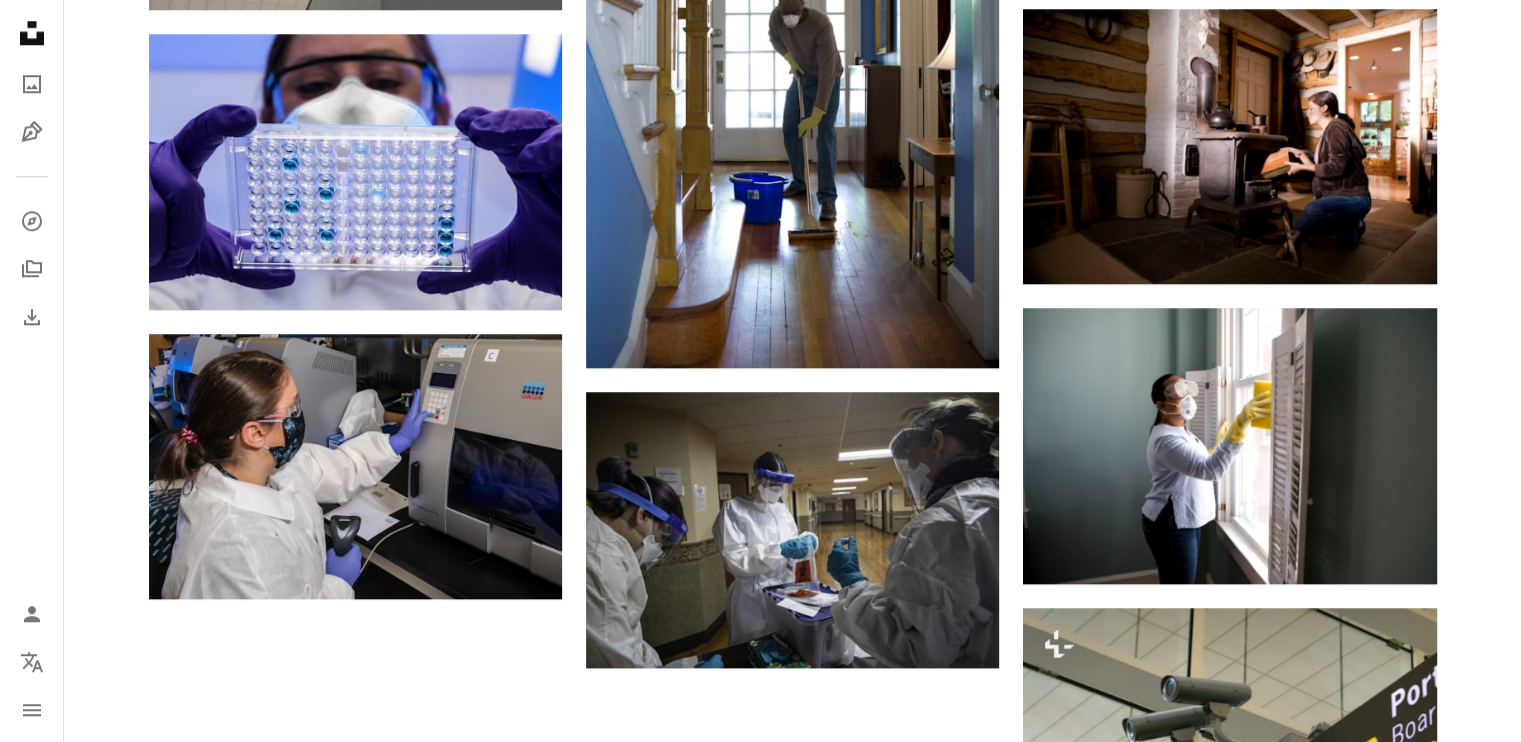 scroll, scrollTop: 2598, scrollLeft: 0, axis: vertical 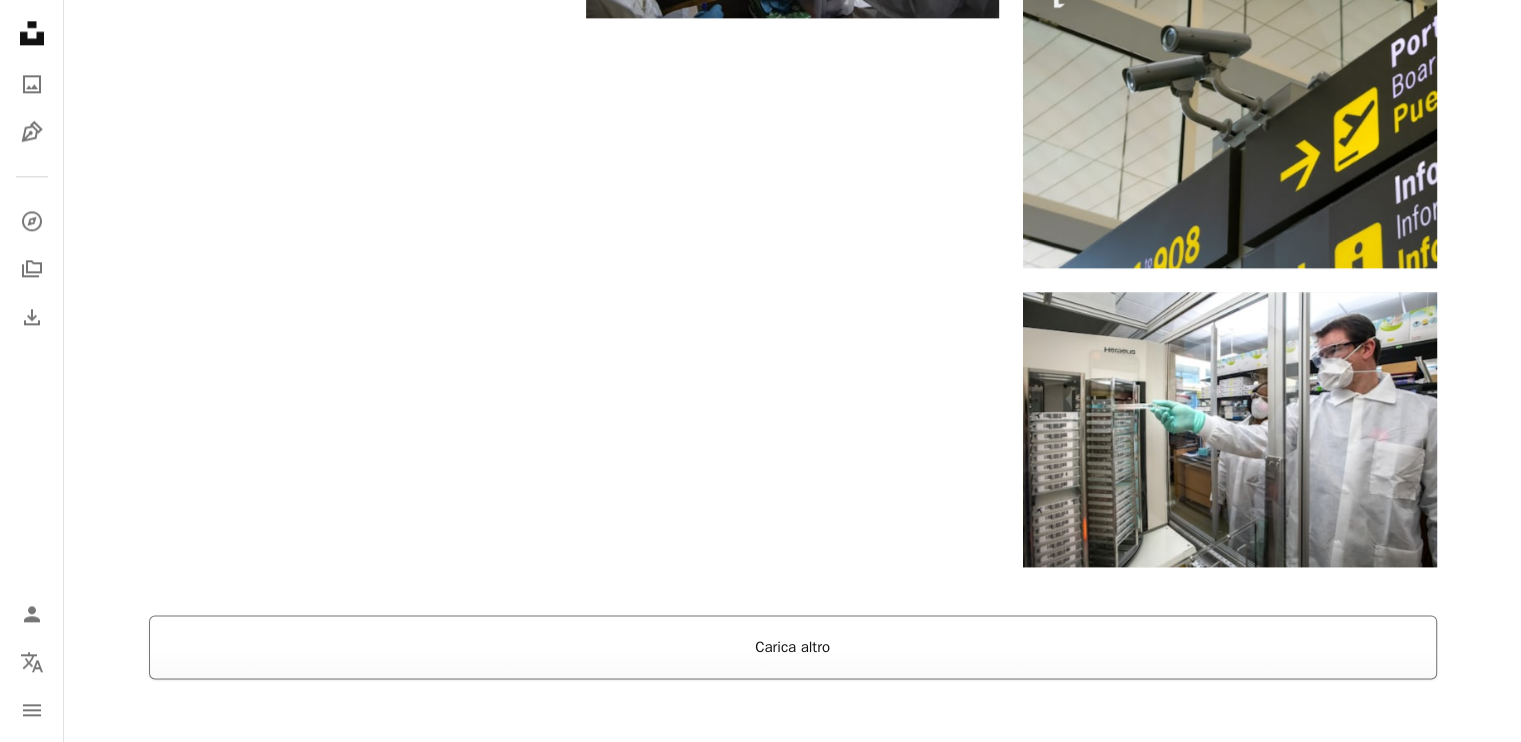 click on "Carica altro" at bounding box center (793, 647) 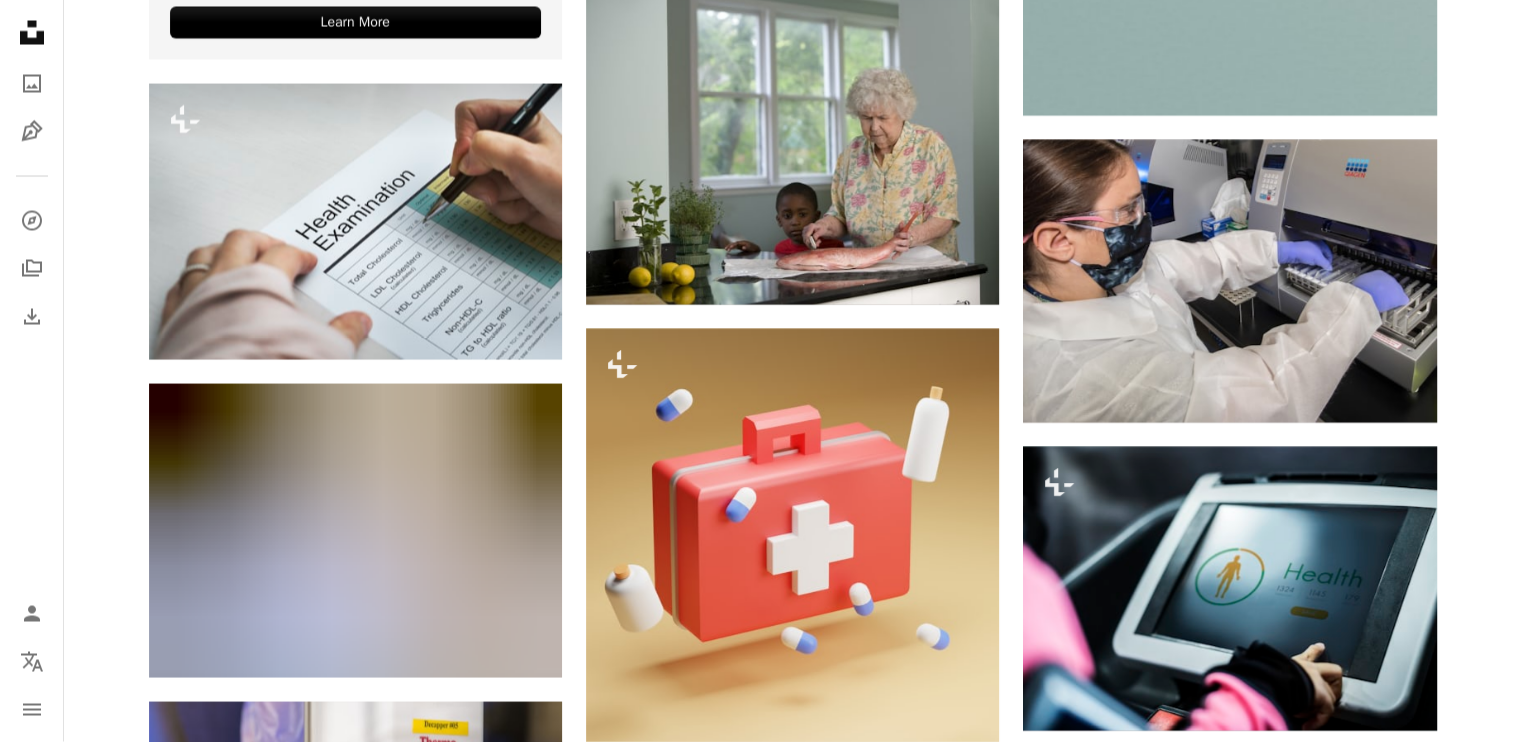 scroll, scrollTop: 3897, scrollLeft: 0, axis: vertical 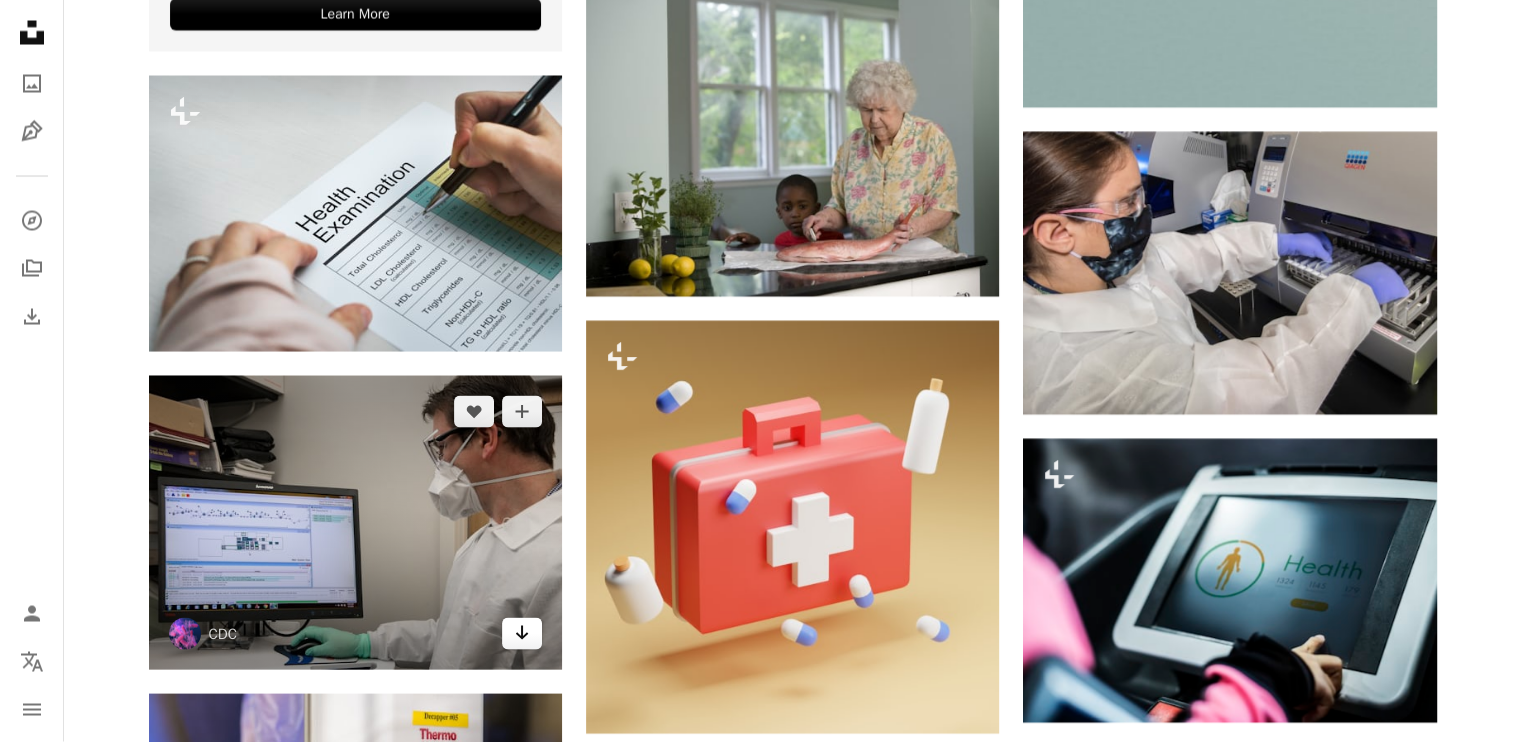 click on "Arrow pointing down" 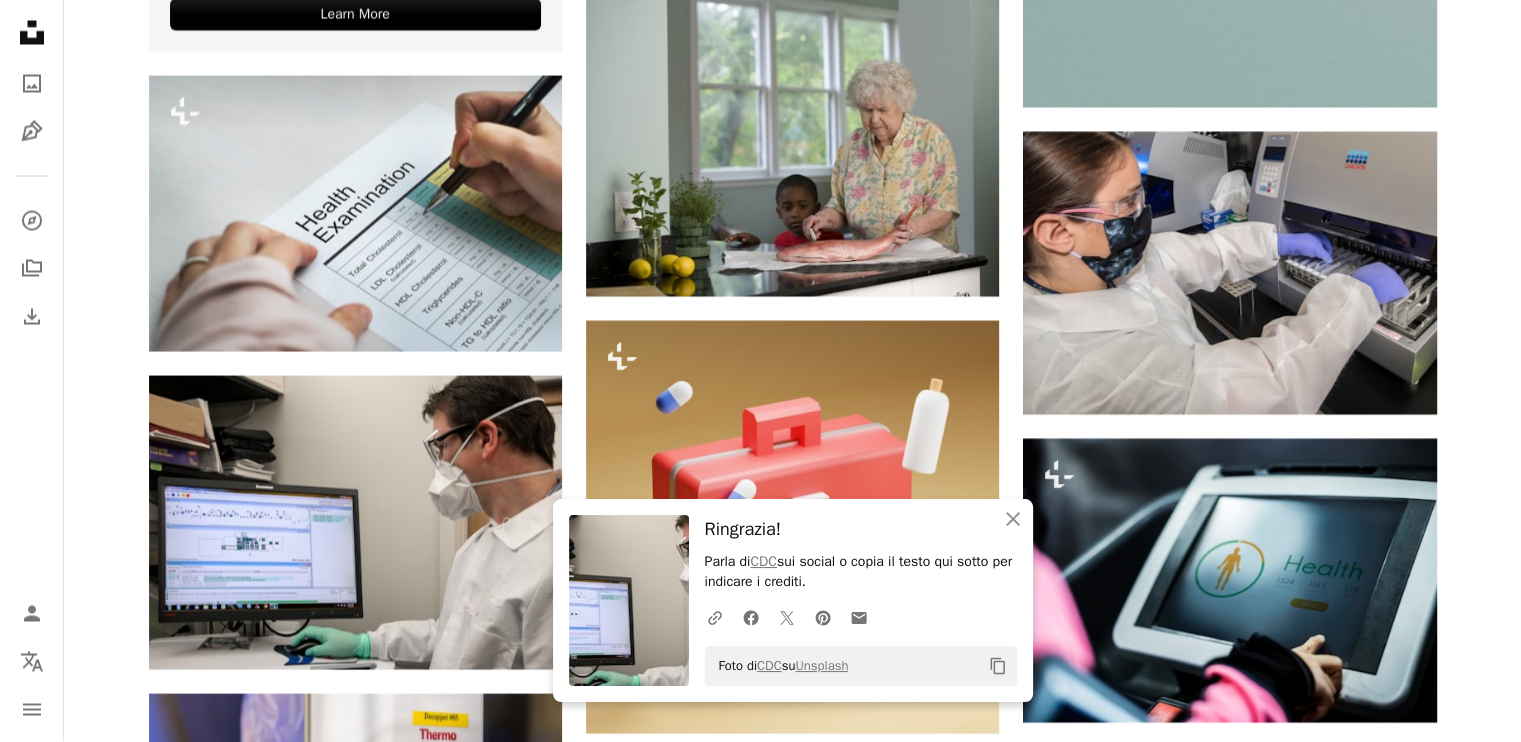 click 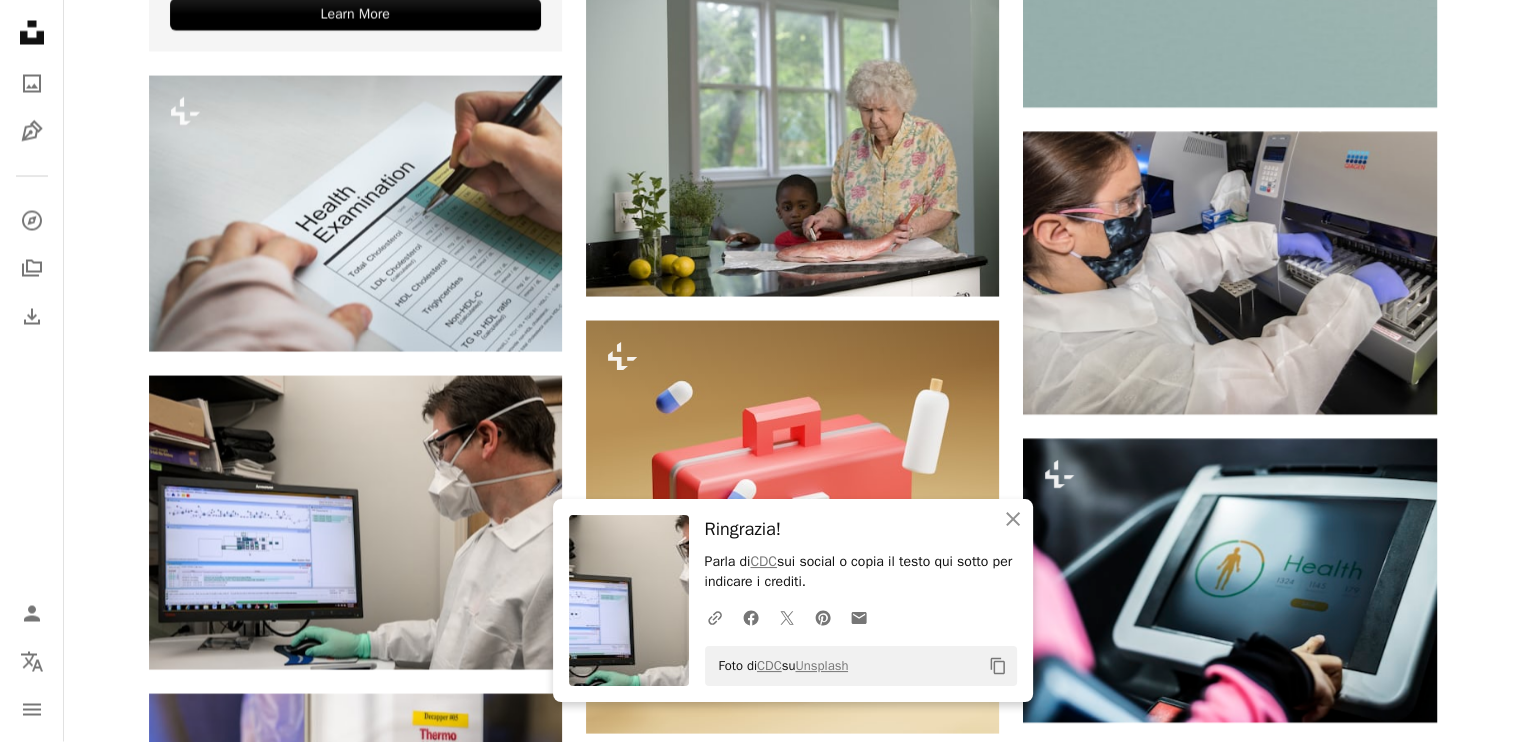 click on "Copy content" 